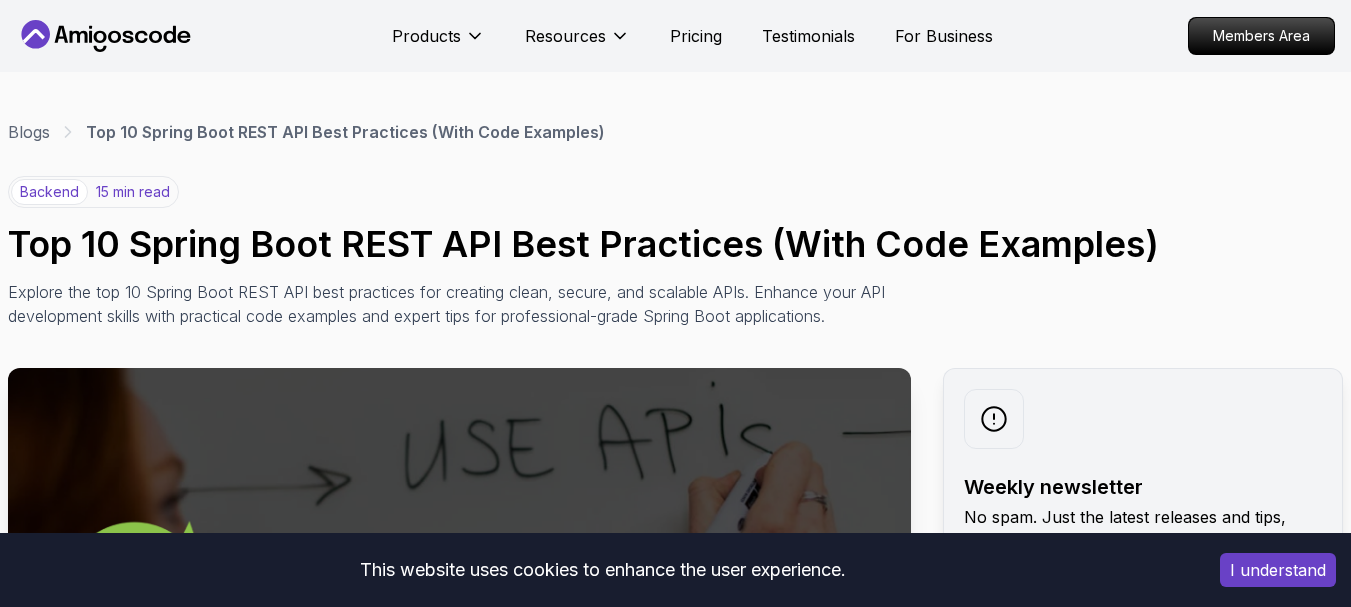 scroll, scrollTop: 0, scrollLeft: 0, axis: both 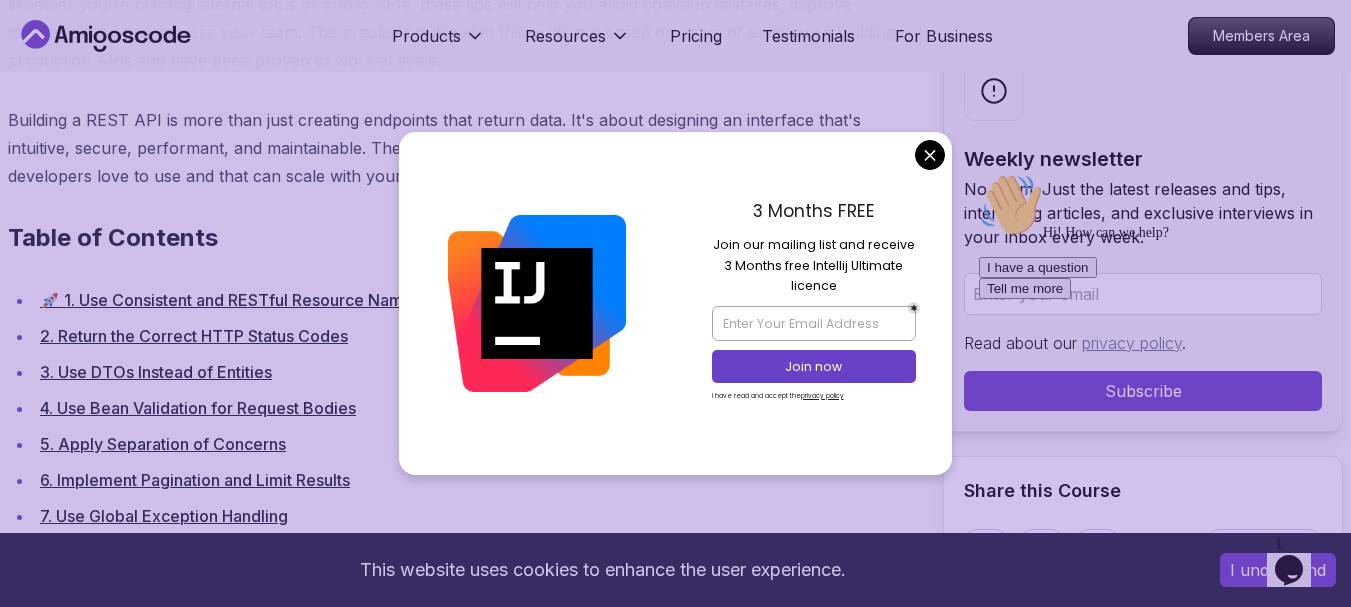 drag, startPoint x: 915, startPoint y: 148, endPoint x: 915, endPoint y: 168, distance: 20 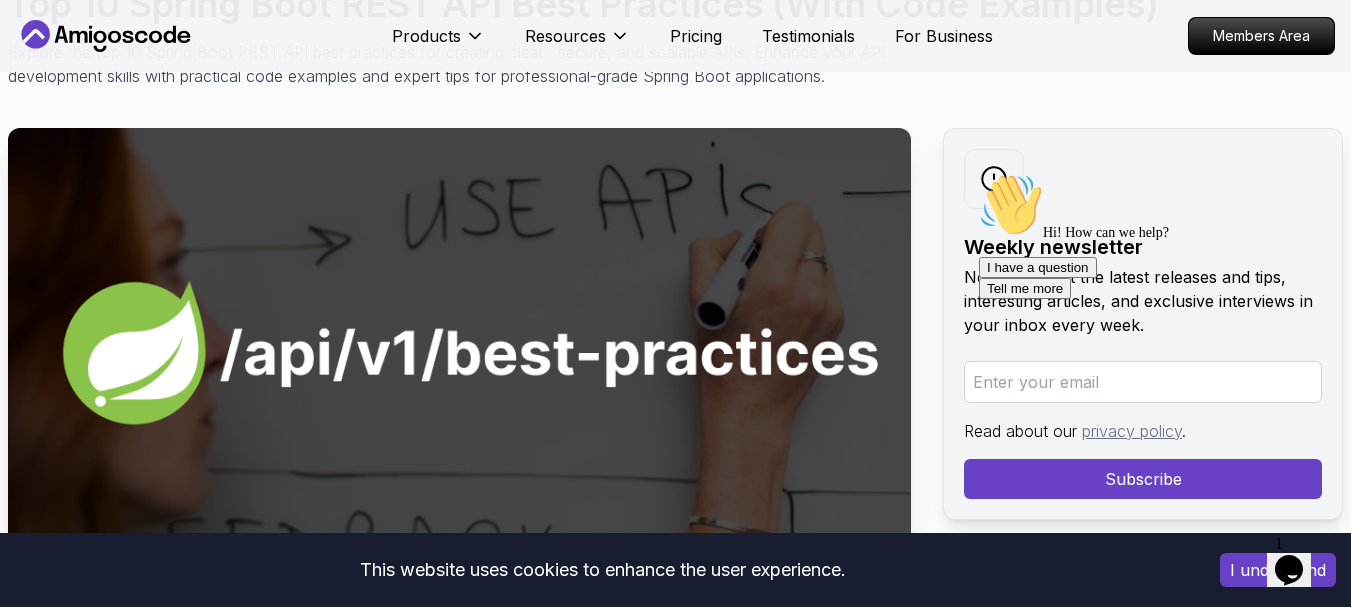 scroll, scrollTop: 200, scrollLeft: 0, axis: vertical 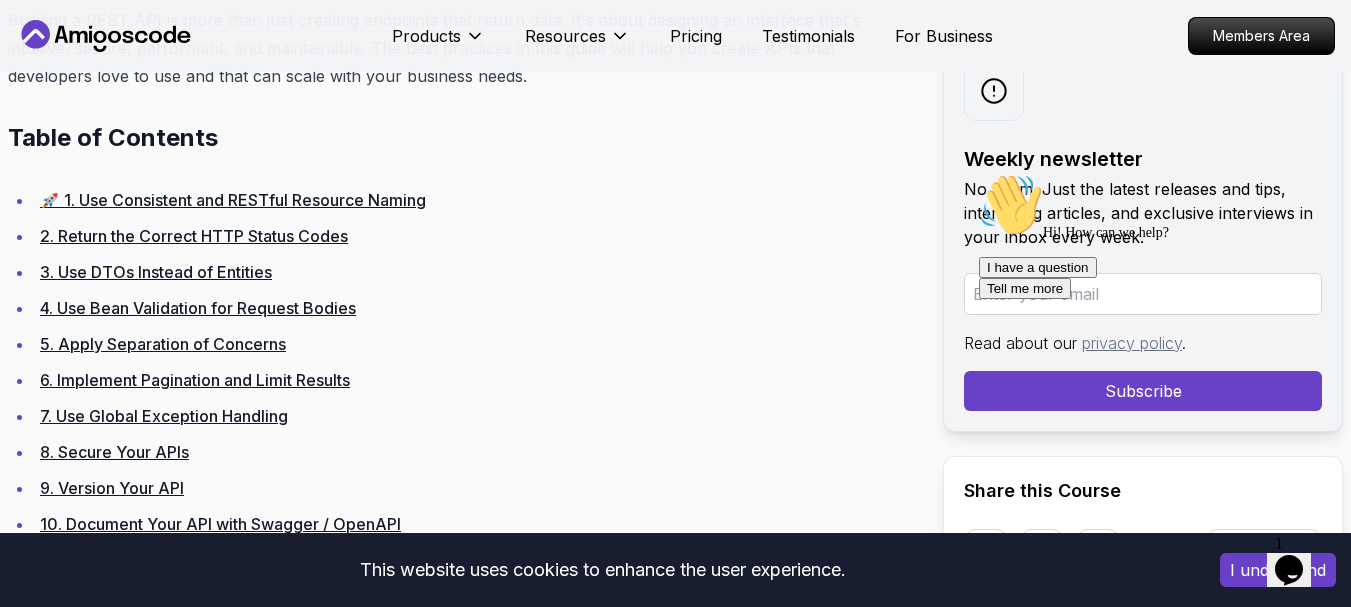 click on "🚀 1. Use Consistent and RESTful Resource Naming" at bounding box center [233, 200] 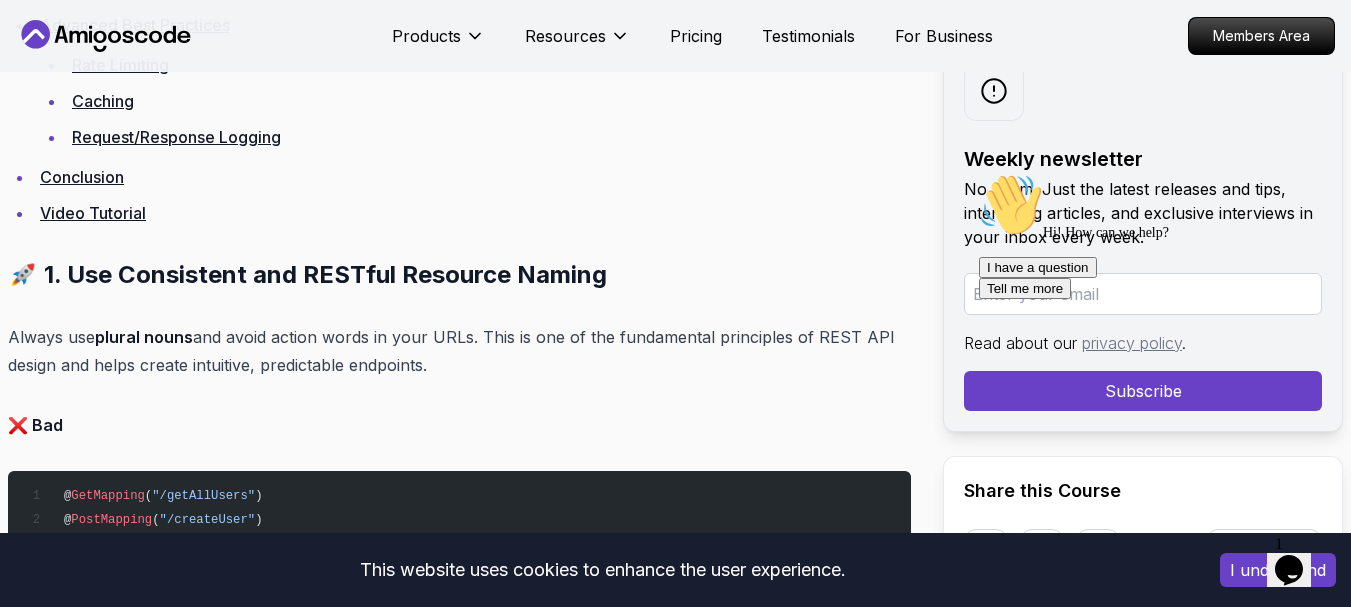 scroll, scrollTop: 1994, scrollLeft: 0, axis: vertical 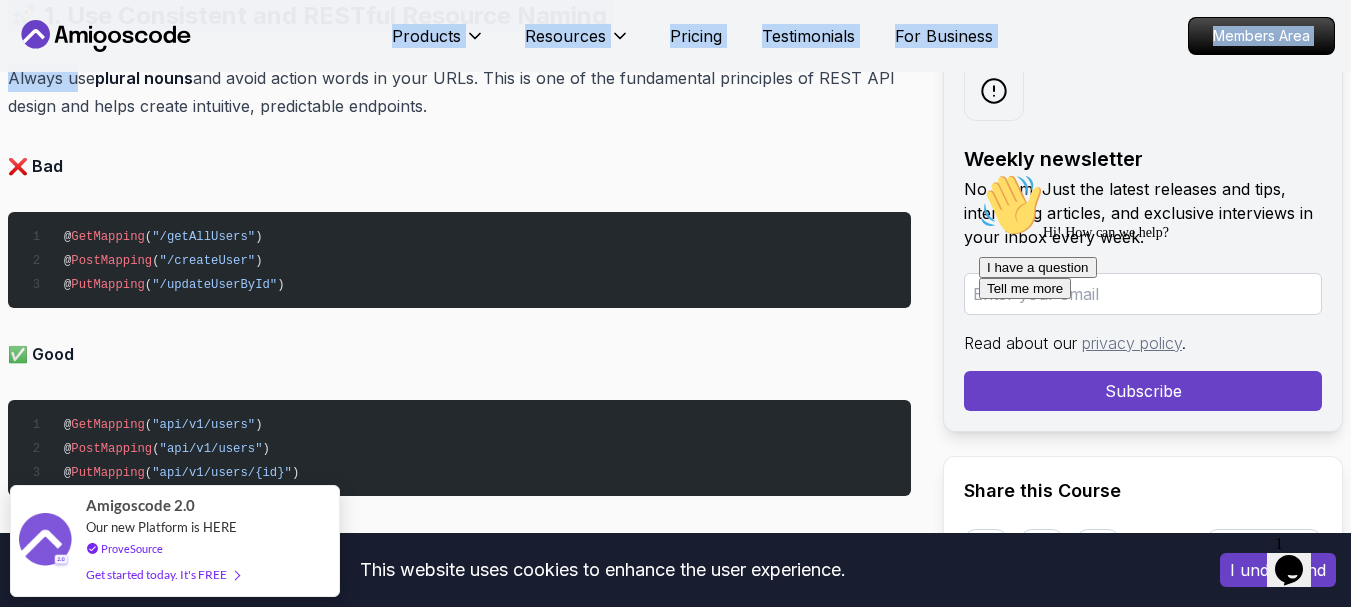 drag, startPoint x: 80, startPoint y: 72, endPoint x: 364, endPoint y: 58, distance: 284.34485 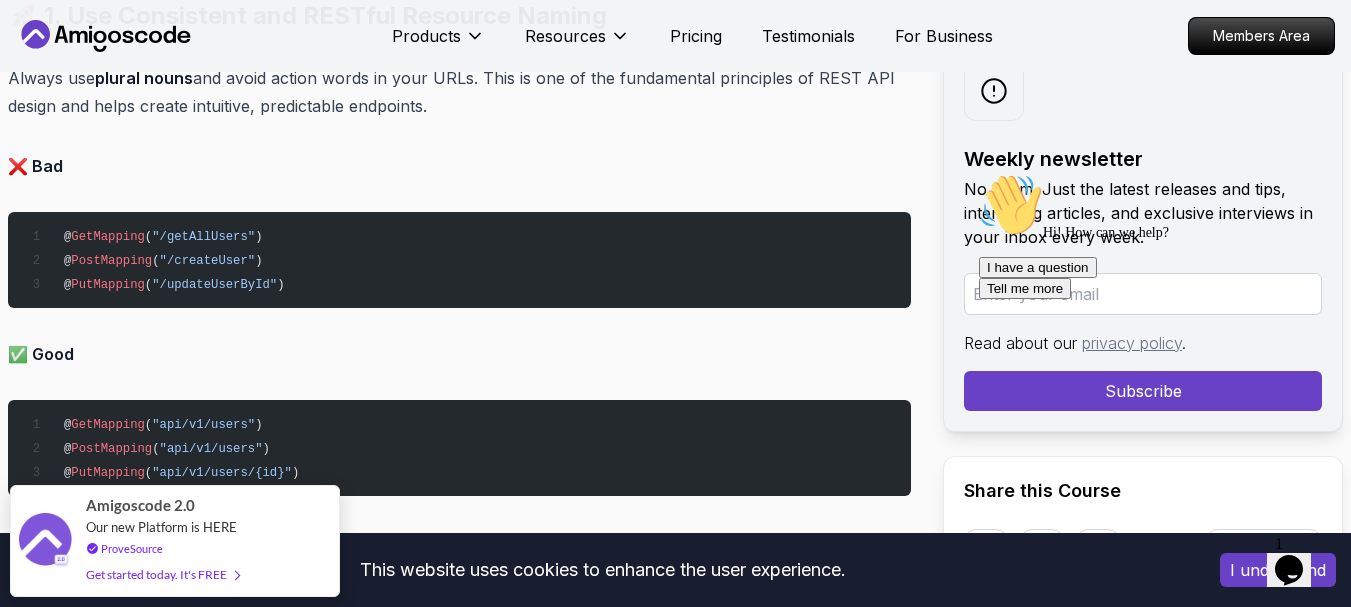 click on "Always use  plural nouns  and avoid action words in your URLs. This is one of the fundamental principles of REST API design and helps create intuitive, predictable endpoints." at bounding box center (459, 92) 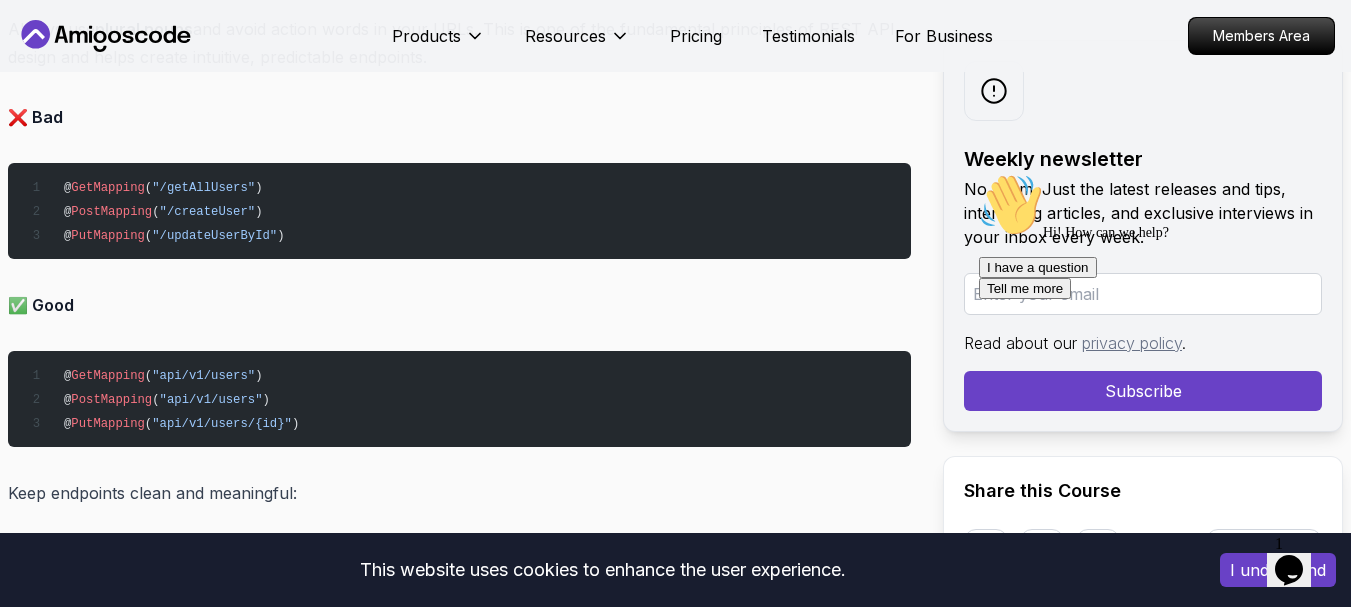 scroll, scrollTop: 2094, scrollLeft: 0, axis: vertical 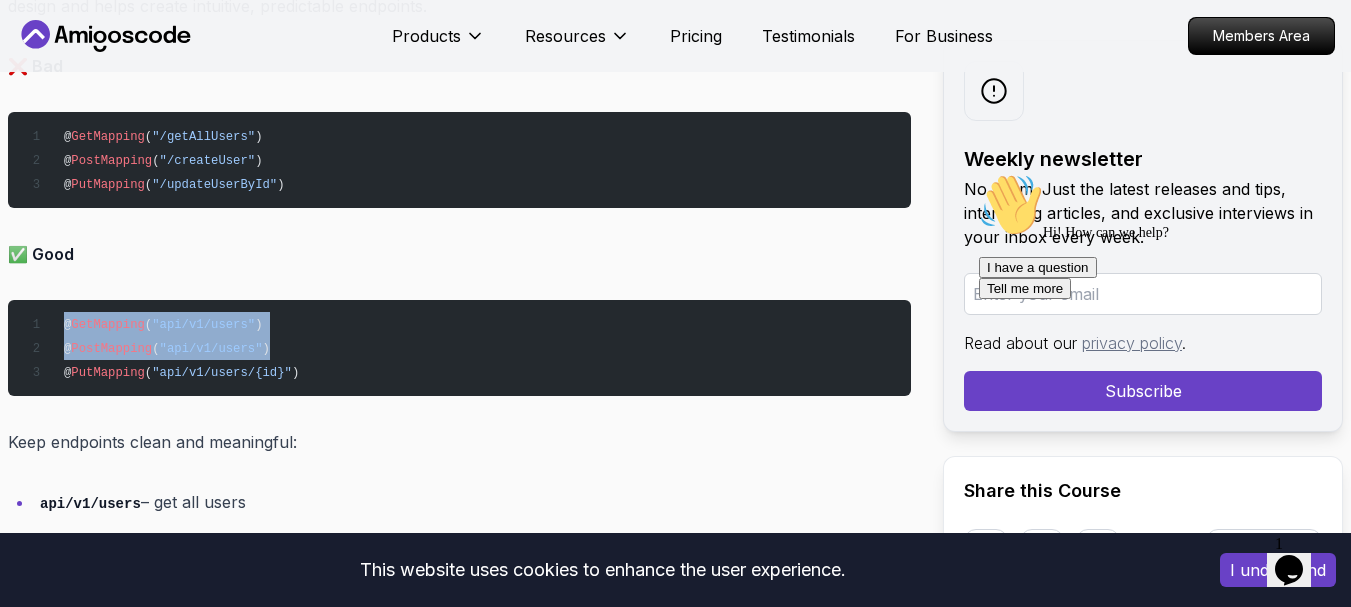 drag, startPoint x: 54, startPoint y: 316, endPoint x: 312, endPoint y: 349, distance: 260.1019 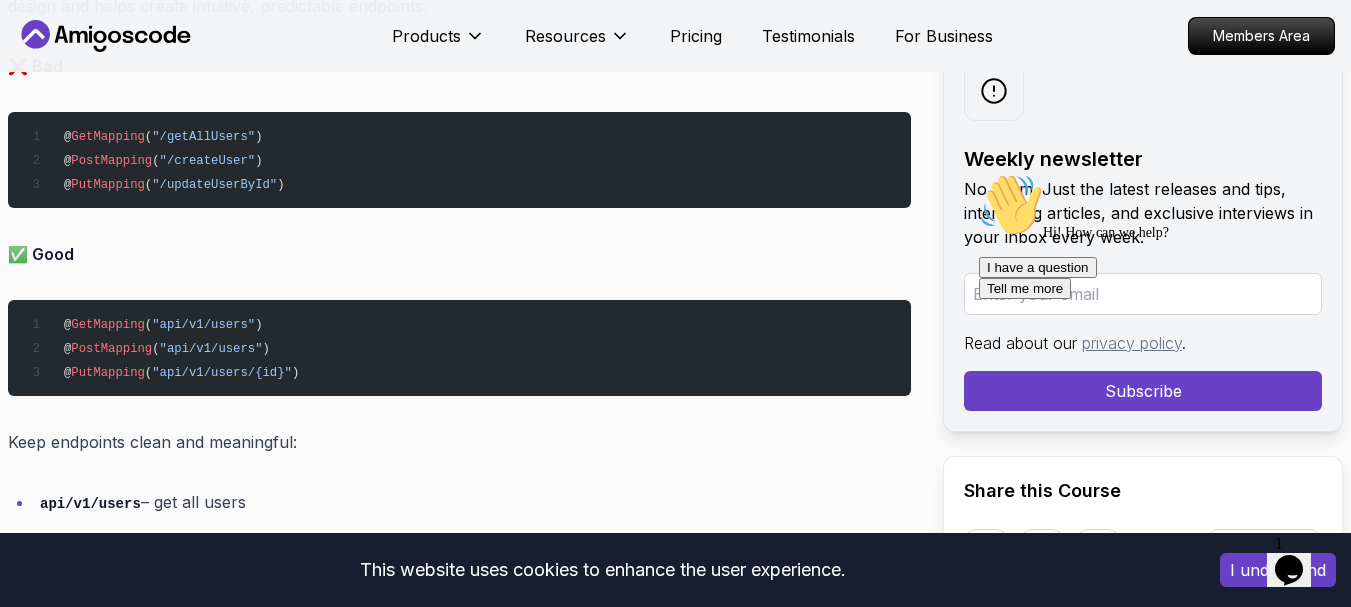 click on "@ GetMapping ( "api/v1/users" )
@ PostMapping ( "api/v1/users" )
@ PutMapping ( "api/v1/users/{id}" )" at bounding box center [459, 348] 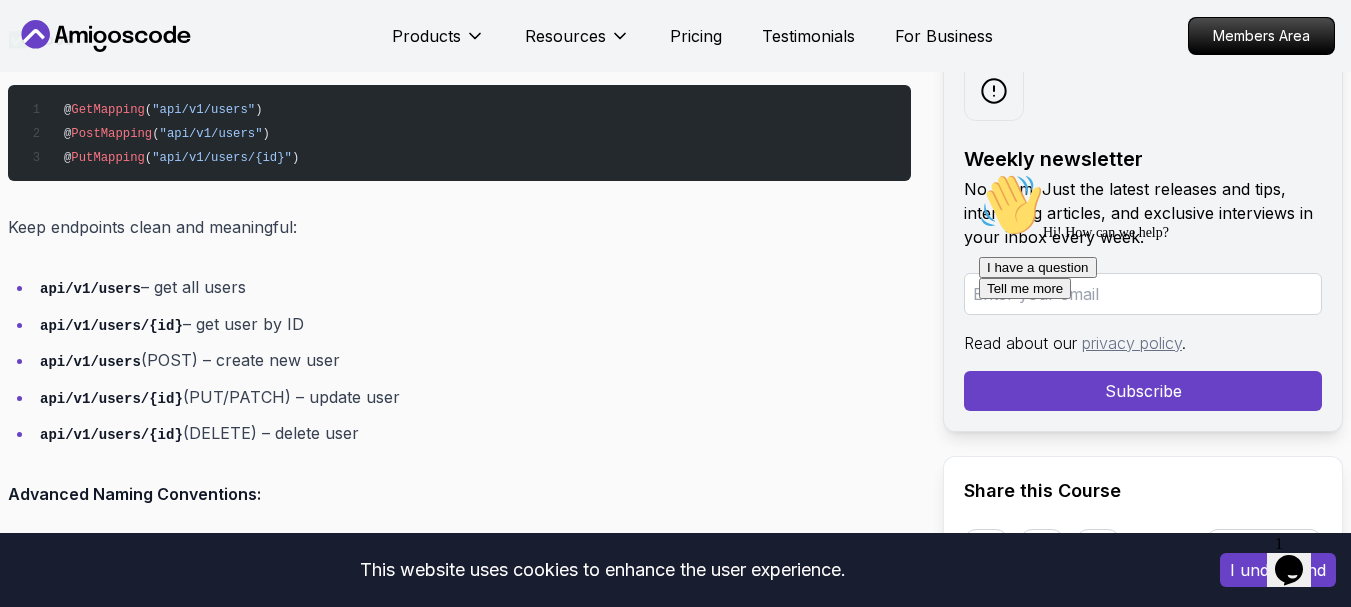 scroll, scrollTop: 2294, scrollLeft: 0, axis: vertical 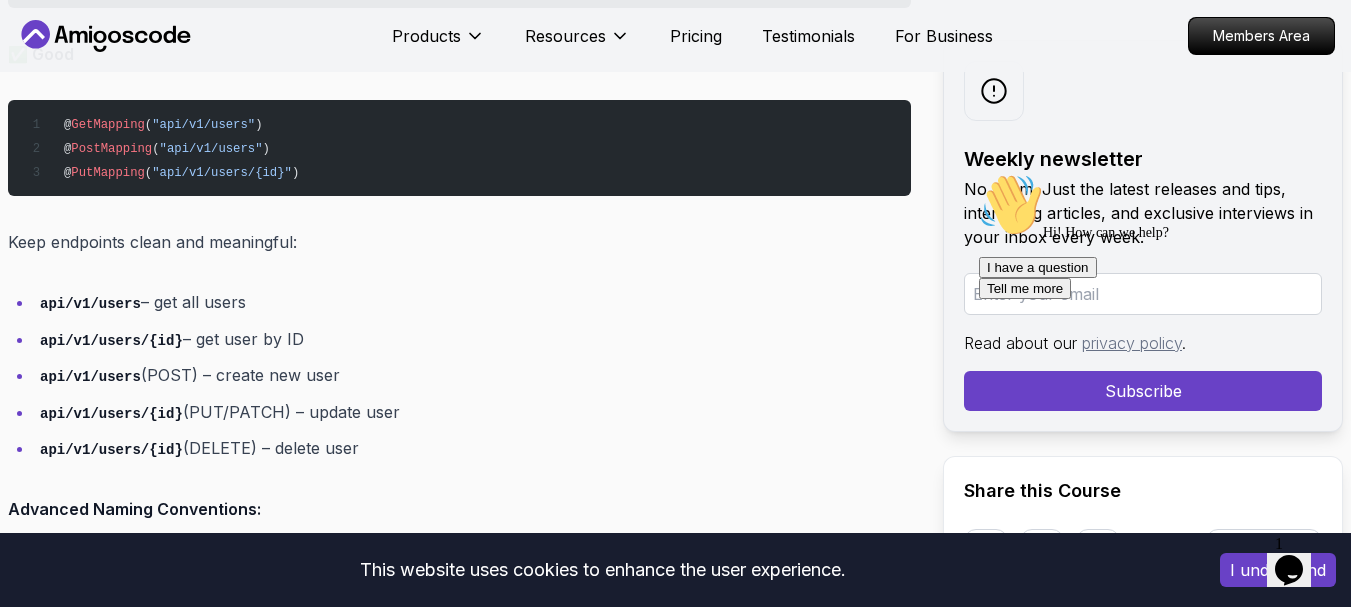 drag, startPoint x: 169, startPoint y: 305, endPoint x: 262, endPoint y: 300, distance: 93.13431 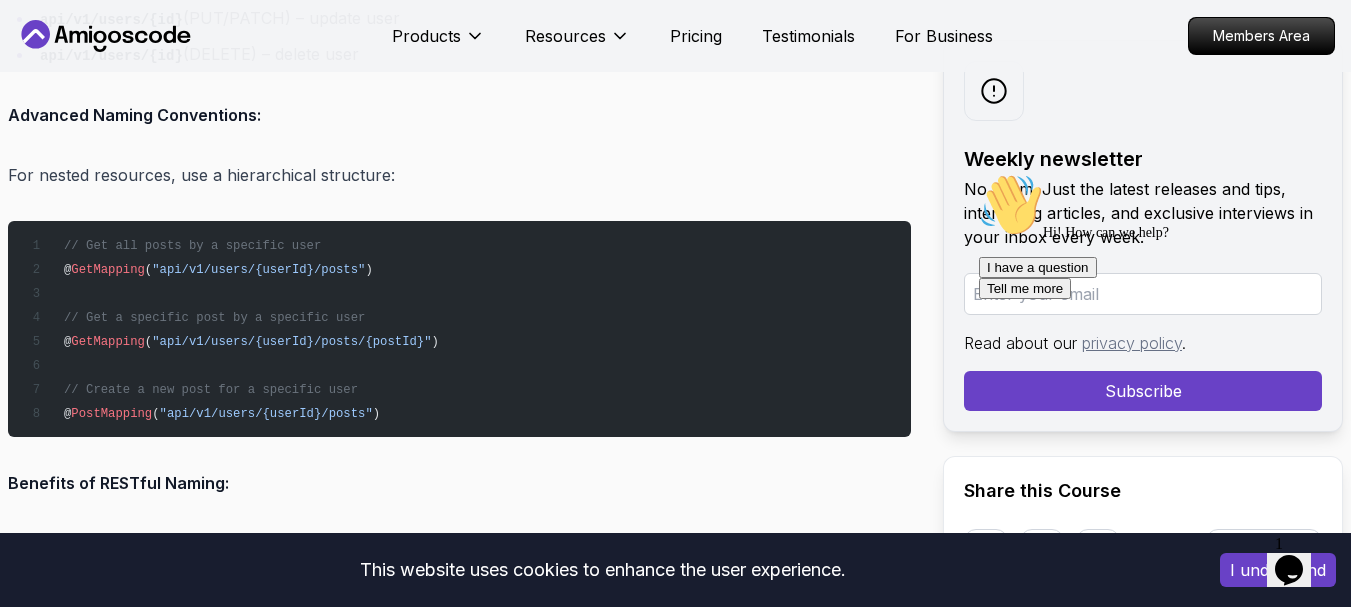 scroll, scrollTop: 2694, scrollLeft: 0, axis: vertical 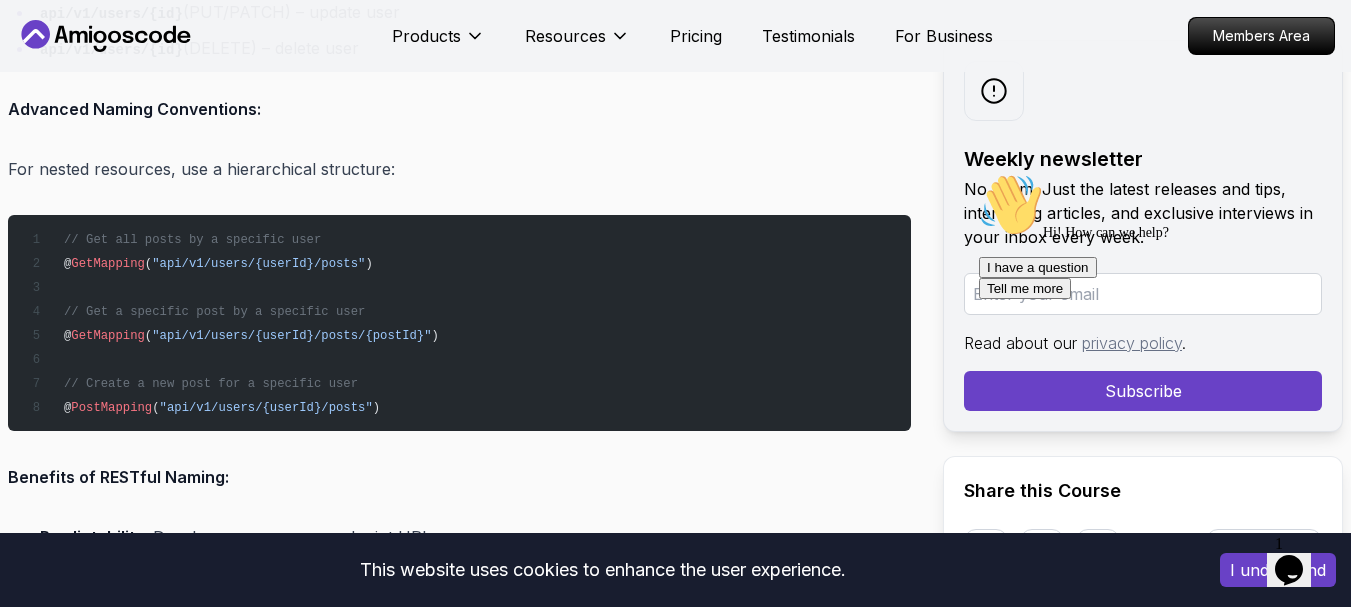 click on "// Get all posts by a specific user
@ GetMapping ( "api/v1/users/{userId}/posts" )
// Get a specific post by a specific user
@ GetMapping ( "api/v1/users/{userId}/posts/{postId}" )
// Create a new post for a specific user
@ PostMapping ( "api/v1/users/{userId}/posts" )" at bounding box center [459, 323] 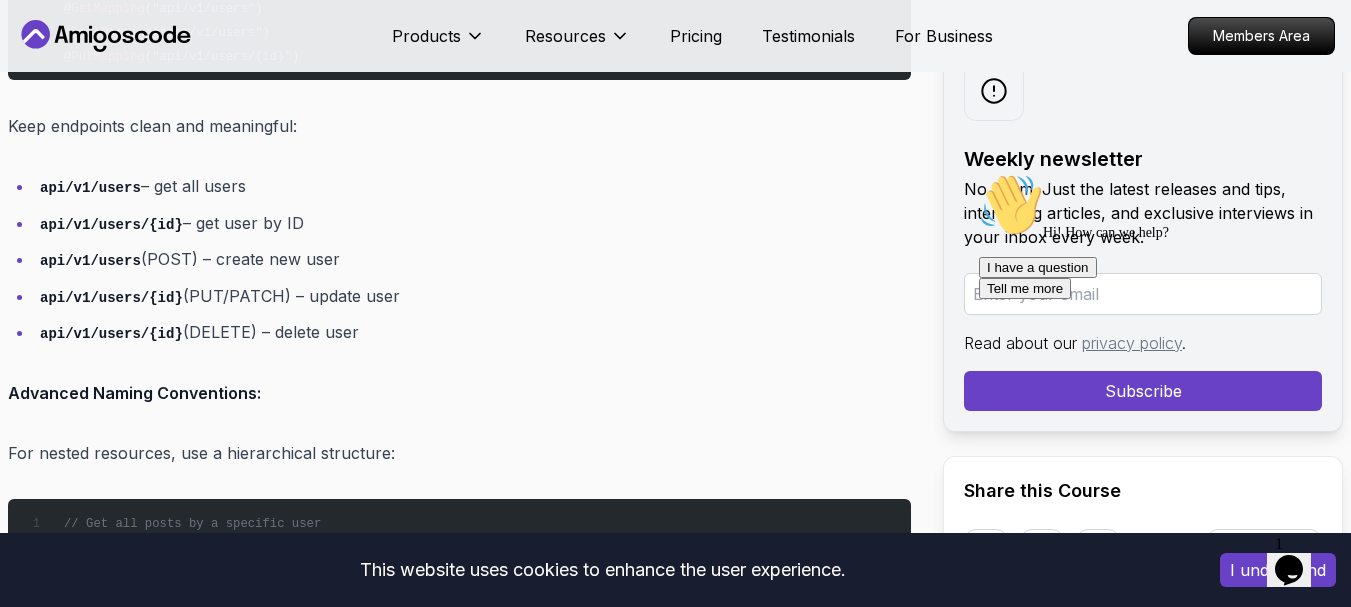 scroll, scrollTop: 2294, scrollLeft: 0, axis: vertical 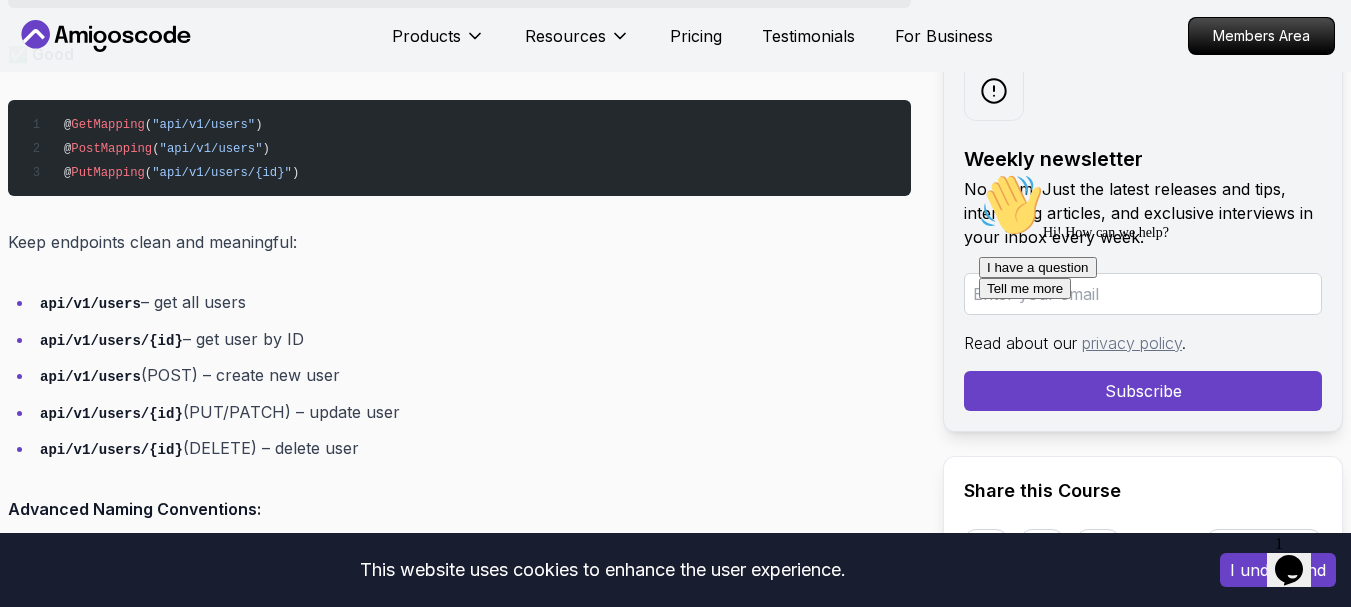click on "api/v1/users  (POST) – create new user" at bounding box center [472, 375] 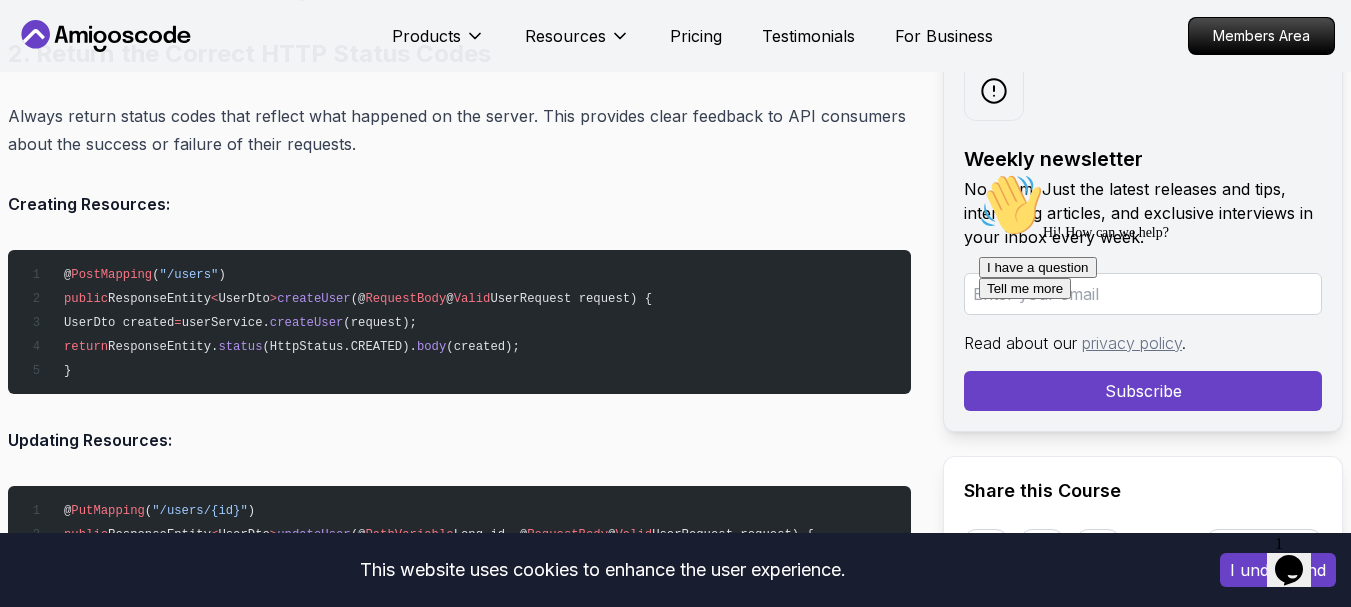 scroll, scrollTop: 3394, scrollLeft: 0, axis: vertical 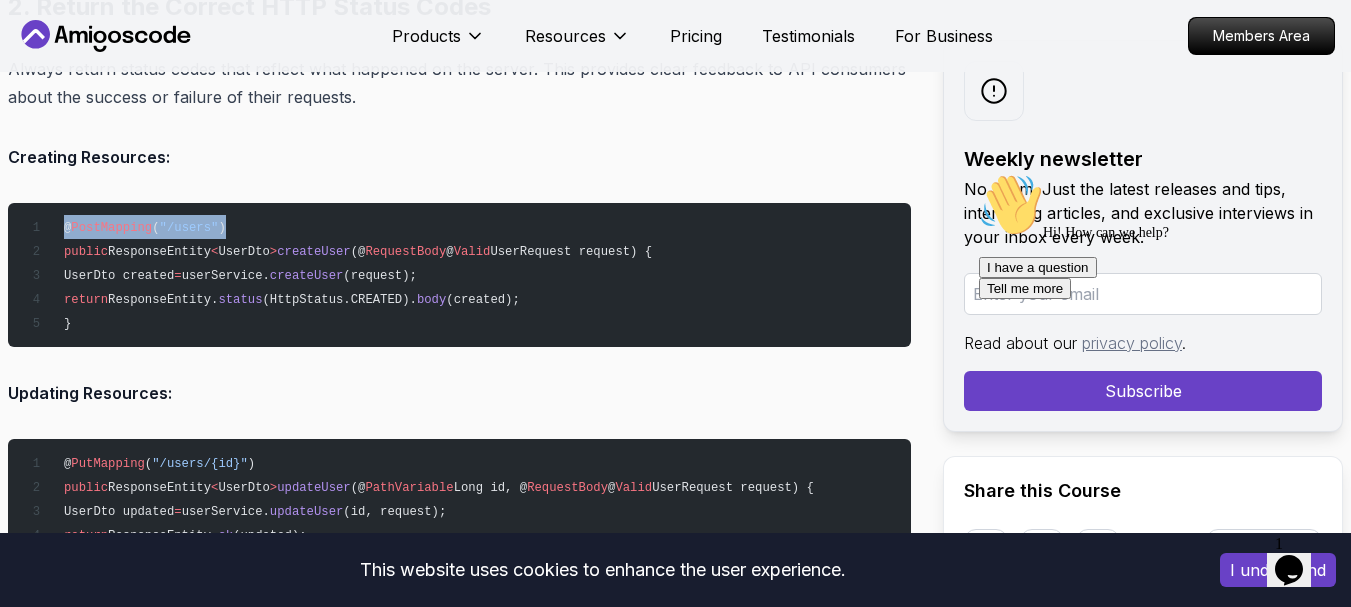 drag, startPoint x: 48, startPoint y: 224, endPoint x: 350, endPoint y: 213, distance: 302.20026 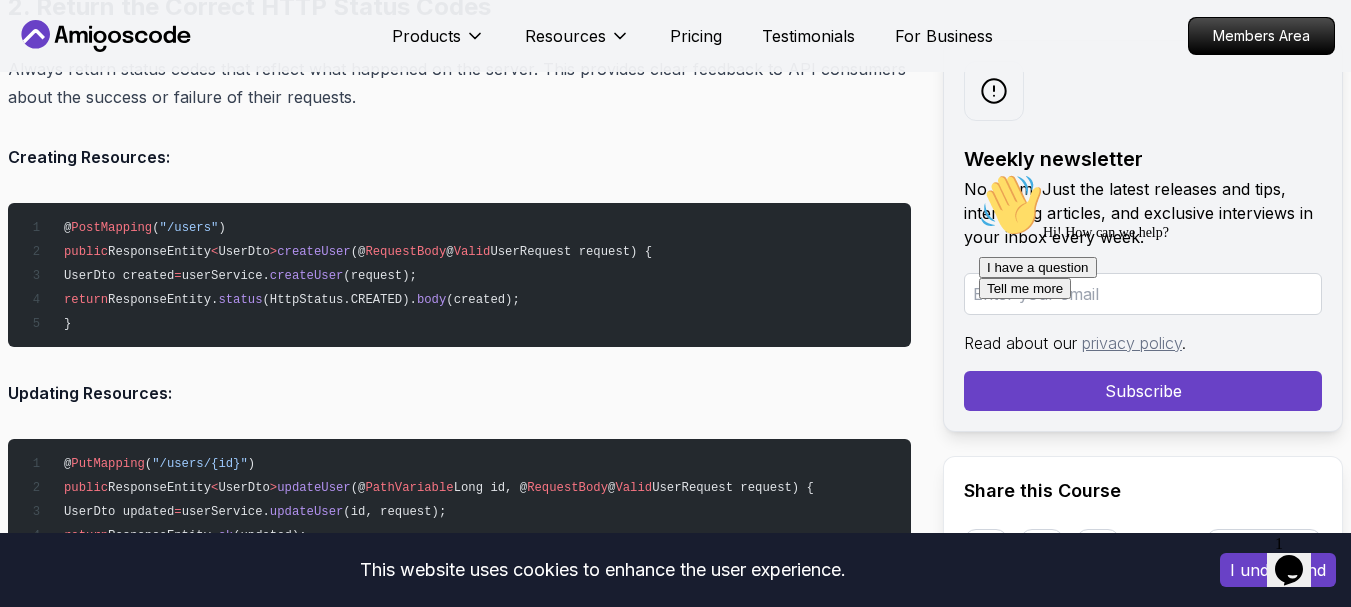 drag, startPoint x: 127, startPoint y: 170, endPoint x: 149, endPoint y: 181, distance: 24.596748 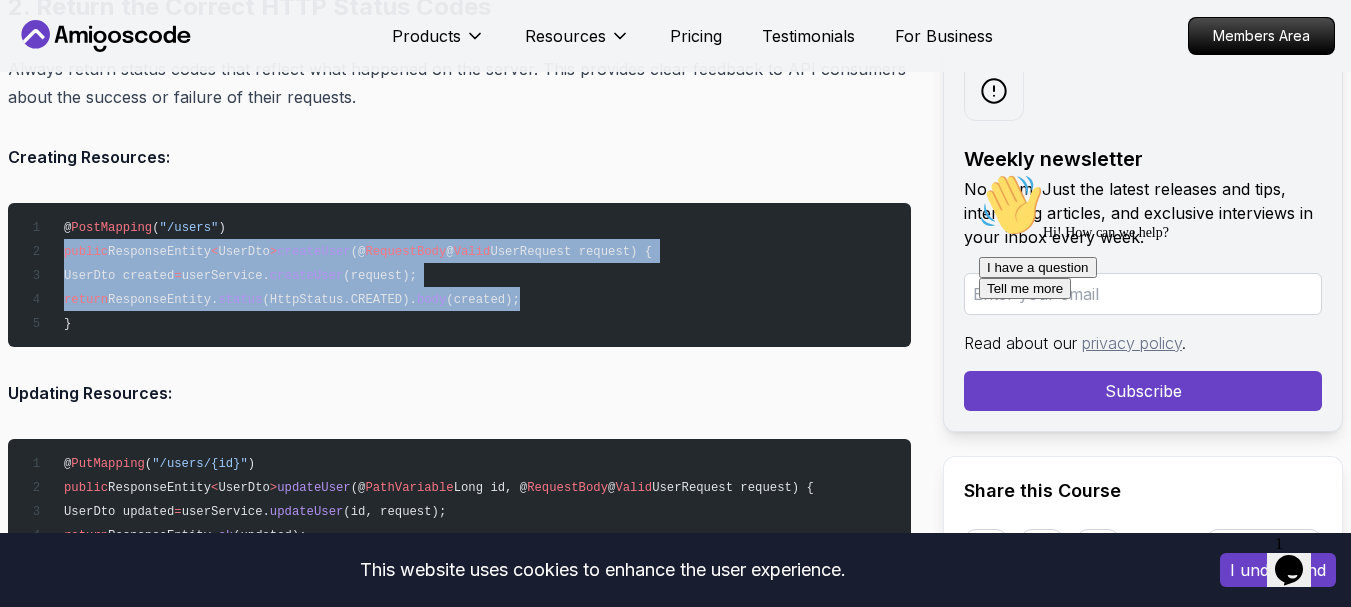 drag, startPoint x: 65, startPoint y: 254, endPoint x: 674, endPoint y: 288, distance: 609.94836 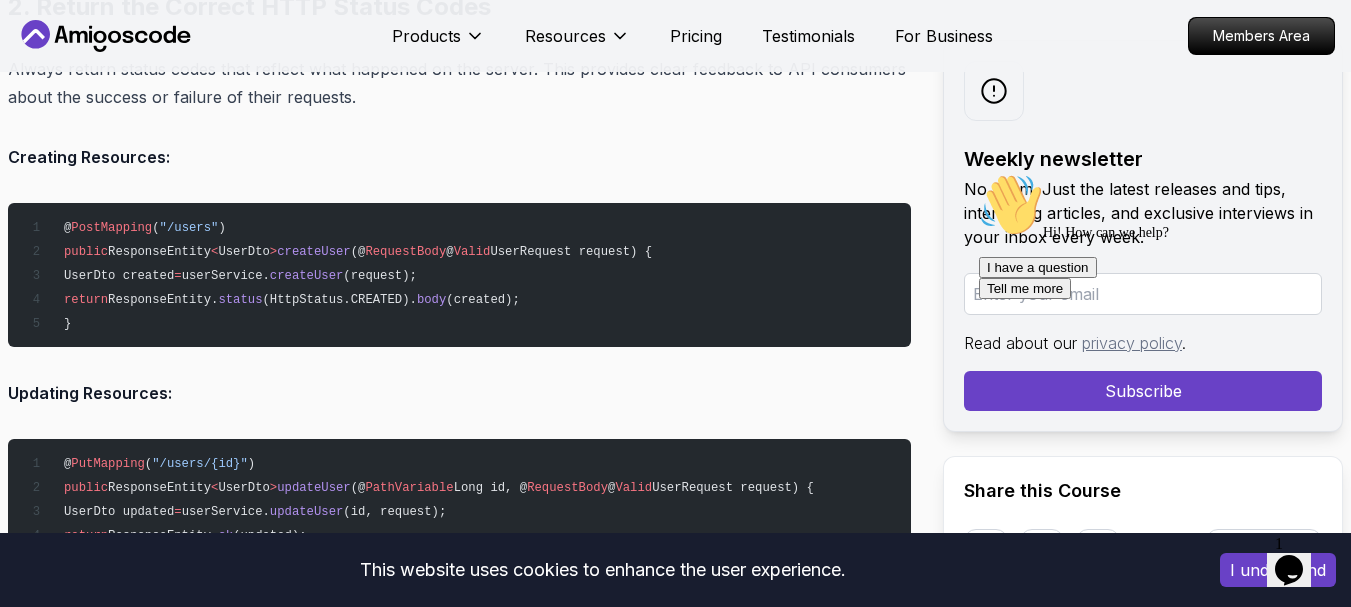 click on "Updating Resources:" at bounding box center (459, 393) 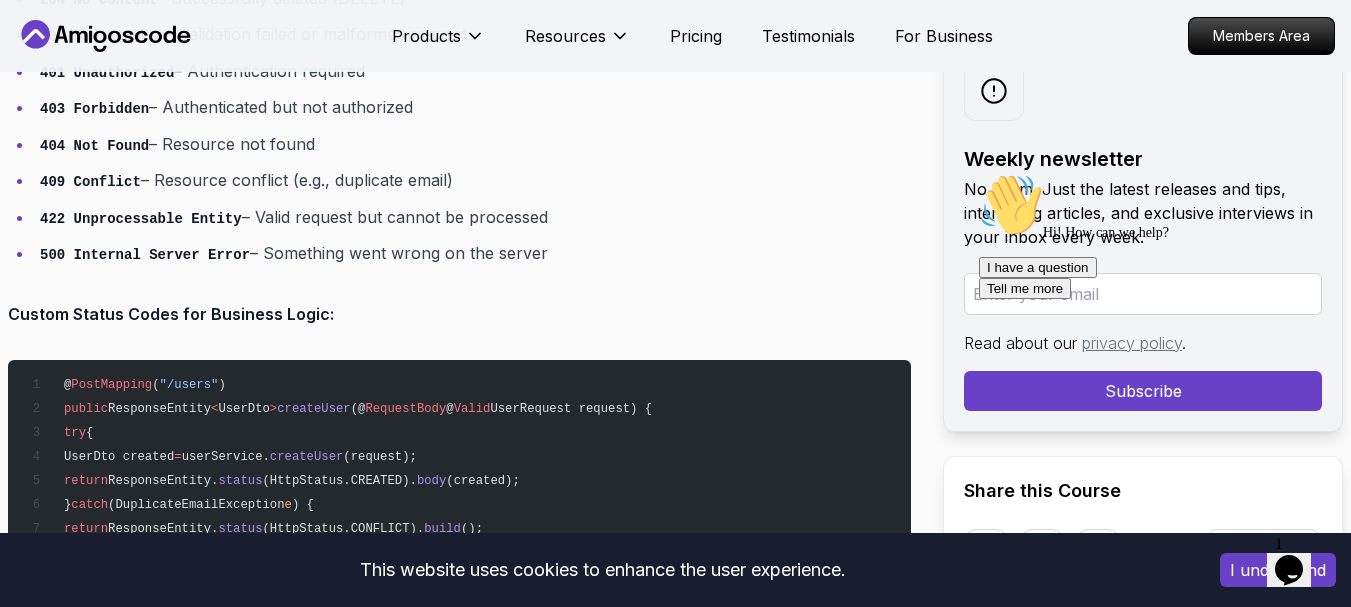 scroll, scrollTop: 4494, scrollLeft: 0, axis: vertical 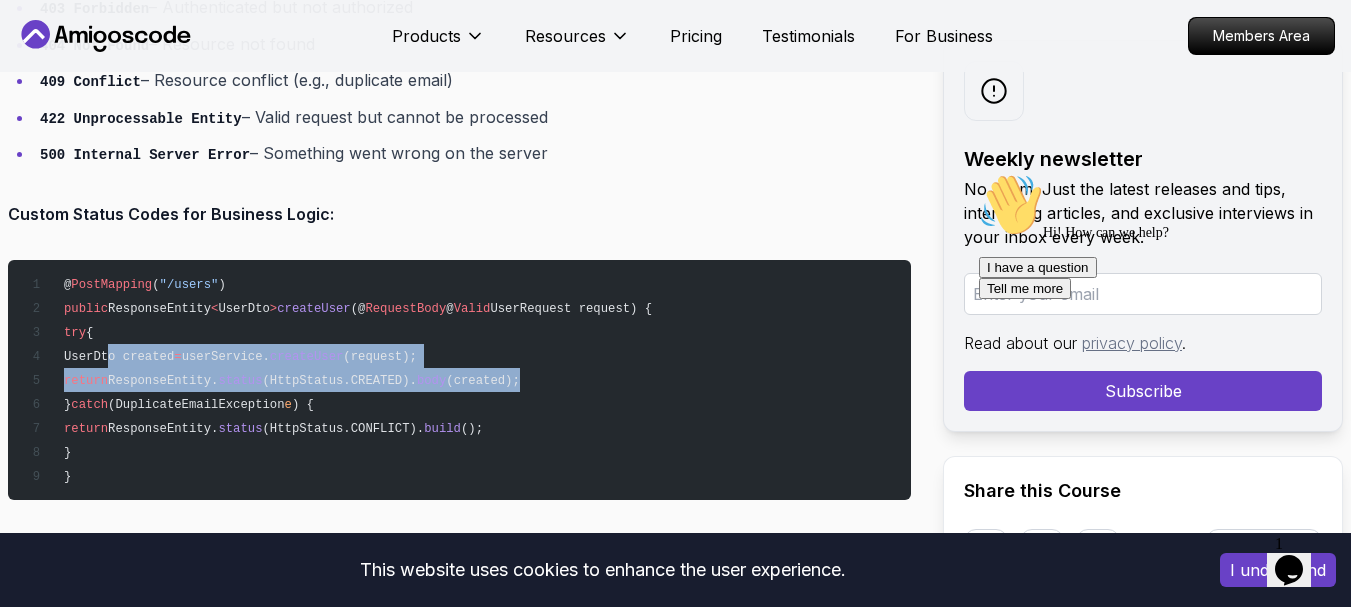 drag, startPoint x: 104, startPoint y: 344, endPoint x: 605, endPoint y: 371, distance: 501.72702 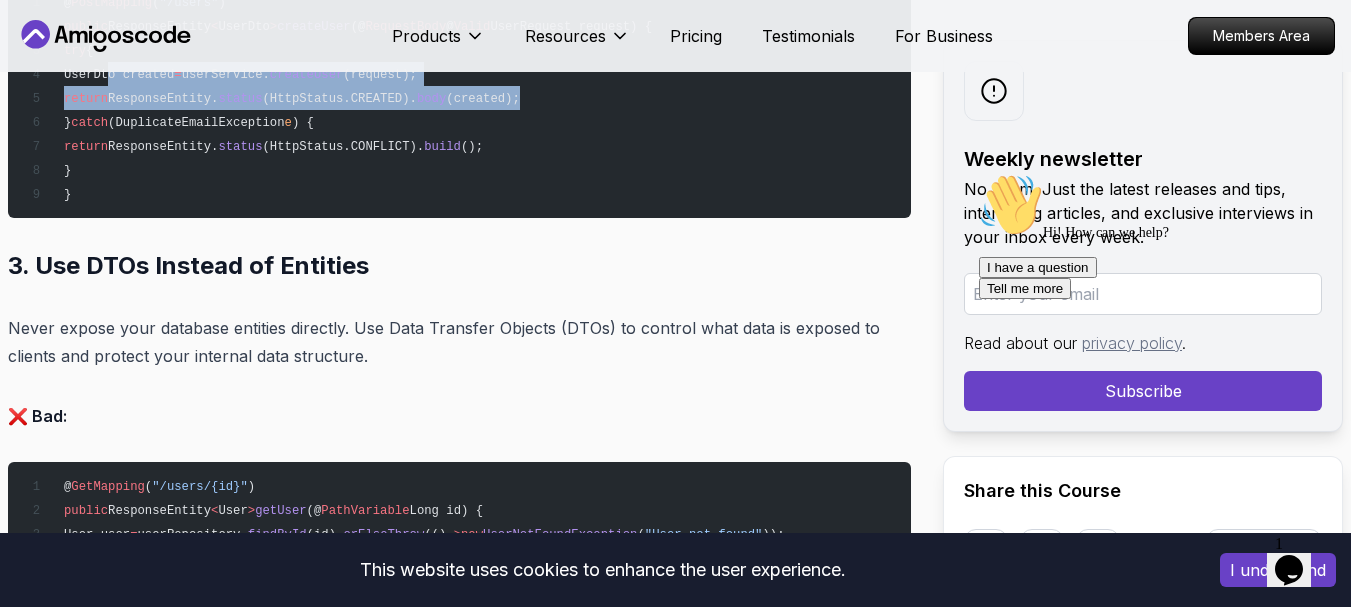 scroll, scrollTop: 4794, scrollLeft: 0, axis: vertical 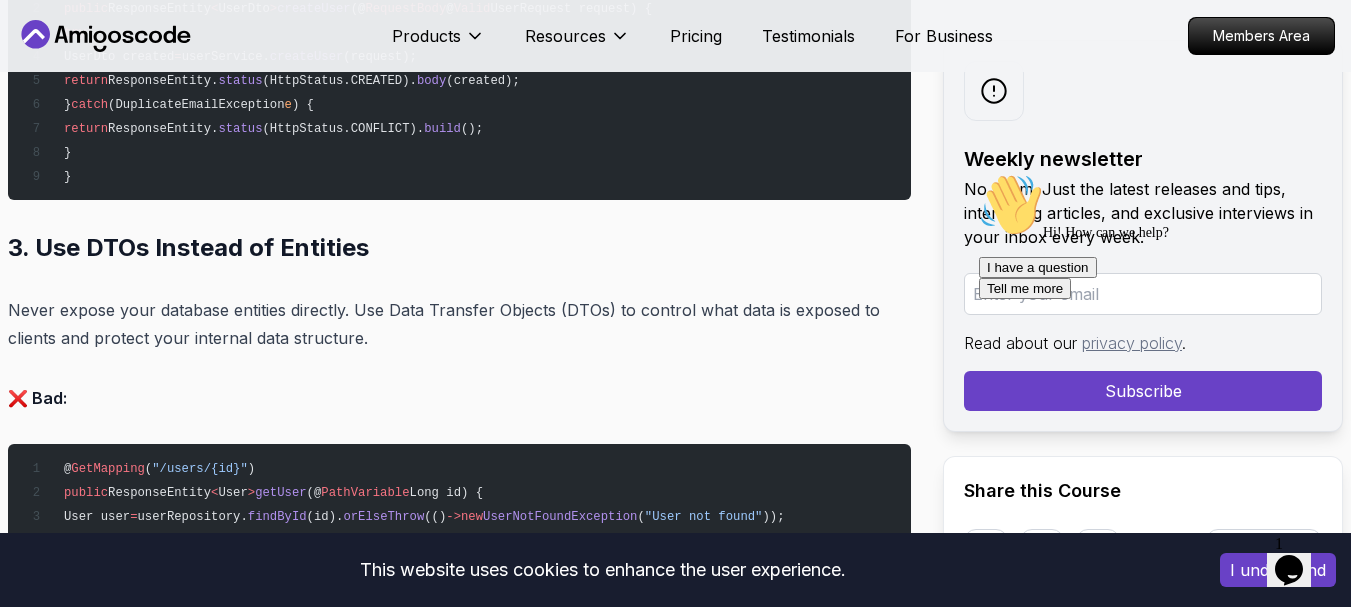 click on "Never expose your database entities directly. Use Data Transfer Objects (DTOs) to control what data is exposed to clients and protect your internal data structure." at bounding box center (459, 324) 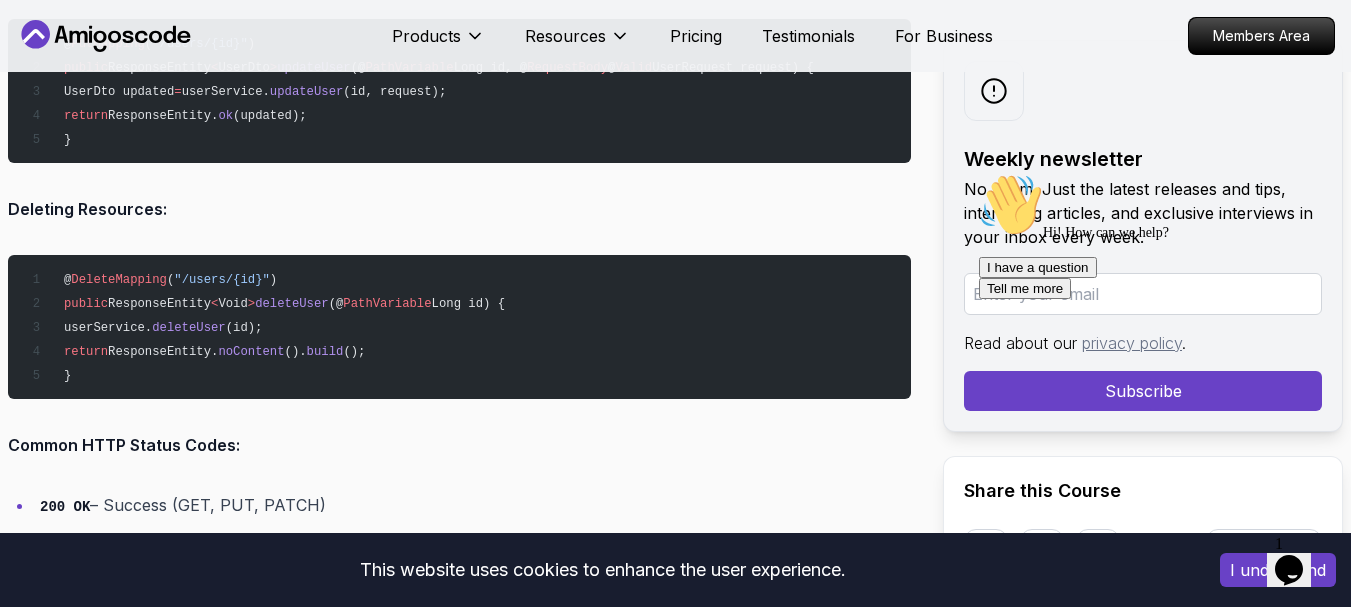 scroll, scrollTop: 3694, scrollLeft: 0, axis: vertical 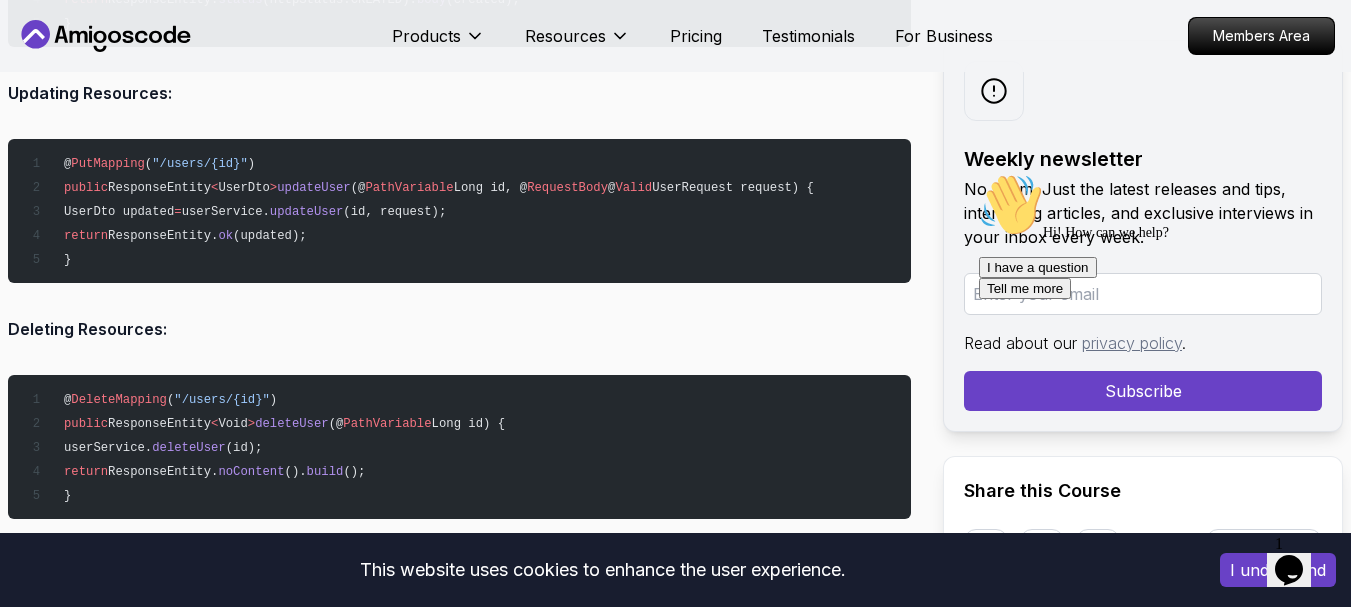 click on "(updated);" at bounding box center (270, 236) 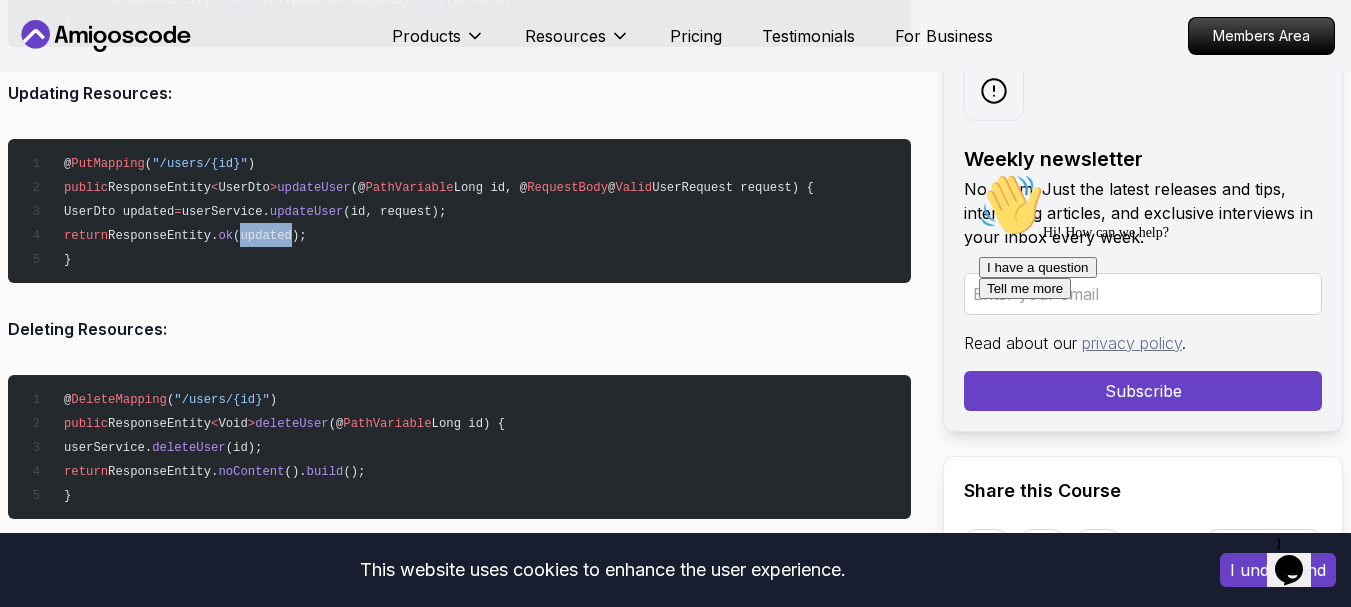 click on "(updated);" at bounding box center (270, 236) 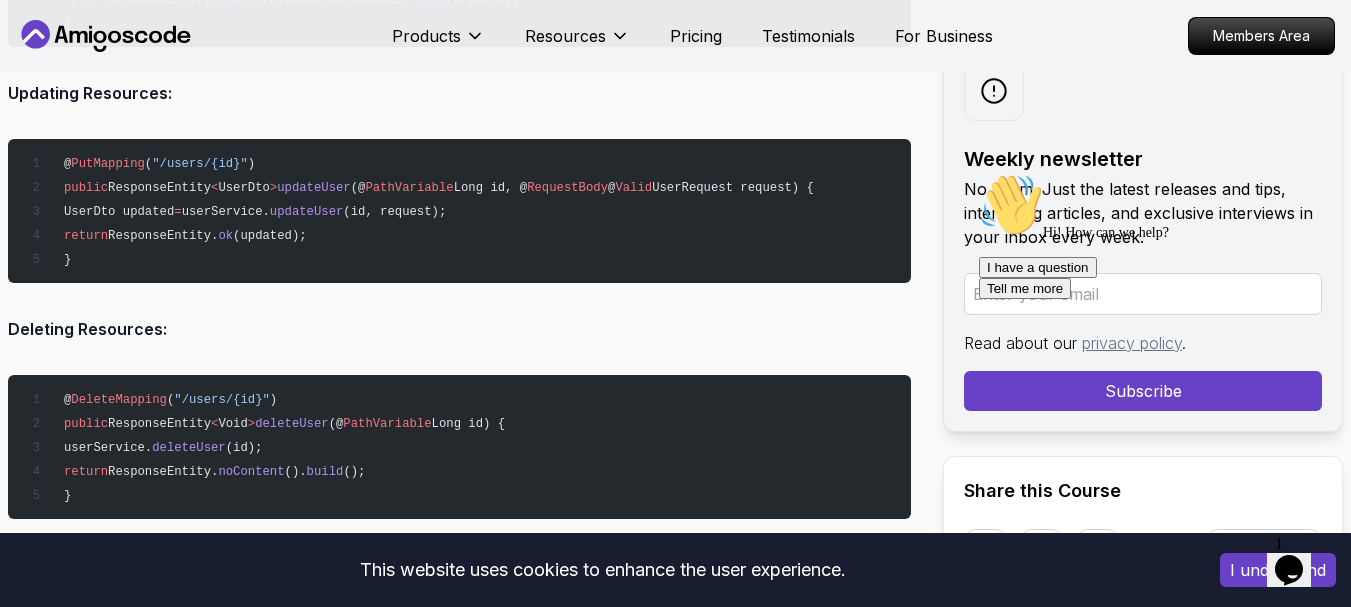 click on "@ PutMapping ( "/users/{id}" )
public  ResponseEntity < UserDto >  updateUser (@ PathVariable  Long id, @ RequestBody  @ Valid  UserRequest request) {
UserDto updated  =  userService. updateUser (id, request);
return  ResponseEntity. ok (updated);
}" at bounding box center [459, 211] 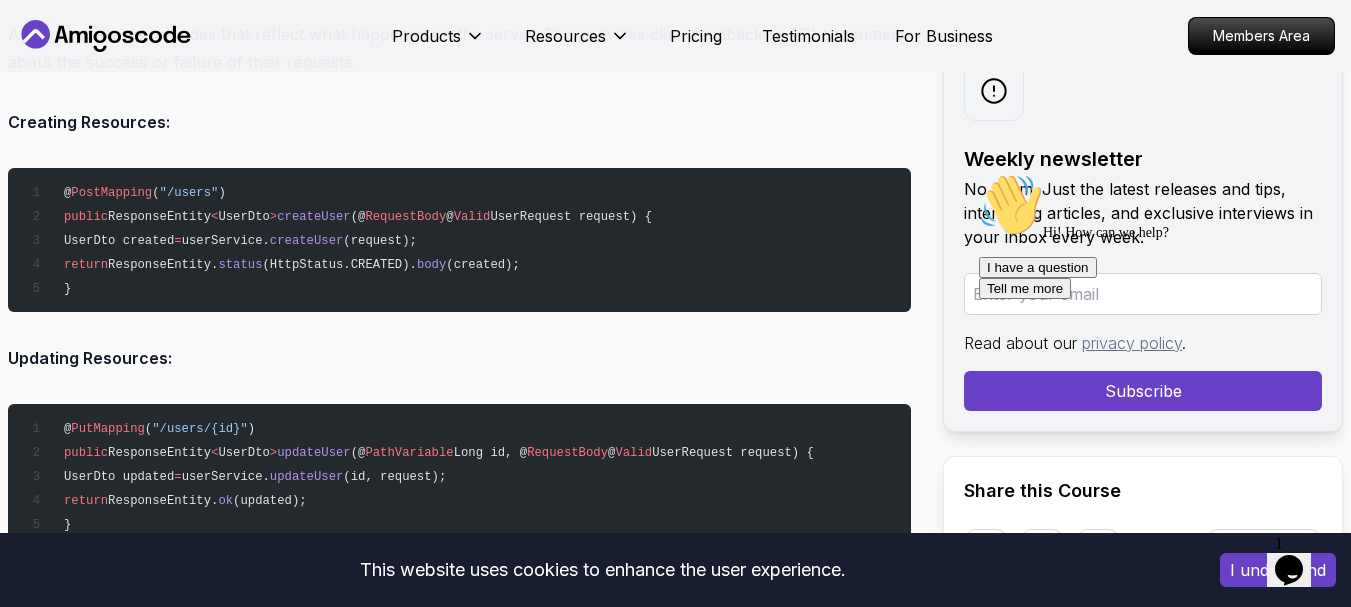 scroll, scrollTop: 3394, scrollLeft: 0, axis: vertical 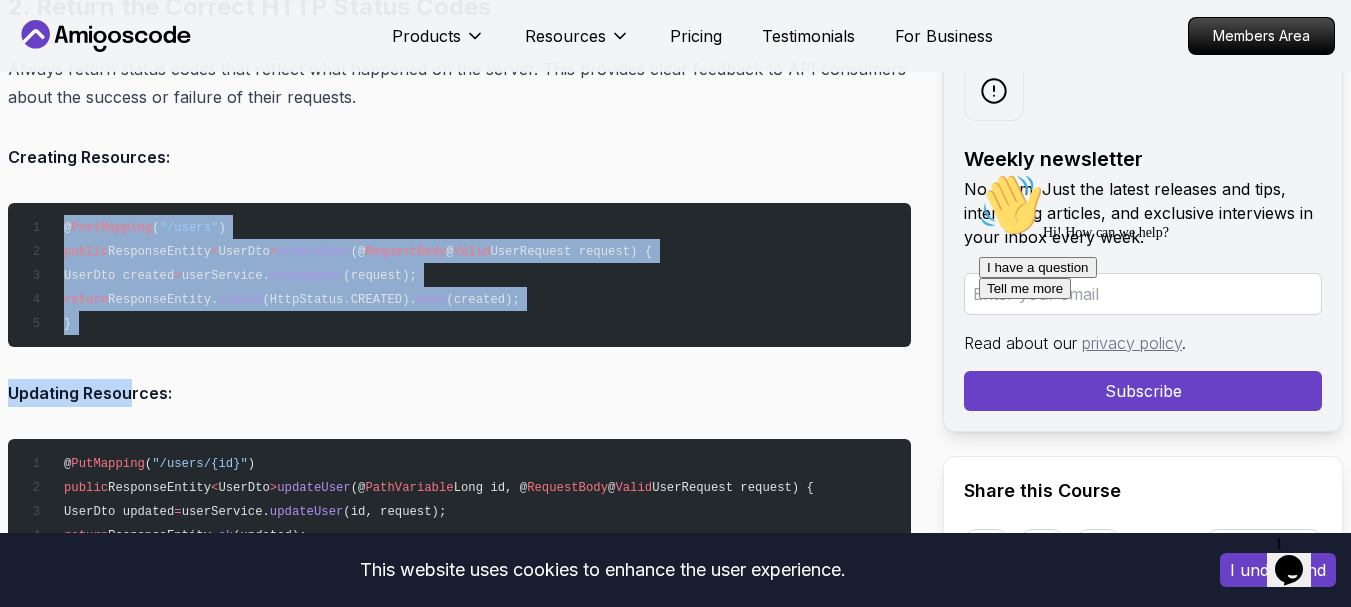 drag, startPoint x: 62, startPoint y: 226, endPoint x: 132, endPoint y: 353, distance: 145.0138 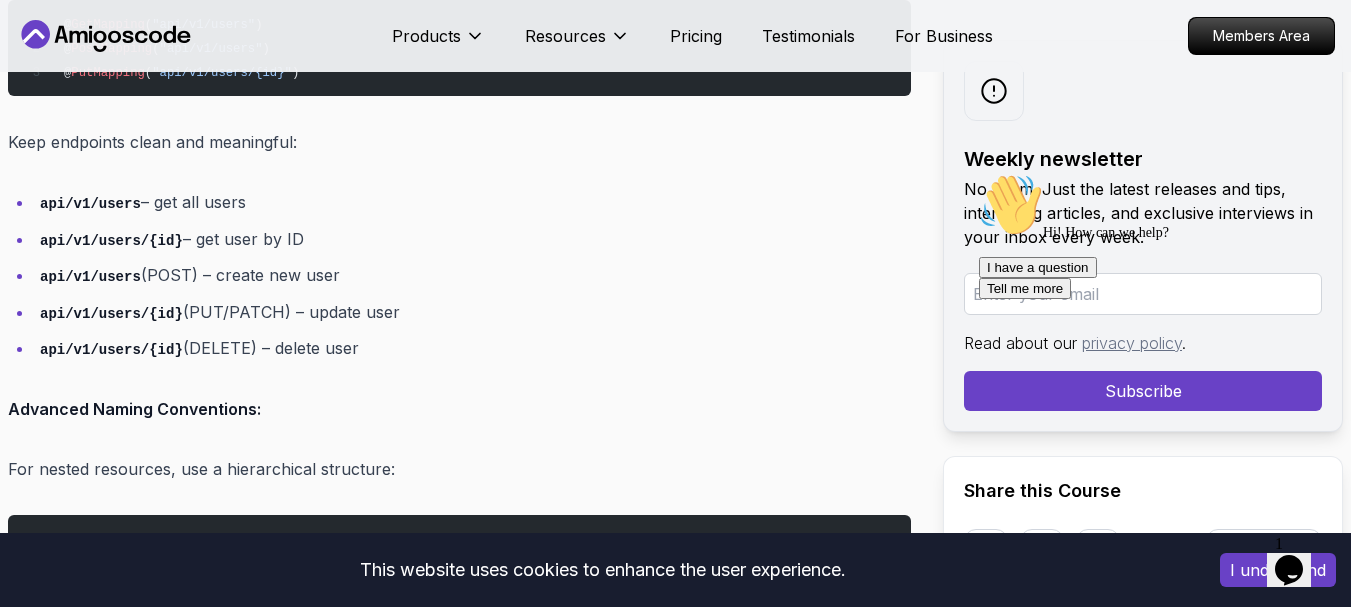 scroll, scrollTop: 2294, scrollLeft: 0, axis: vertical 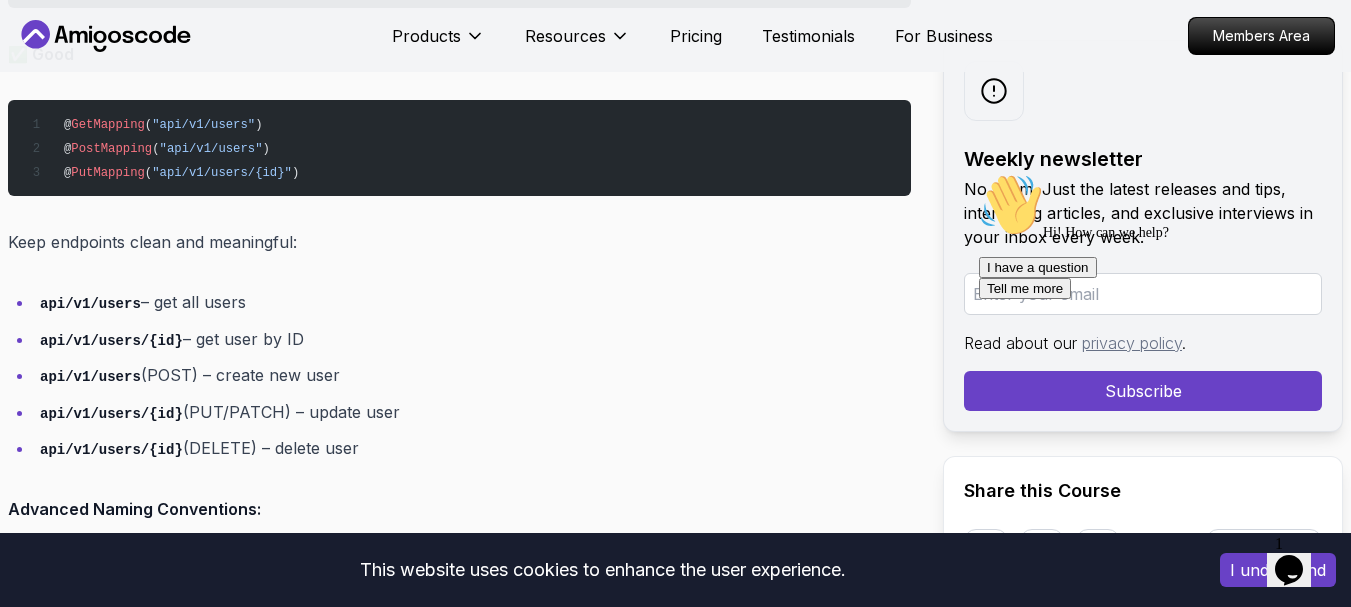 click on "api/v1/users  – get all users
api/v1/users/{id}  – get user by ID
api/v1/users  (POST) – create new user
api/v1/users/{id}  (PUT/PATCH) – update user
api/v1/users/{id}  (DELETE) – delete user" at bounding box center [459, 375] 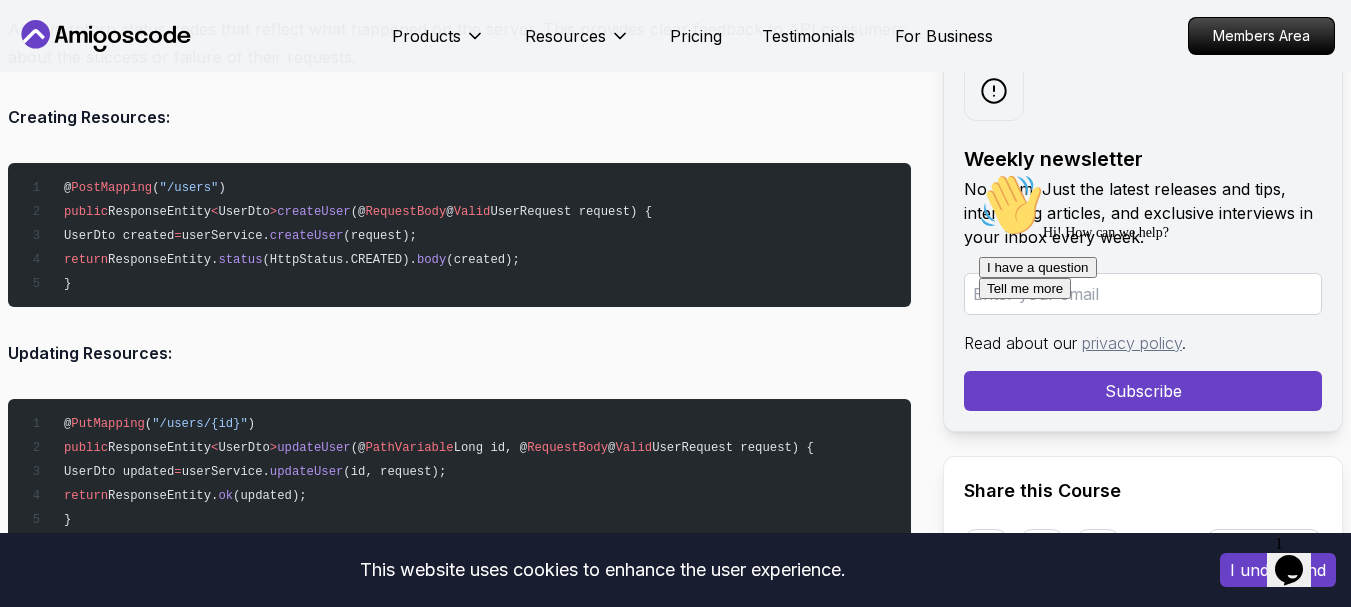 scroll, scrollTop: 3494, scrollLeft: 0, axis: vertical 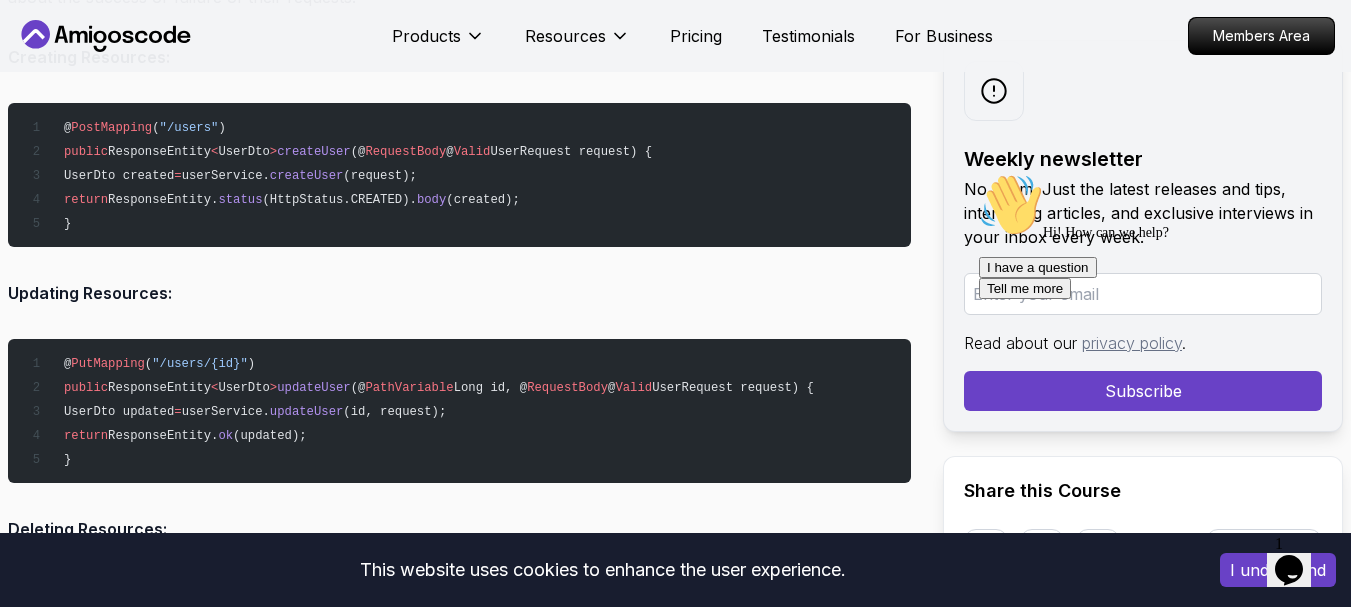 click on "@ PutMapping ( "/users/{id}" )
public  ResponseEntity < UserDto >  updateUser (@ PathVariable  Long id, @ RequestBody  @ Valid  UserRequest request) {
UserDto updated  =  userService. updateUser (id, request);
return  ResponseEntity. ok (updated);
}" at bounding box center (459, 411) 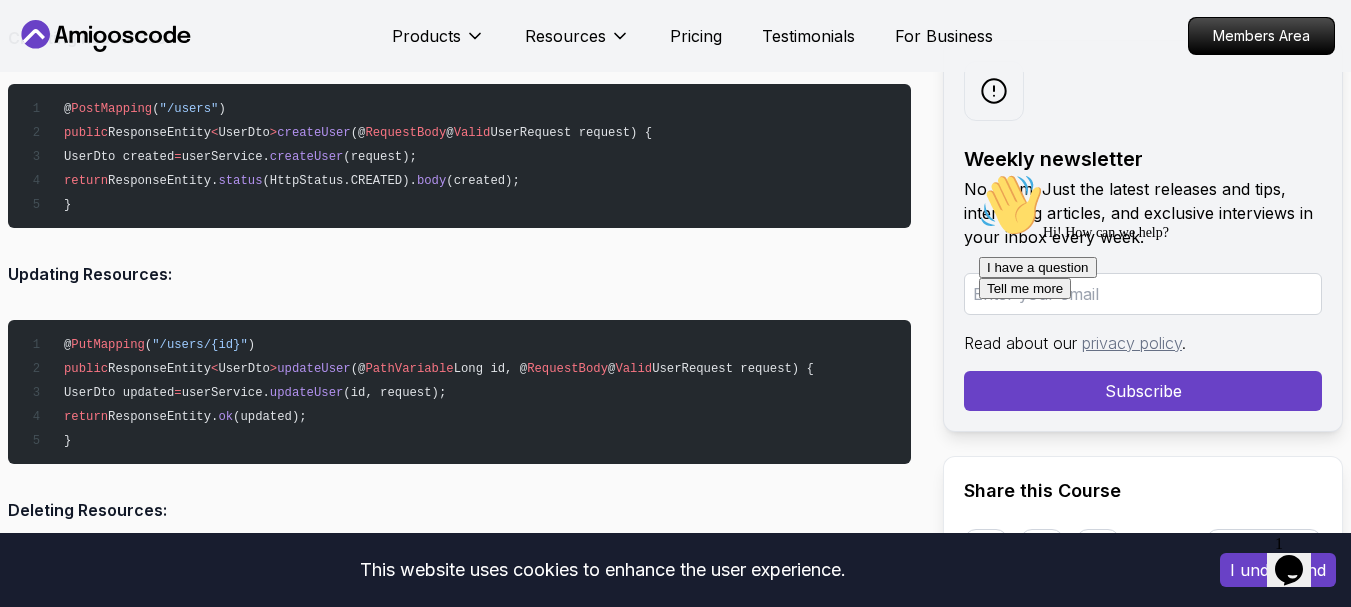 scroll, scrollTop: 3494, scrollLeft: 0, axis: vertical 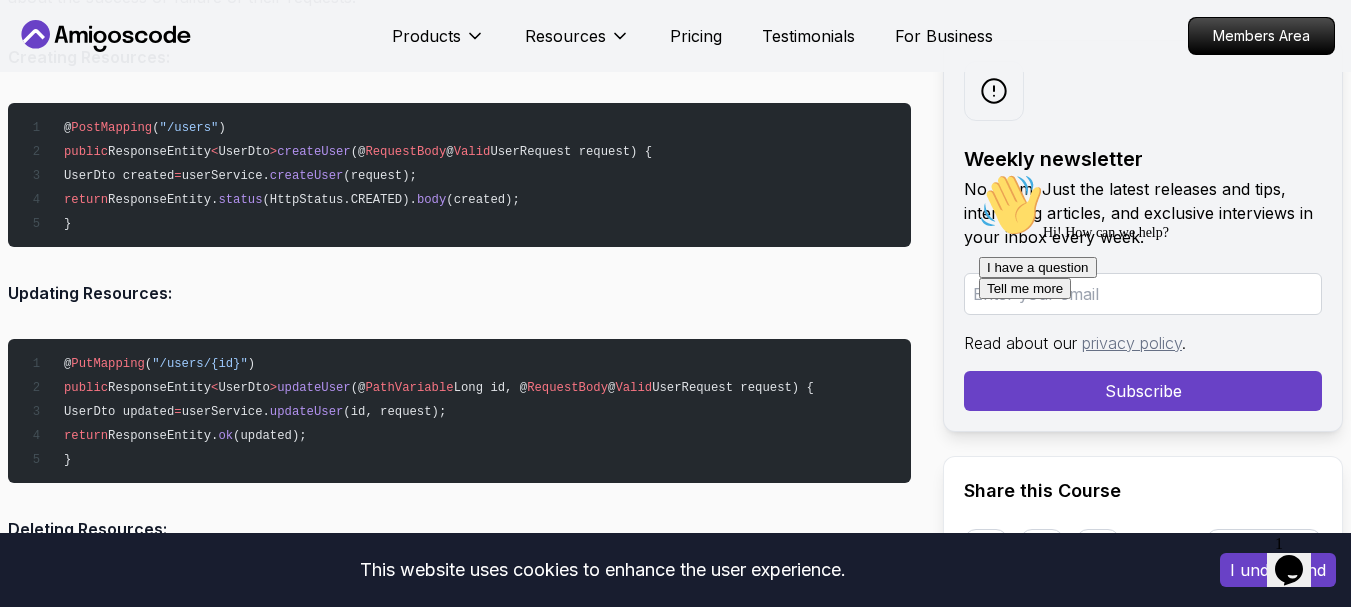 click on "@ PutMapping ( "/users/{id}" )
public  ResponseEntity < UserDto >  updateUser (@ PathVariable  Long id, @ RequestBody  @ Valid  UserRequest request) {
UserDto updated  =  userService. updateUser (id, request);
return  ResponseEntity. ok (updated);
}" at bounding box center [459, 411] 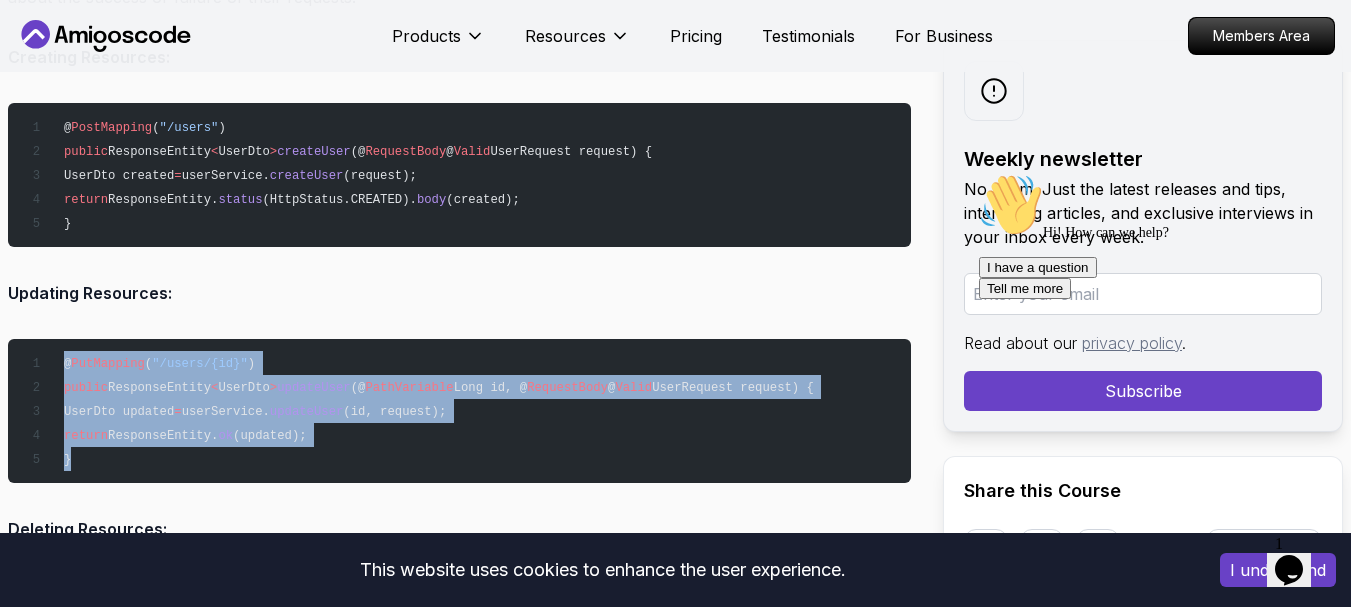 drag, startPoint x: 61, startPoint y: 359, endPoint x: 154, endPoint y: 440, distance: 123.32883 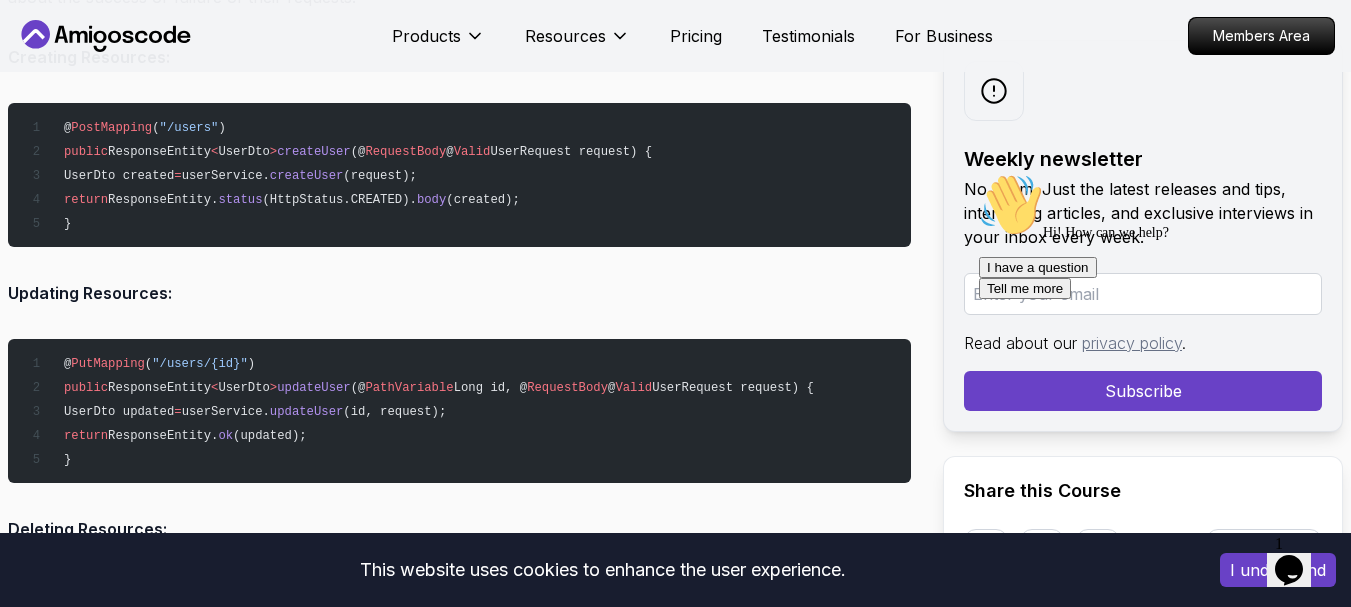 click on "Introduction
Spring Boot makes it easy to build REST APIs quickly, but writing  clean, secure, and scalable  APIs still requires following best practices. In this comprehensive guide, you'll learn the  top 10 Spring Boot REST API best practices  that will help you write professional-grade APIs ready for production.
Whether you're building internal tools or public APIs, these tips will help you avoid common mistakes, improve maintainability, and impress your team. The practices outlined in this guide are based on years of experience building production APIs and have been proven to work at scale.
Building a REST API is more than just creating endpoints that return data. It's about designing an interface that's intuitive, secure, performant, and maintainable. The best practices in this guide will help you create APIs that developers love to use and that can scale with your business needs.
Table of Contents
🚀 1. Use Consistent and RESTful Resource Naming
2. Return the Correct HTTP Status Codes" at bounding box center [459, 10586] 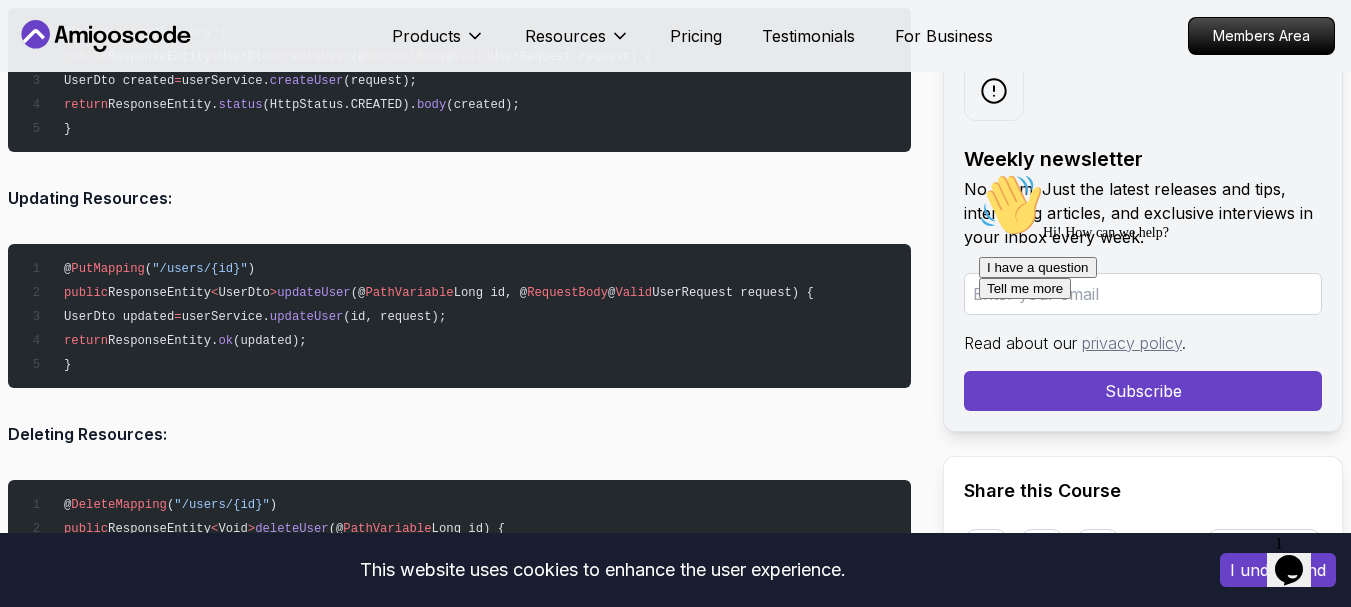 scroll, scrollTop: 3594, scrollLeft: 0, axis: vertical 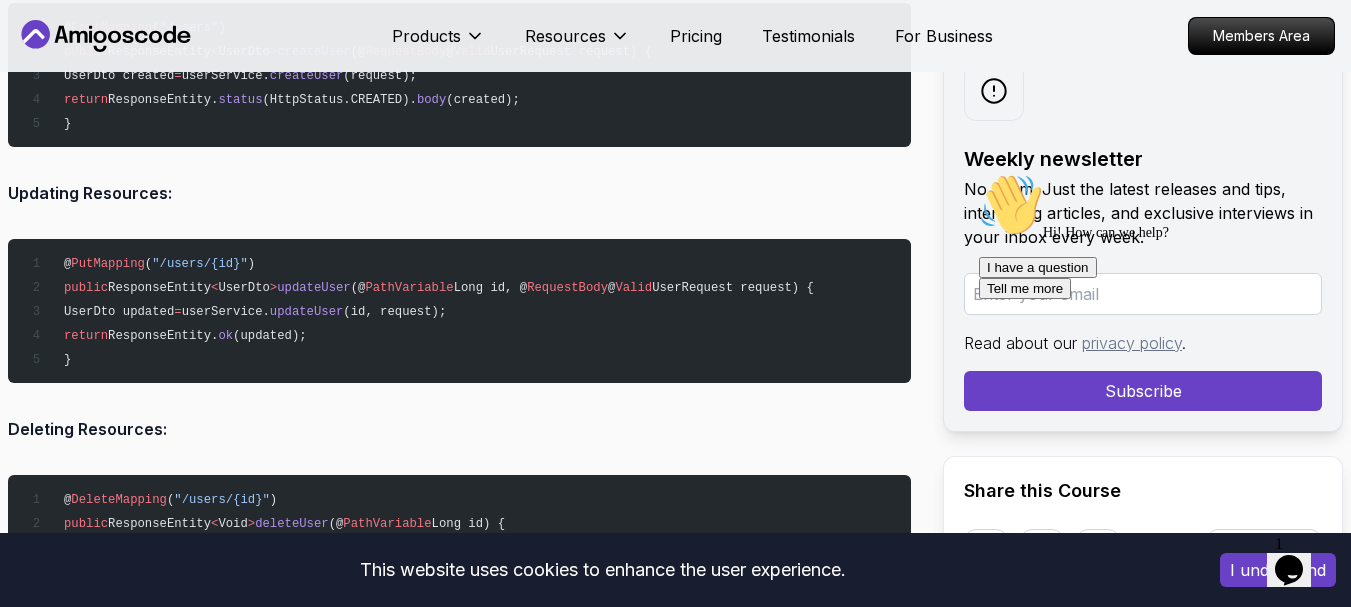 click on "Introduction
Spring Boot makes it easy to build REST APIs quickly, but writing  clean, secure, and scalable  APIs still requires following best practices. In this comprehensive guide, you'll learn the  top 10 Spring Boot REST API best practices  that will help you write professional-grade APIs ready for production.
Whether you're building internal tools or public APIs, these tips will help you avoid common mistakes, improve maintainability, and impress your team. The practices outlined in this guide are based on years of experience building production APIs and have been proven to work at scale.
Building a REST API is more than just creating endpoints that return data. It's about designing an interface that's intuitive, secure, performant, and maintainable. The best practices in this guide will help you create APIs that developers love to use and that can scale with your business needs.
Table of Contents
🚀 1. Use Consistent and RESTful Resource Naming
2. Return the Correct HTTP Status Codes" at bounding box center [459, 10486] 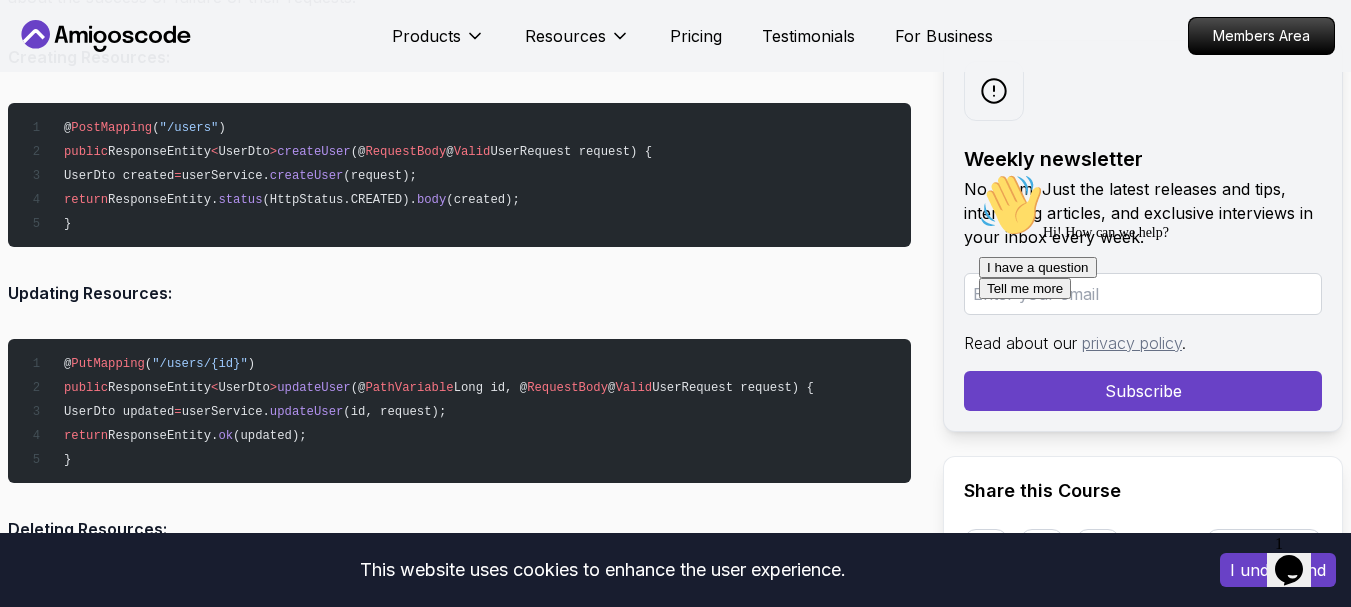 click on "Updating Resources:" at bounding box center [459, 293] 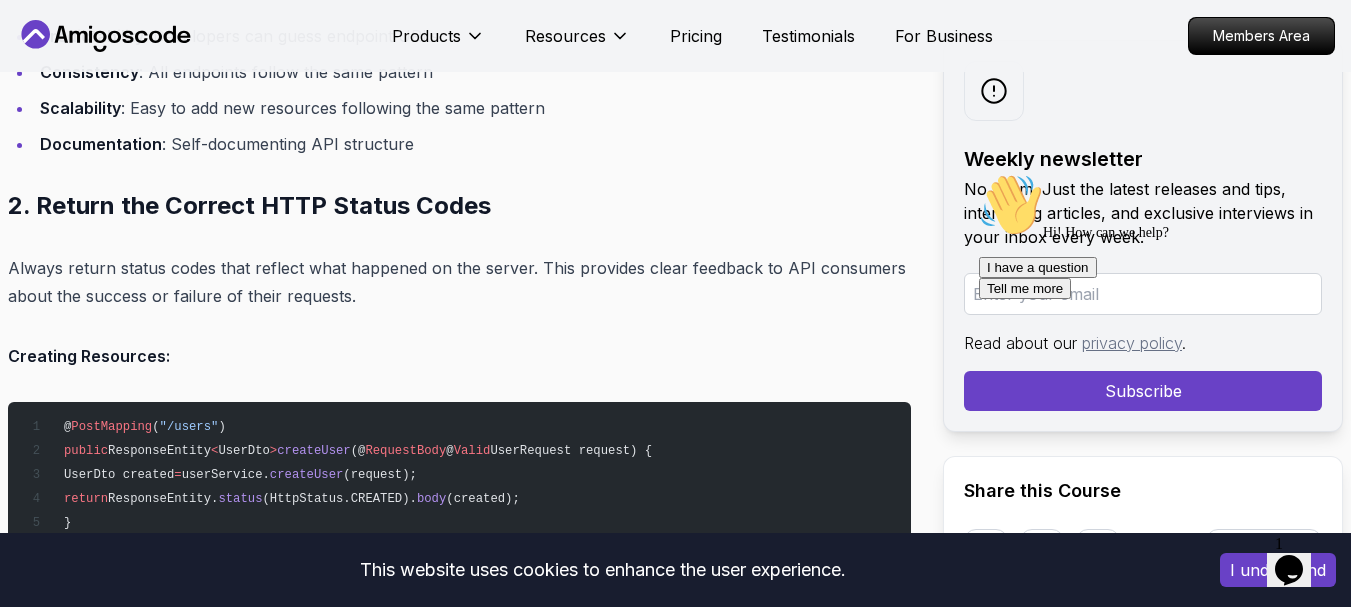 scroll, scrollTop: 3194, scrollLeft: 0, axis: vertical 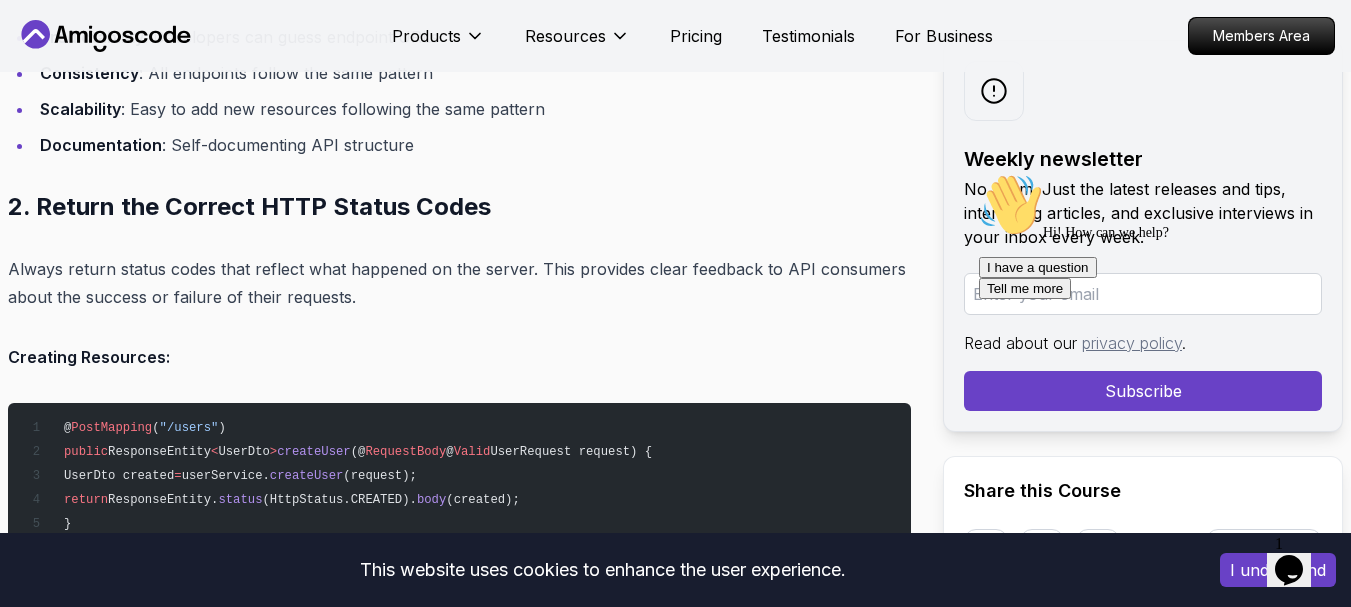 click on "Always return status codes that reflect what happened on the server. This provides clear feedback to API consumers about the success or failure of their requests." at bounding box center (459, 283) 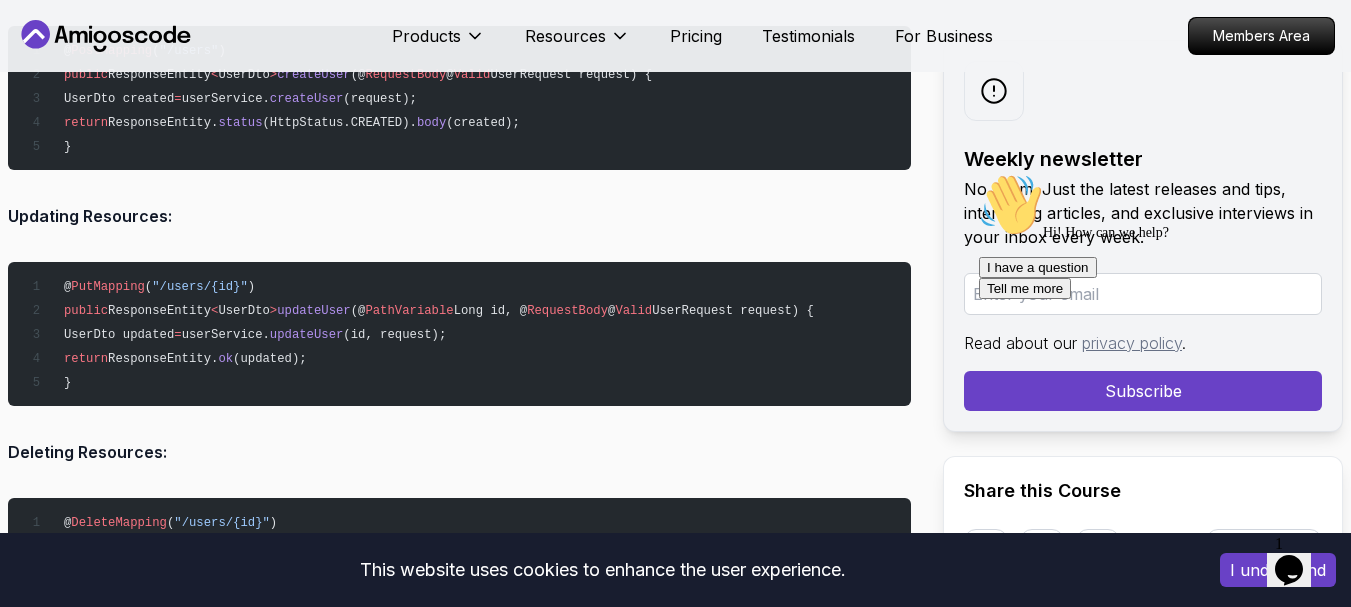 scroll, scrollTop: 3594, scrollLeft: 0, axis: vertical 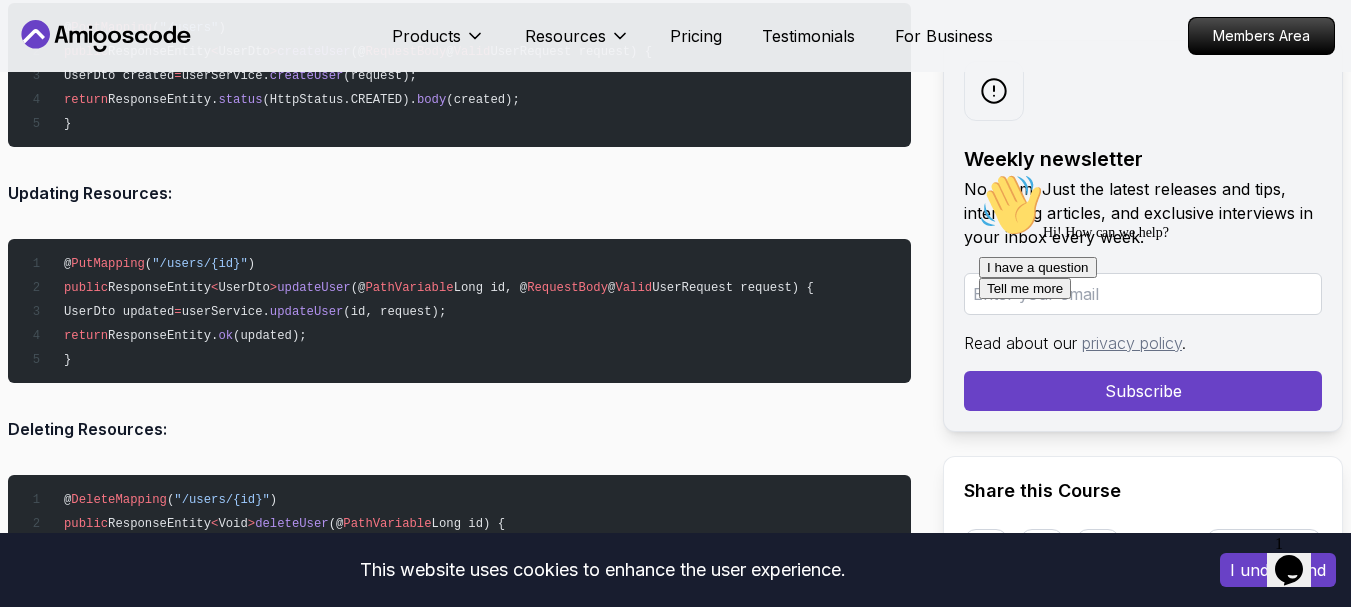click on "Introduction
Spring Boot makes it easy to build REST APIs quickly, but writing  clean, secure, and scalable  APIs still requires following best practices. In this comprehensive guide, you'll learn the  top 10 Spring Boot REST API best practices  that will help you write professional-grade APIs ready for production.
Whether you're building internal tools or public APIs, these tips will help you avoid common mistakes, improve maintainability, and impress your team. The practices outlined in this guide are based on years of experience building production APIs and have been proven to work at scale.
Building a REST API is more than just creating endpoints that return data. It's about designing an interface that's intuitive, secure, performant, and maintainable. The best practices in this guide will help you create APIs that developers love to use and that can scale with your business needs.
Table of Contents
🚀 1. Use Consistent and RESTful Resource Naming
2. Return the Correct HTTP Status Codes" at bounding box center (459, 10486) 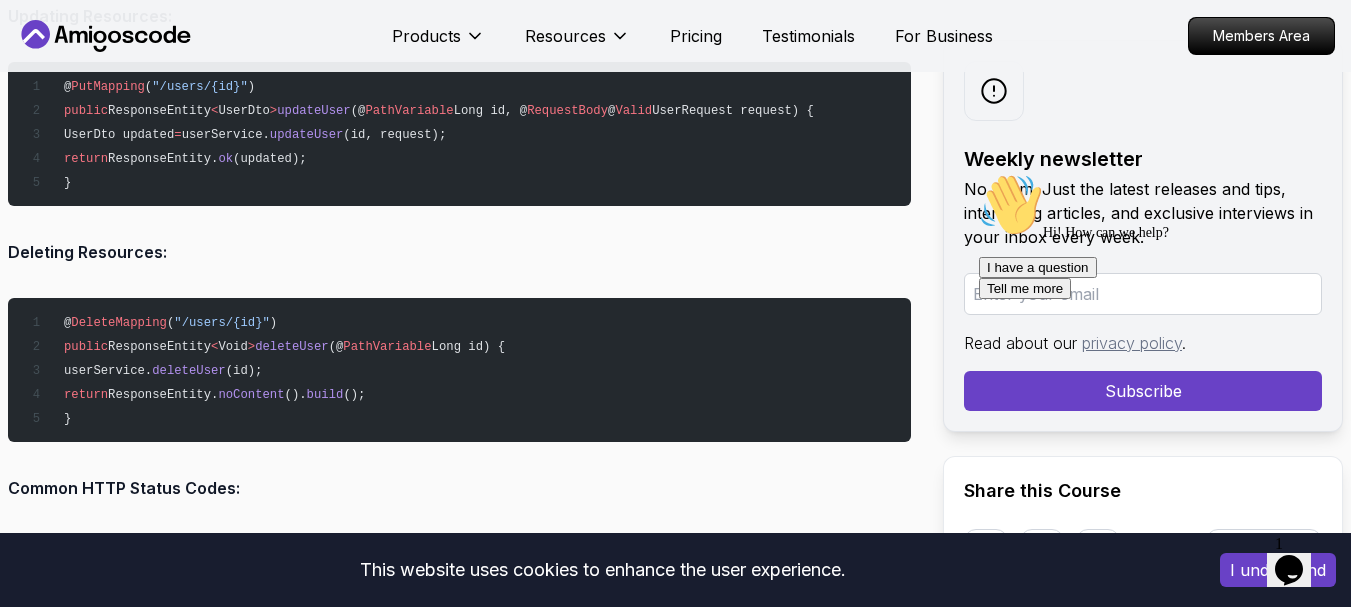 scroll, scrollTop: 3794, scrollLeft: 0, axis: vertical 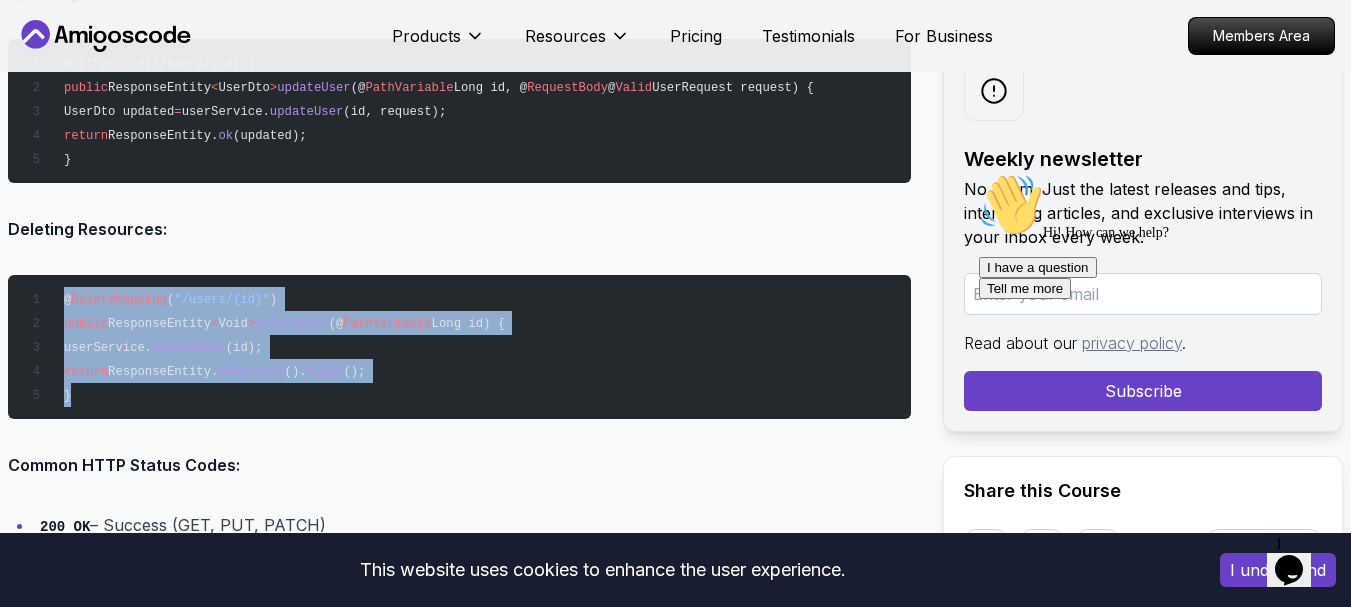 drag, startPoint x: 61, startPoint y: 298, endPoint x: 83, endPoint y: 383, distance: 87.80091 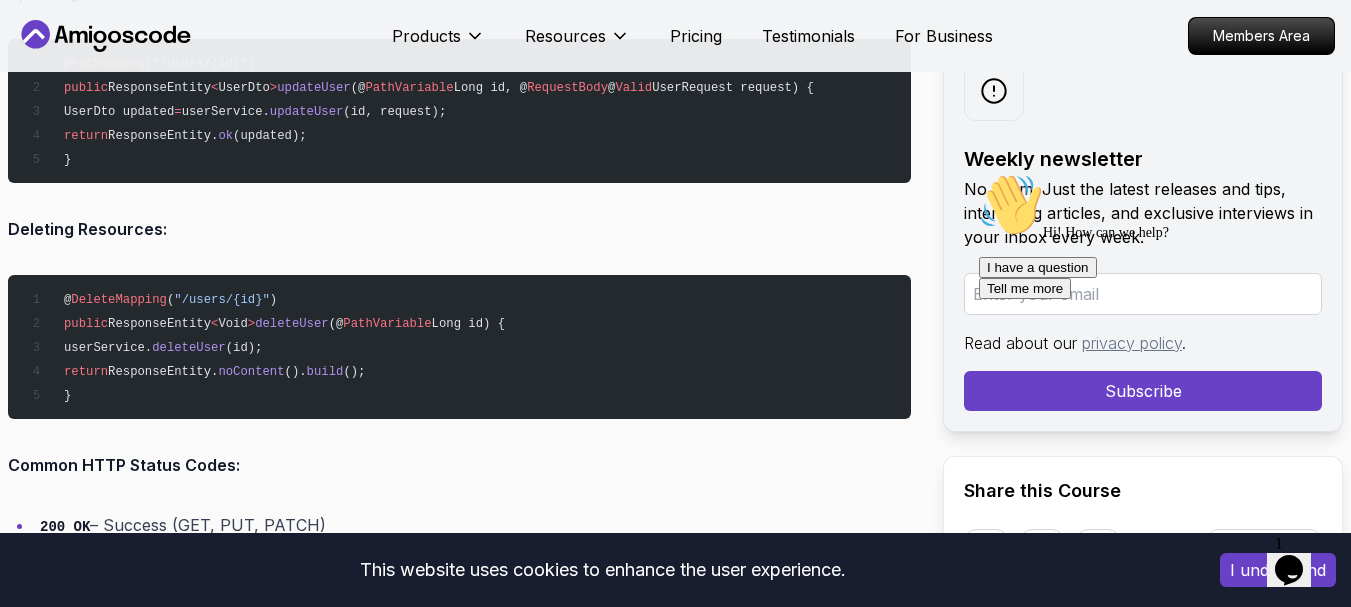 click on "Introduction
Spring Boot makes it easy to build REST APIs quickly, but writing  clean, secure, and scalable  APIs still requires following best practices. In this comprehensive guide, you'll learn the  top 10 Spring Boot REST API best practices  that will help you write professional-grade APIs ready for production.
Whether you're building internal tools or public APIs, these tips will help you avoid common mistakes, improve maintainability, and impress your team. The practices outlined in this guide are based on years of experience building production APIs and have been proven to work at scale.
Building a REST API is more than just creating endpoints that return data. It's about designing an interface that's intuitive, secure, performant, and maintainable. The best practices in this guide will help you create APIs that developers love to use and that can scale with your business needs.
Table of Contents
🚀 1. Use Consistent and RESTful Resource Naming
2. Return the Correct HTTP Status Codes" at bounding box center (459, 10286) 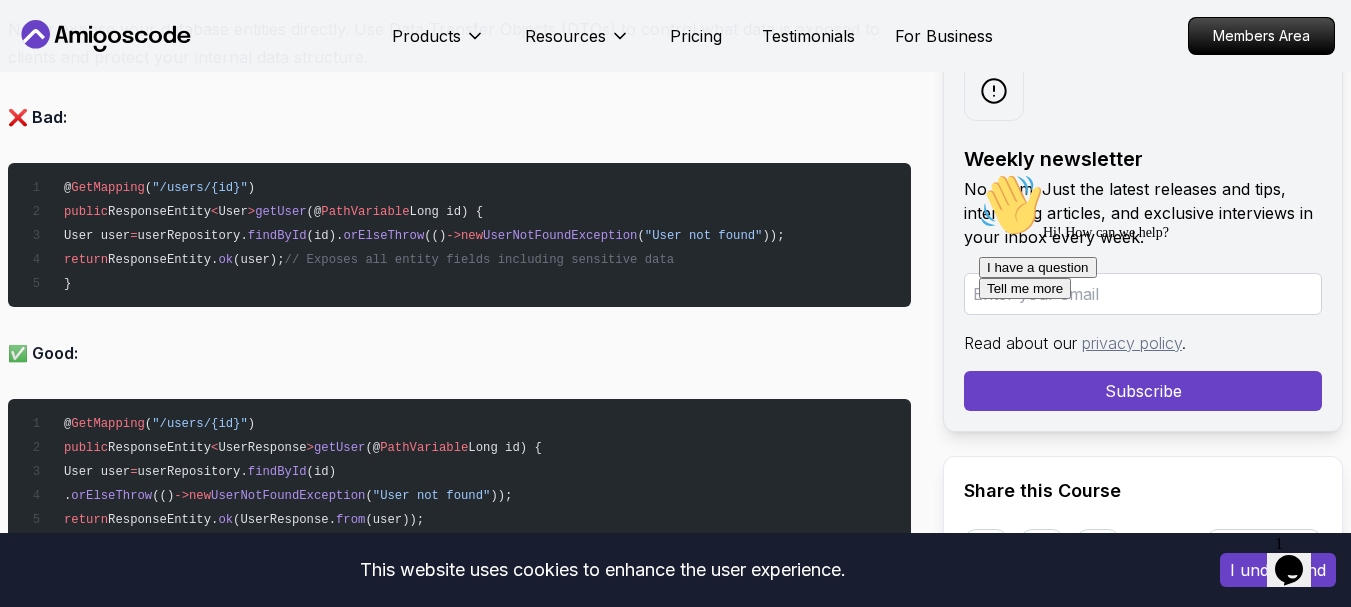 scroll, scrollTop: 5294, scrollLeft: 0, axis: vertical 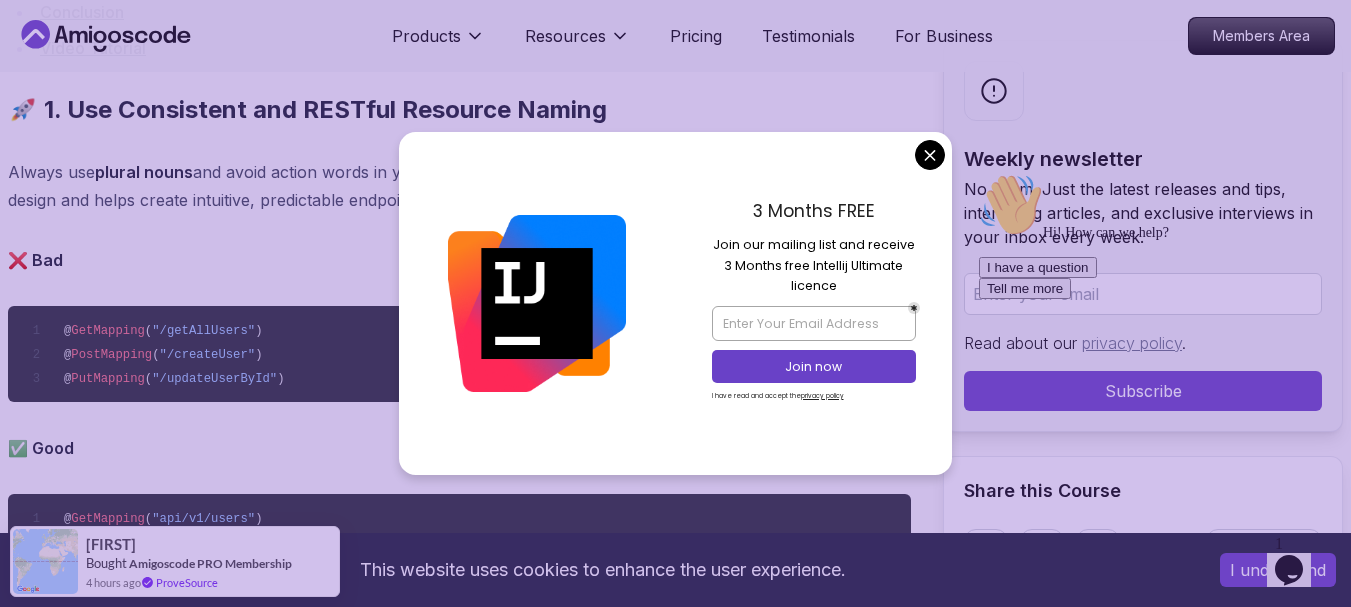 click on "This website uses cookies to enhance the user experience. I understand Products Resources Pricing Testimonials For Business Members Area Products Resources Pricing Testimonials For Business Members Area Blogs Top 10 Spring Boot REST API Best Practices (With Code Examples) backend 15 min read Top 10 Spring Boot REST API Best Practices (With Code Examples) Explore the top 10 Spring Boot REST API best practices for creating clean, secure, and scalable APIs. Enhance your API development skills with practical code examples and expert tips for professional-grade Spring Boot applications. Weekly newsletter No spam. Just the latest releases and tips, interesting articles, and exclusive interviews in your inbox every week. Read about our   privacy policy . Subscribe Share this Course or Copy link Published By:  [FIRST] [LAST]  |   Date:  [DATE] Introduction
Spring Boot makes it easy to build REST APIs quickly, but writing  clean, secure, and scalable top 10 Spring Boot REST API best practices" at bounding box center (675, 12277) 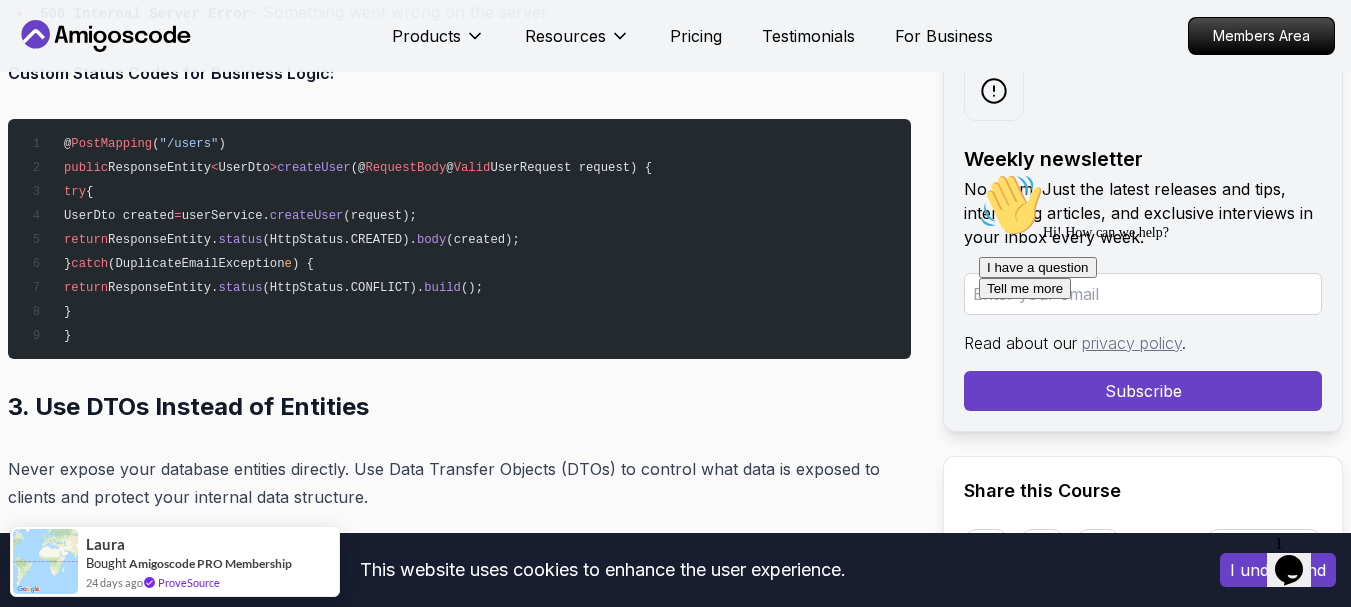 scroll, scrollTop: 4600, scrollLeft: 0, axis: vertical 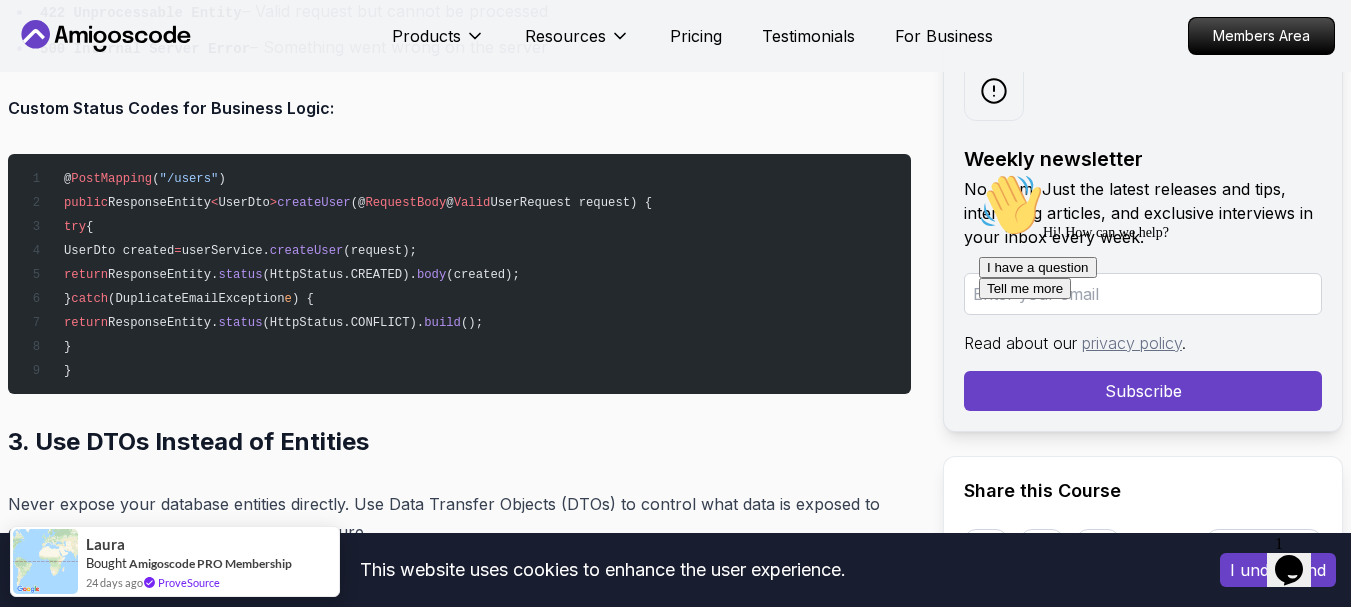 drag, startPoint x: 90, startPoint y: 220, endPoint x: 136, endPoint y: 344, distance: 132.25732 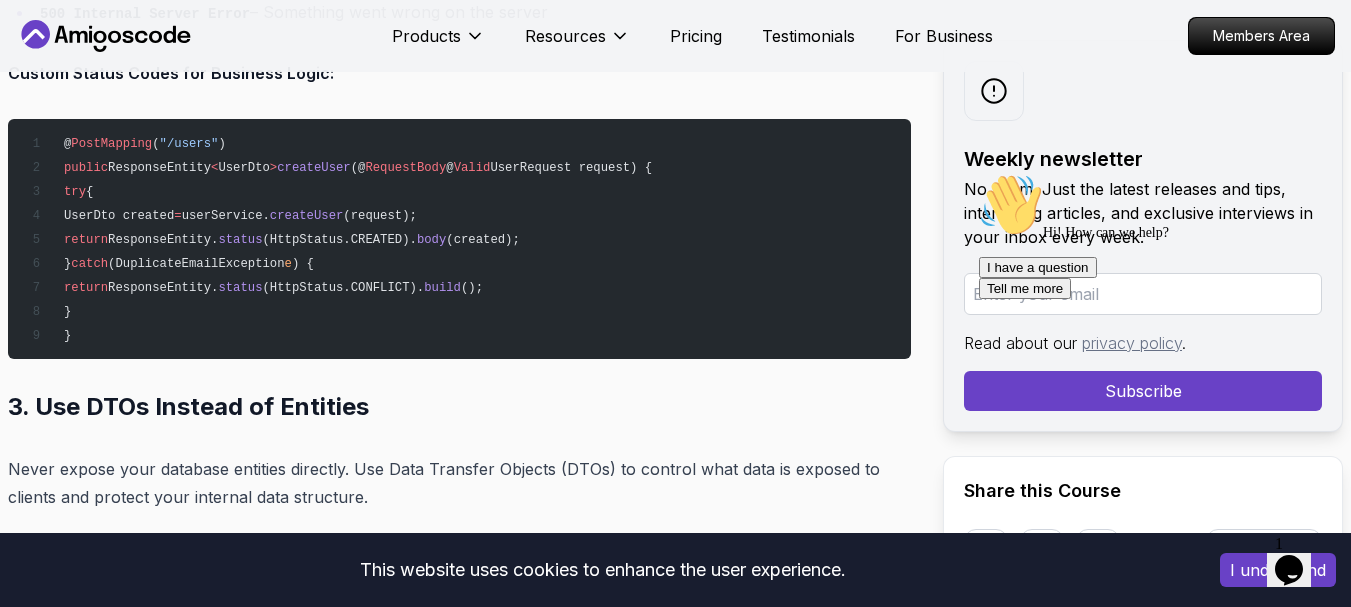 scroll, scrollTop: 4600, scrollLeft: 0, axis: vertical 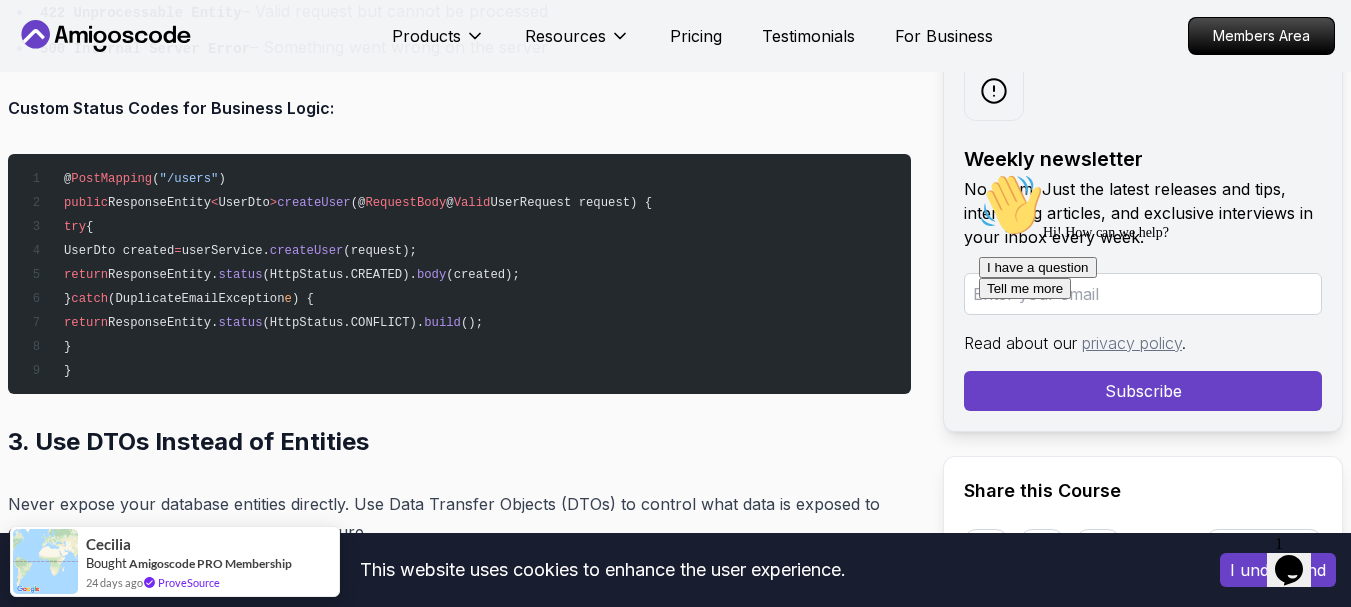 drag, startPoint x: 88, startPoint y: 226, endPoint x: 418, endPoint y: 300, distance: 338.19522 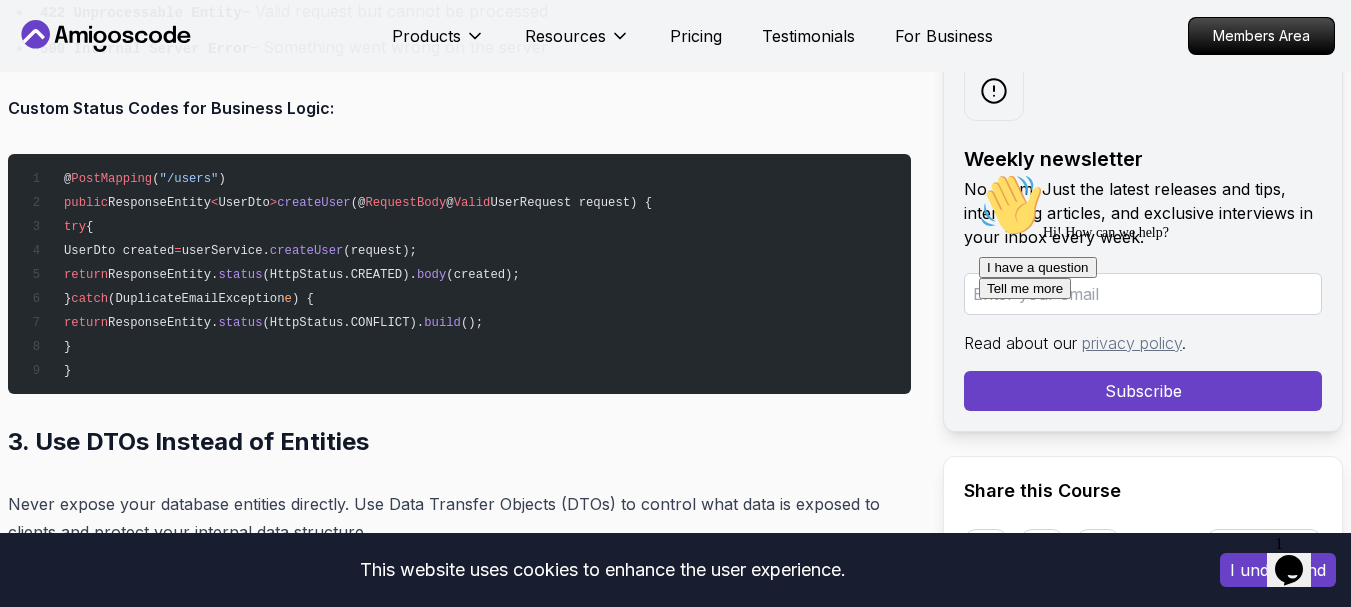 click on "3. Use DTOs Instead of Entities" at bounding box center [459, 442] 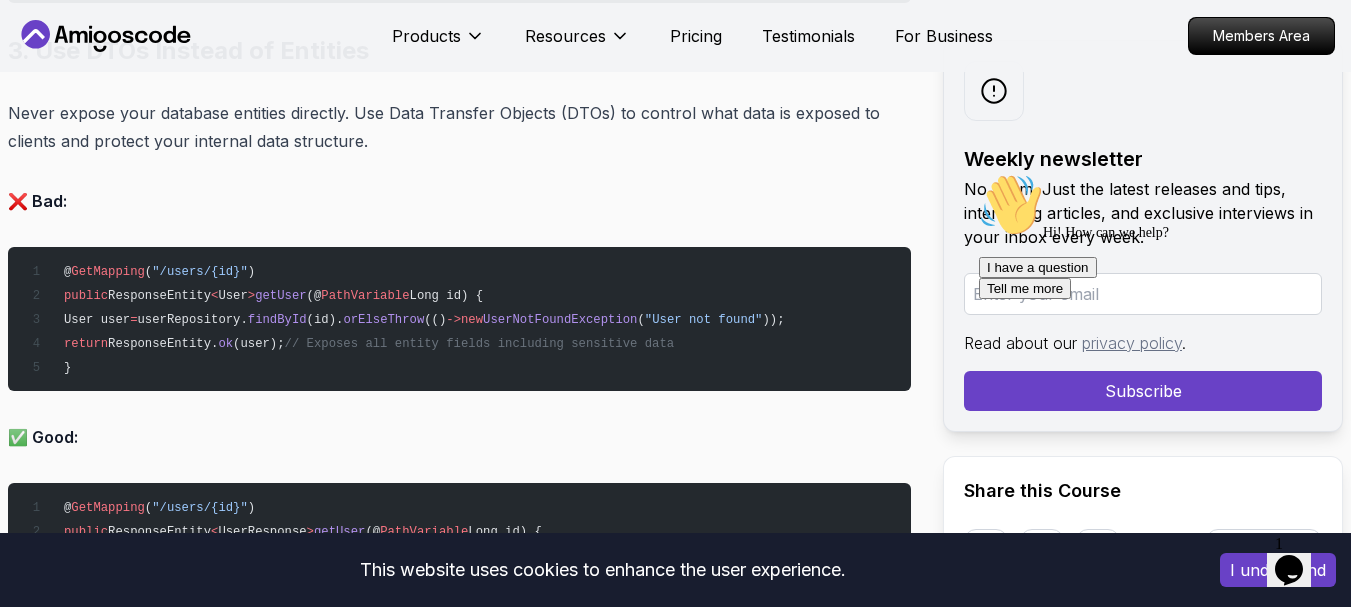scroll, scrollTop: 5100, scrollLeft: 0, axis: vertical 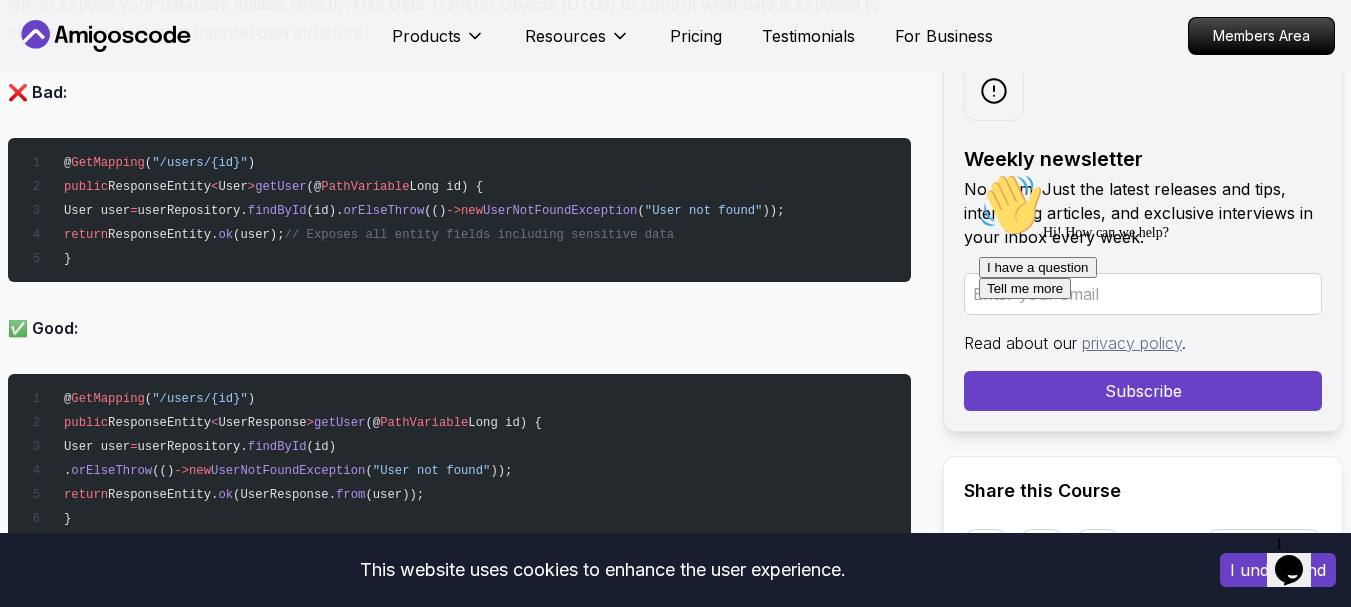 click on "UserResponse" at bounding box center [262, 423] 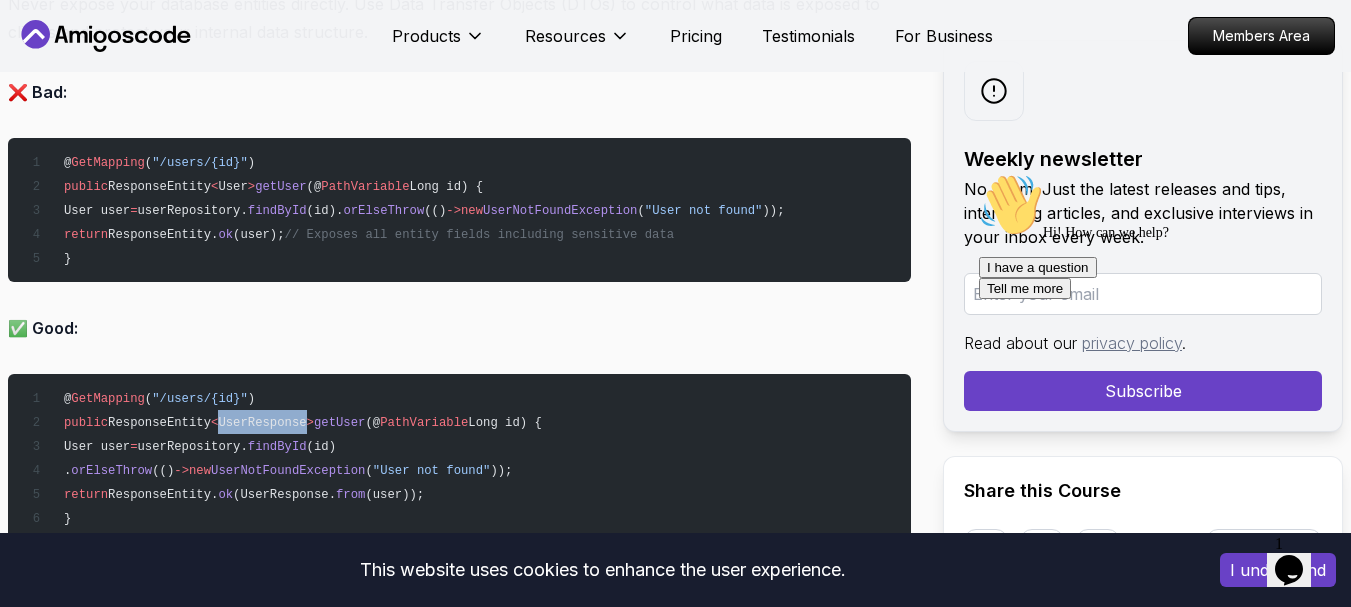 click on "UserResponse" at bounding box center [262, 423] 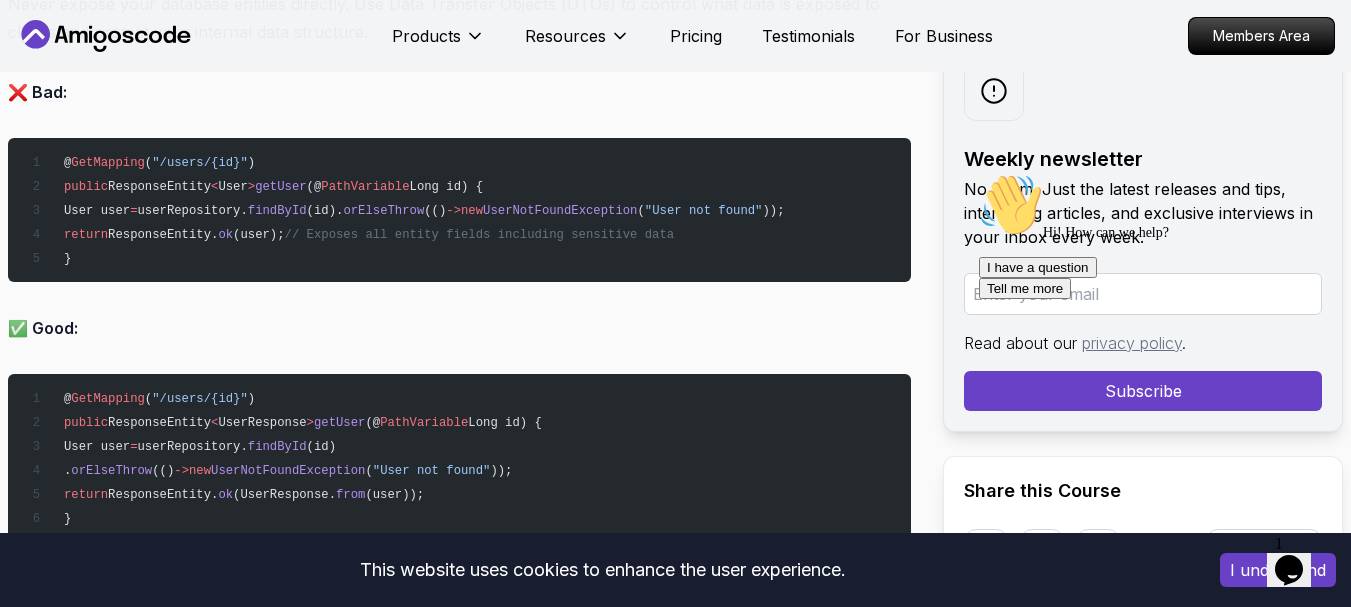 click on "@ GetMapping ( "/users/{id}" )
public  ResponseEntity < UserResponse >  getUser (@ PathVariable  Long id) {
User user  =  userRepository. findById (id)
. orElseThrow (()  ->  new  UserNotFoundException ( "User not found" ));
return  ResponseEntity. ok (UserResponse. from (user));
}" at bounding box center [459, 458] 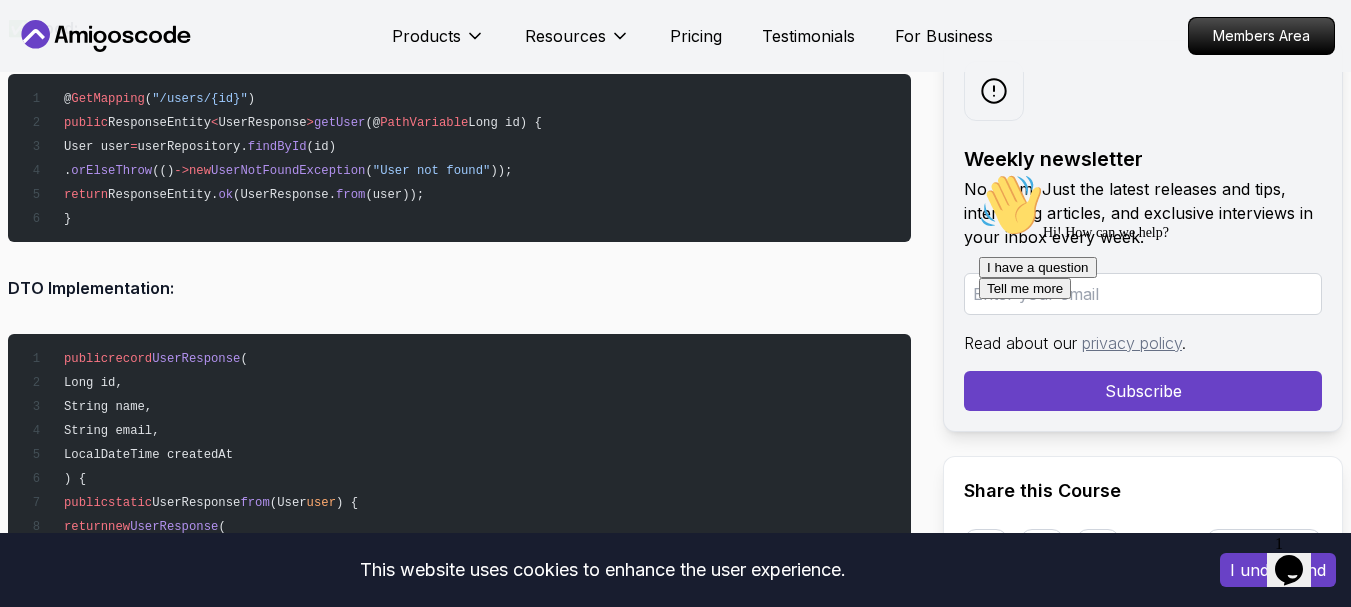 scroll, scrollTop: 5500, scrollLeft: 0, axis: vertical 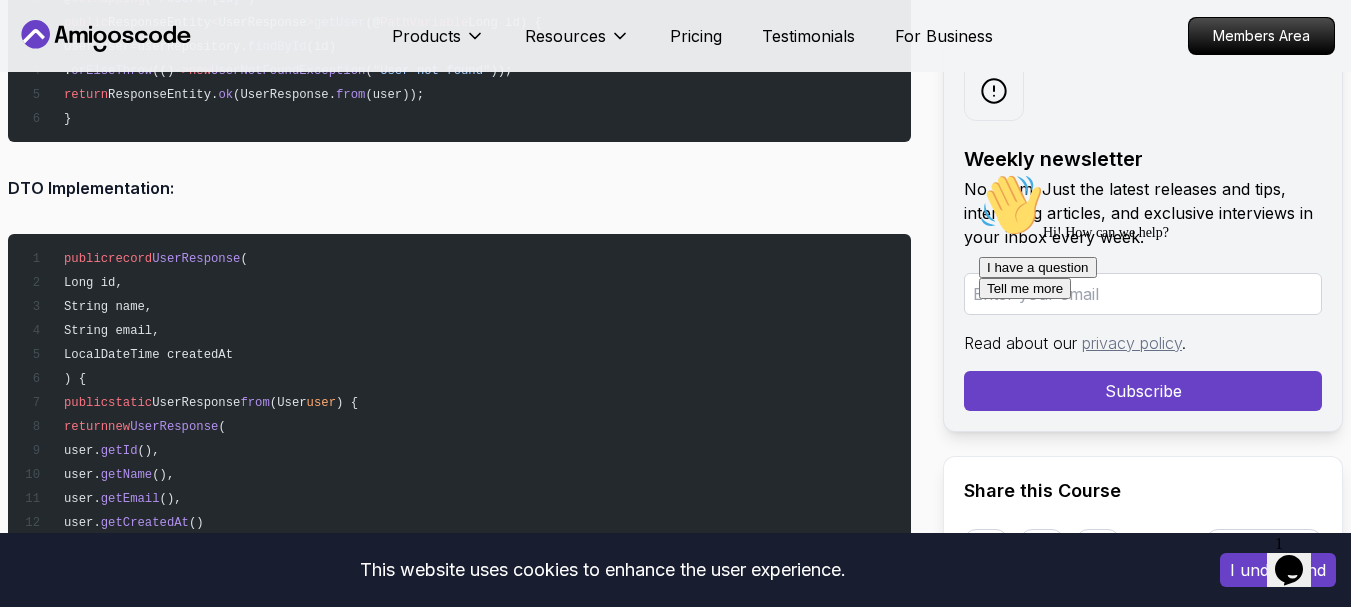click on "UserResponse" at bounding box center (196, 259) 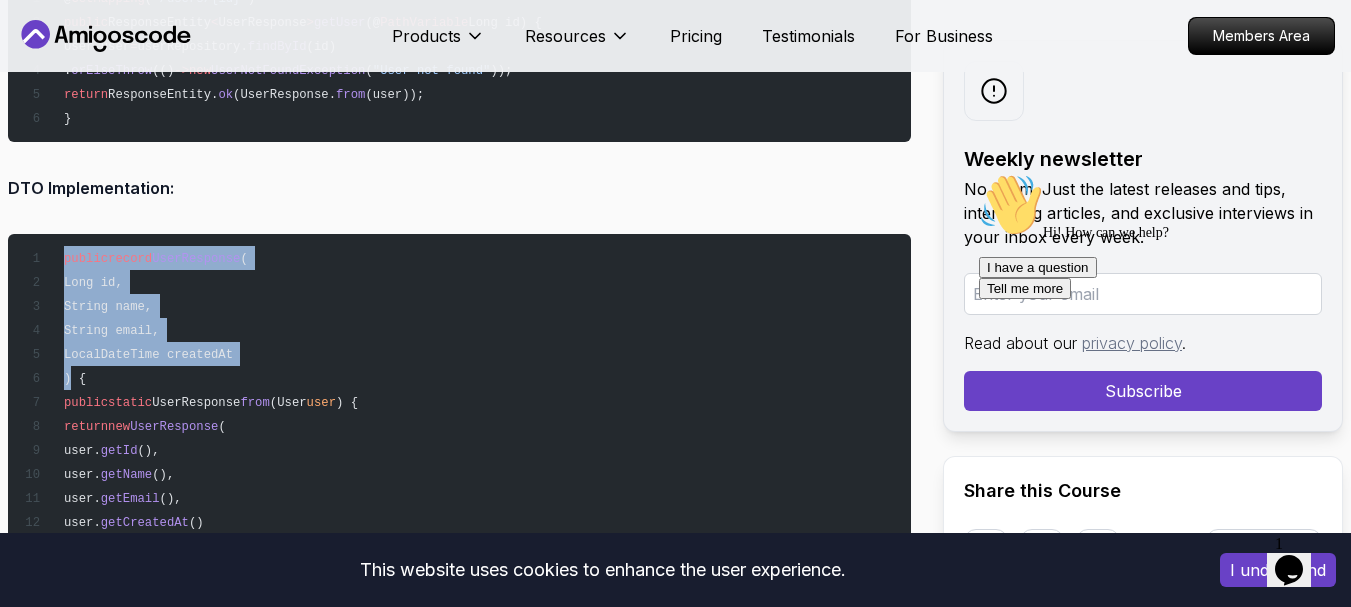 drag, startPoint x: 60, startPoint y: 256, endPoint x: 74, endPoint y: 377, distance: 121.80723 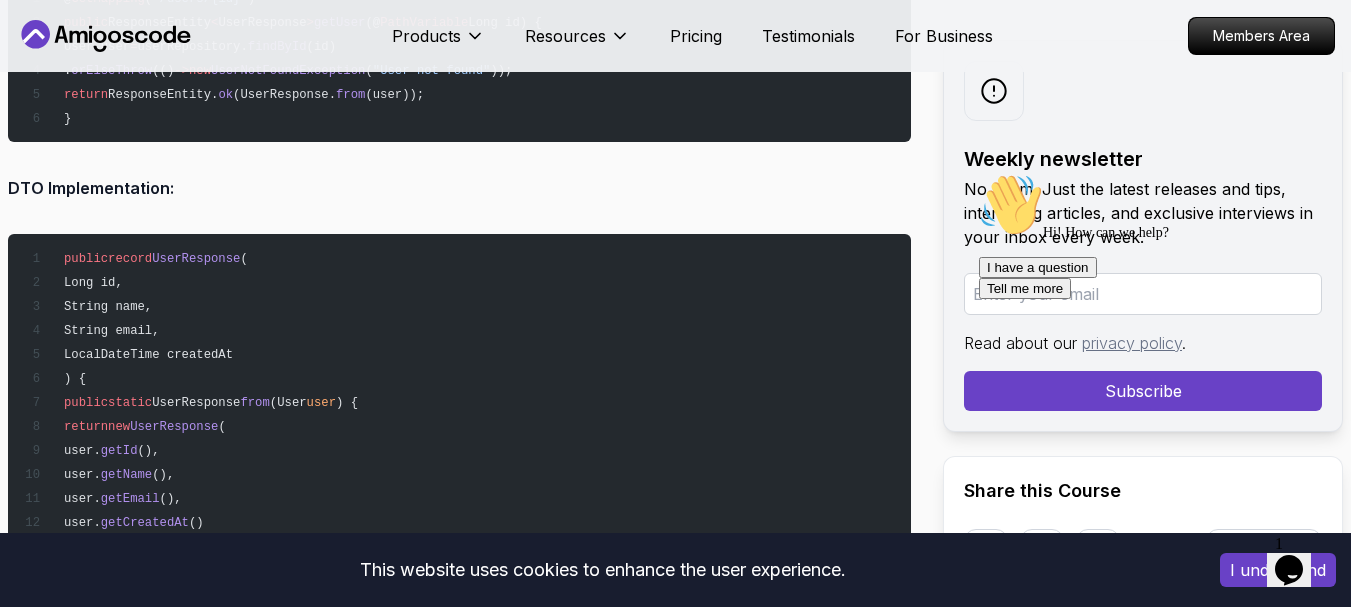 click on "public  record  UserResponse (
Long id,
String name,
String email,
LocalDateTime createdAt
) {
public  static  UserResponse  from (User  user ) {
return  new  UserResponse (
user. getId (),
user. getName (),
user. getEmail (),
user. getCreatedAt ()
);
}
}" at bounding box center (459, 426) 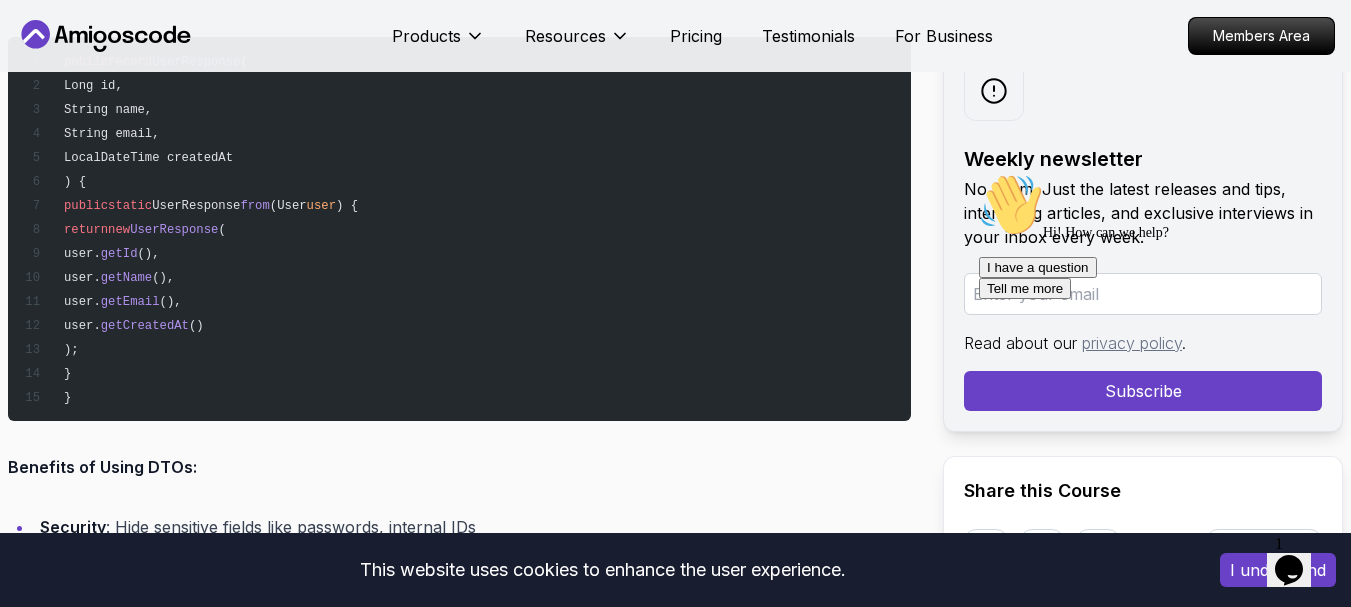 scroll, scrollTop: 5700, scrollLeft: 0, axis: vertical 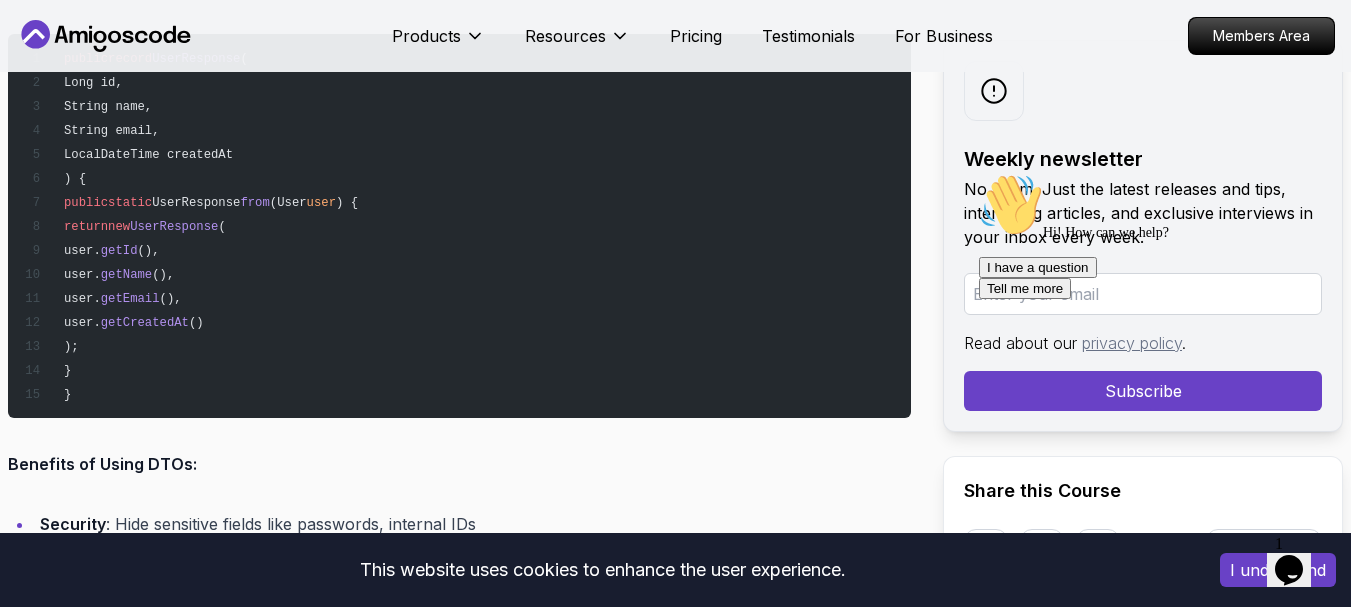 click on "public  record  UserResponse (
Long id,
String name,
String email,
LocalDateTime createdAt
) {
public  static  UserResponse  from (User  user ) {
return  new  UserResponse (
user. getId (),
user. getName (),
user. getEmail (),
user. getCreatedAt ()
);
}
}" at bounding box center [459, 226] 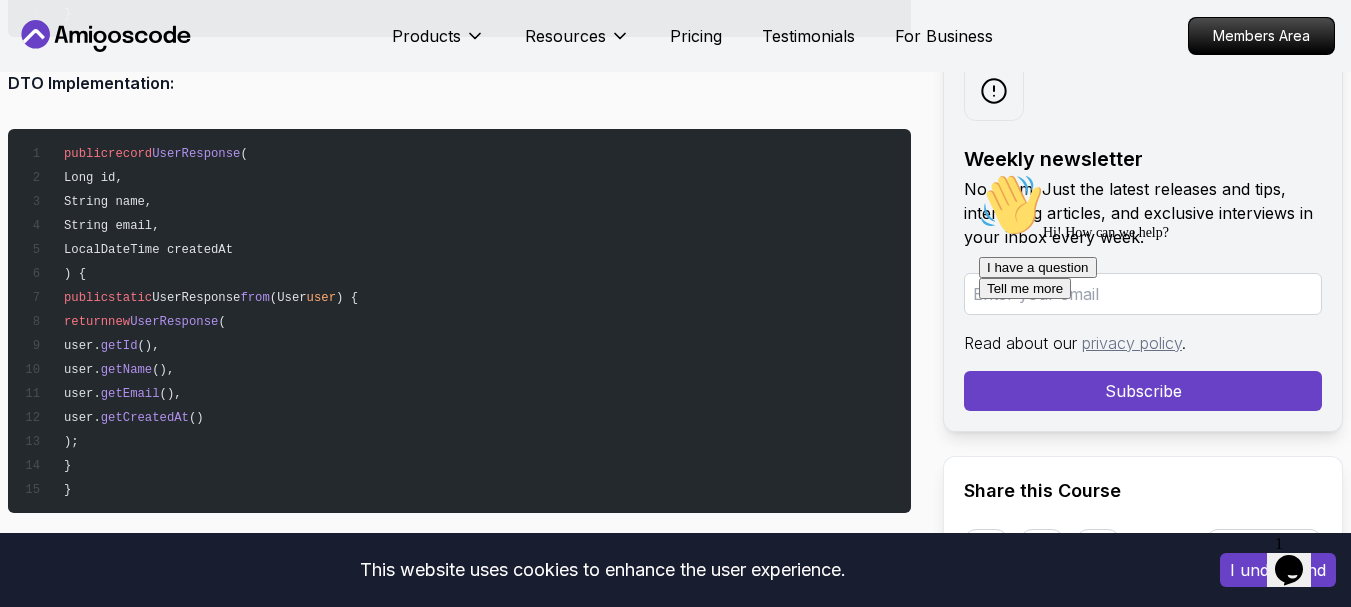 scroll, scrollTop: 5500, scrollLeft: 0, axis: vertical 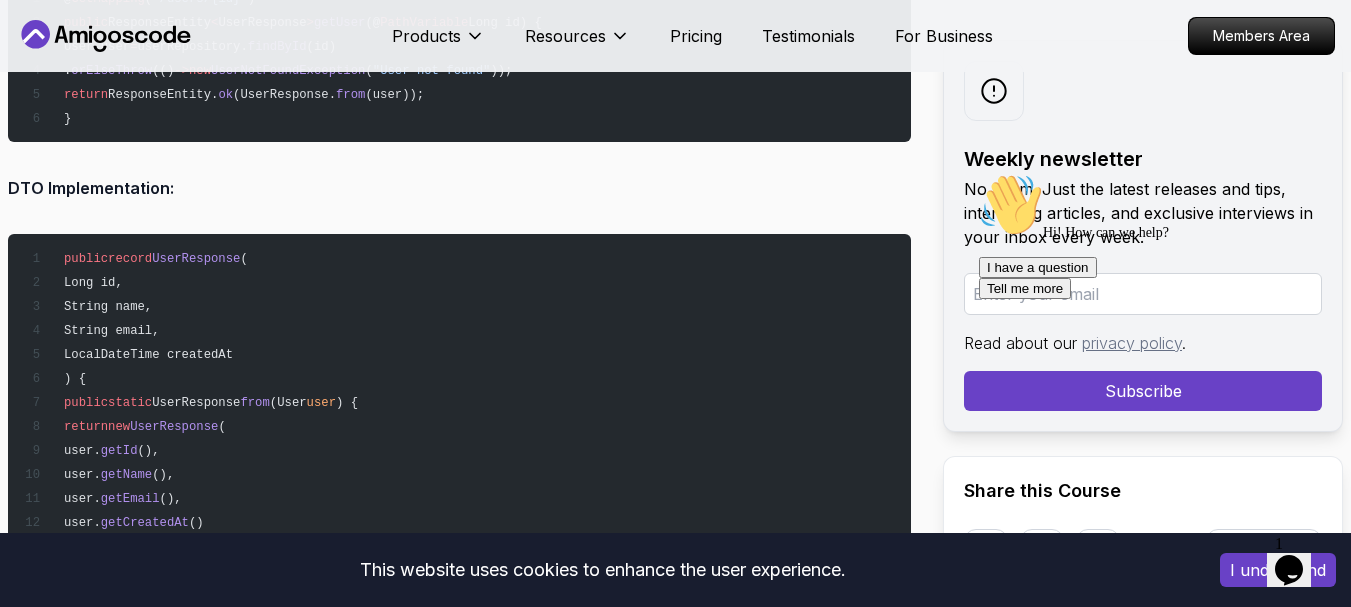 click on "public  record  UserResponse (
Long id,
String name,
String email,
LocalDateTime createdAt
) {
public  static  UserResponse  from (User  user ) {
return  new  UserResponse (
user. getId (),
user. getName (),
user. getEmail (),
user. getCreatedAt ()
);
}
}" at bounding box center [459, 426] 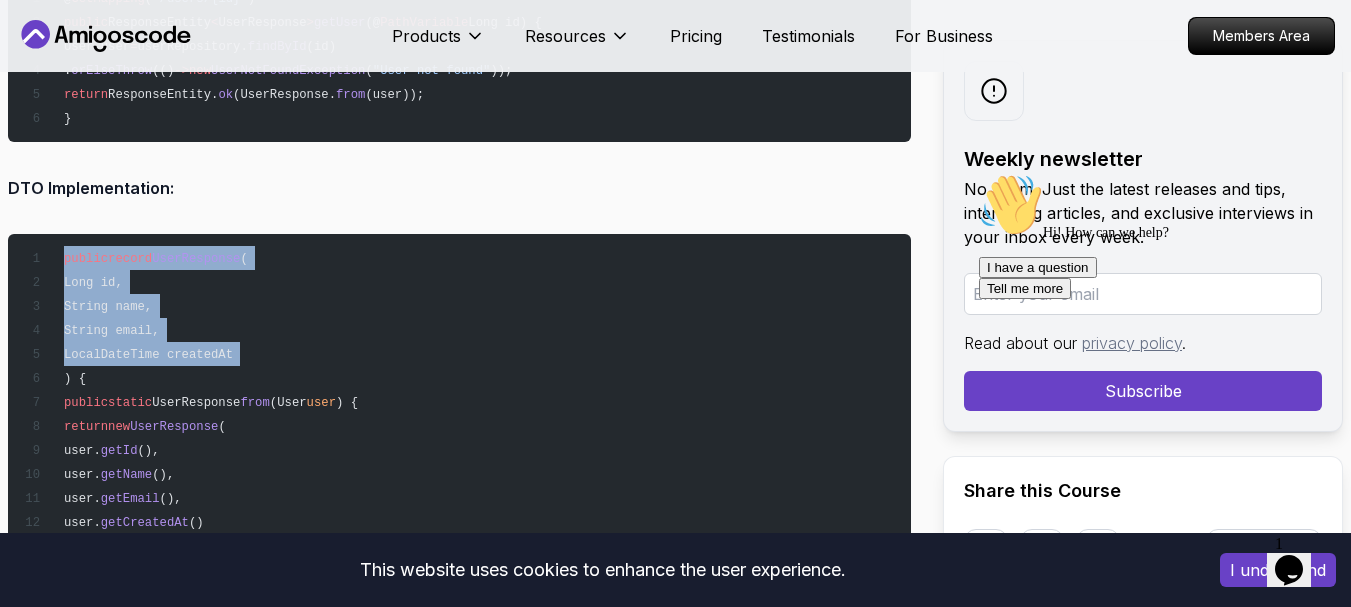 drag, startPoint x: 57, startPoint y: 253, endPoint x: 66, endPoint y: 371, distance: 118.34272 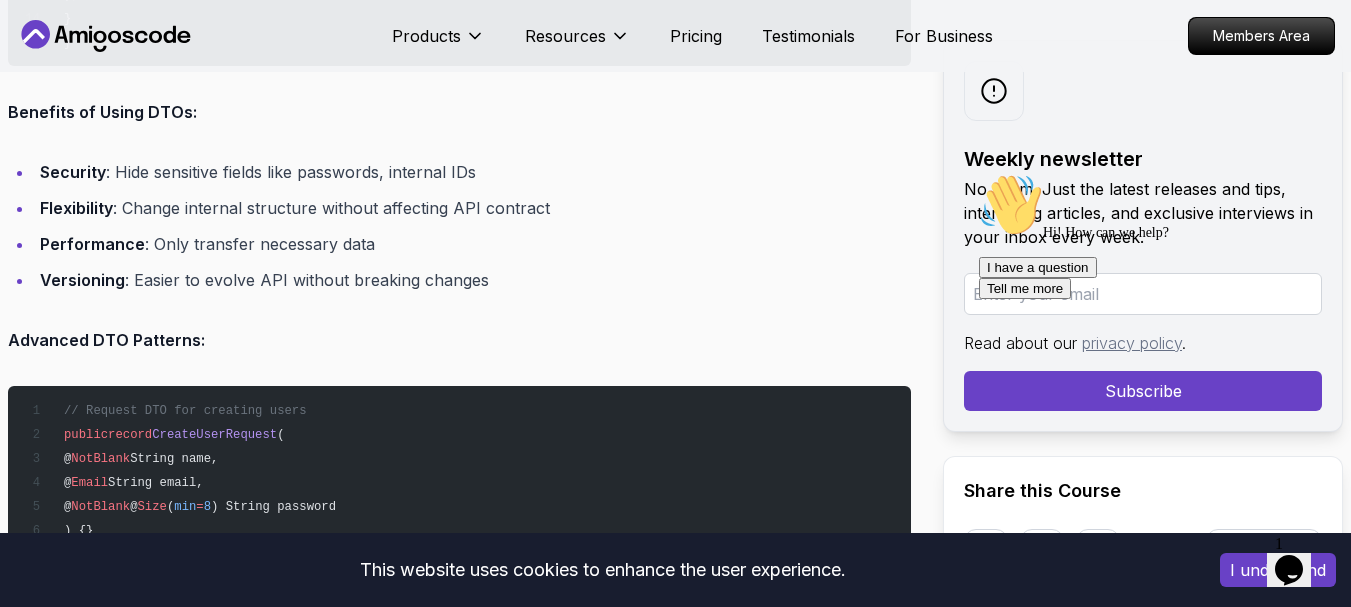 scroll, scrollTop: 6200, scrollLeft: 0, axis: vertical 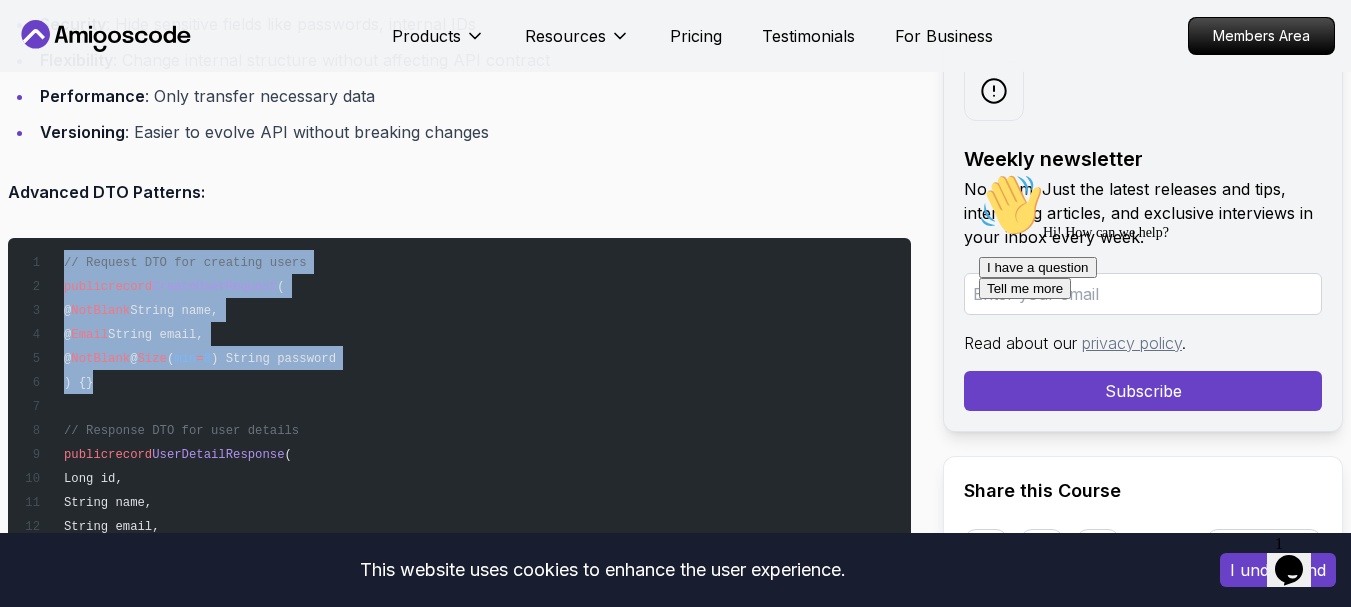 drag, startPoint x: 53, startPoint y: 260, endPoint x: 98, endPoint y: 387, distance: 134.73679 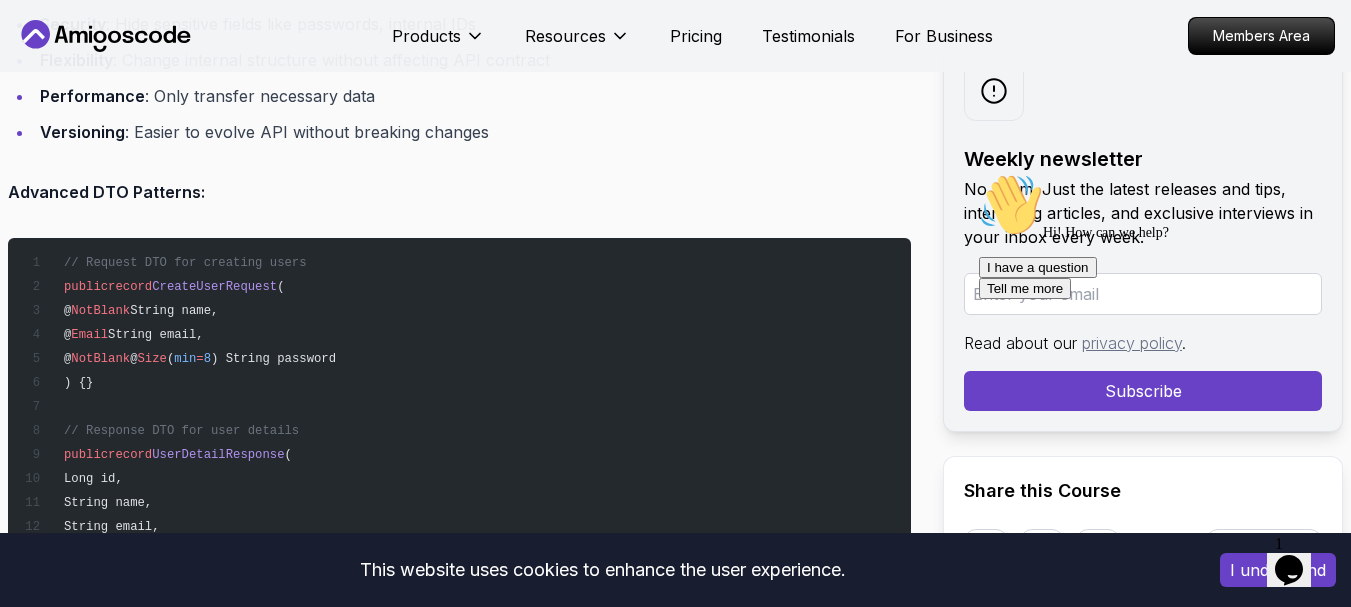 click on "// Request DTO for creating users
public  record  CreateUserRequest (
@ NotBlank  String name,
@ Email  String email,
@ NotBlank  @ Size ( min  =  8 ) String password
) {}
// Response DTO for user details
public  record  UserDetailResponse (
Long id,
String name,
String email,
List < PostSummary >  posts,
LocalDateTime createdAt
) {}
// Summary DTO for list views
public  record  UserSummaryResponse (
Long id,
String name,
String email
) {}" at bounding box center (459, 514) 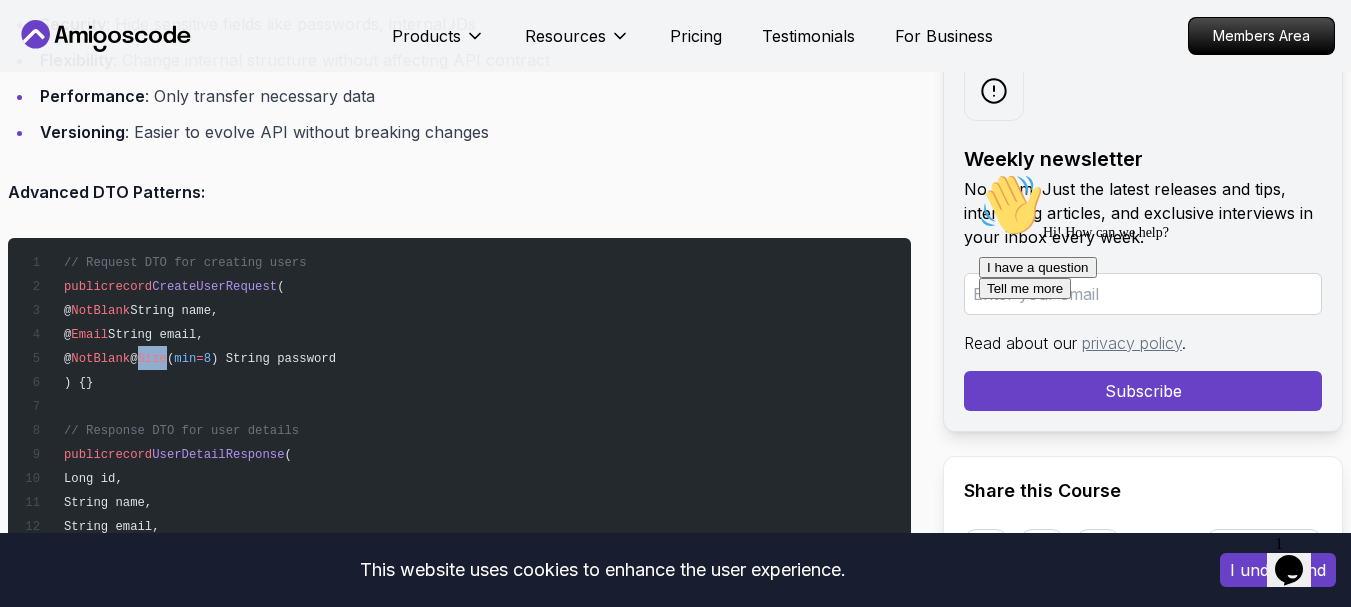 click on "Size" at bounding box center [152, 359] 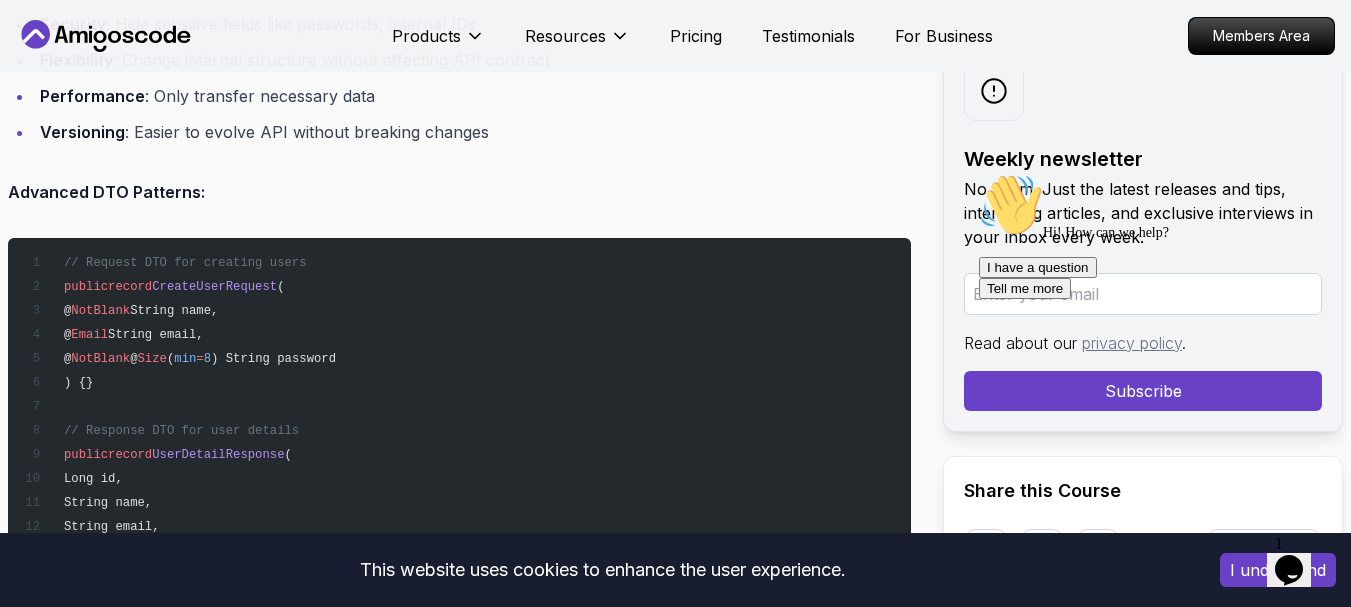 click on "// Request DTO for creating users
public  record  CreateUserRequest (
@ NotBlank  String name,
@ Email  String email,
@ NotBlank  @ Size ( min  =  8 ) String password
) {}
// Response DTO for user details
public  record  UserDetailResponse (
Long id,
String name,
String email,
List < PostSummary >  posts,
LocalDateTime createdAt
) {}
// Summary DTO for list views
public  record  UserSummaryResponse (
Long id,
String name,
String email
) {}" at bounding box center (459, 514) 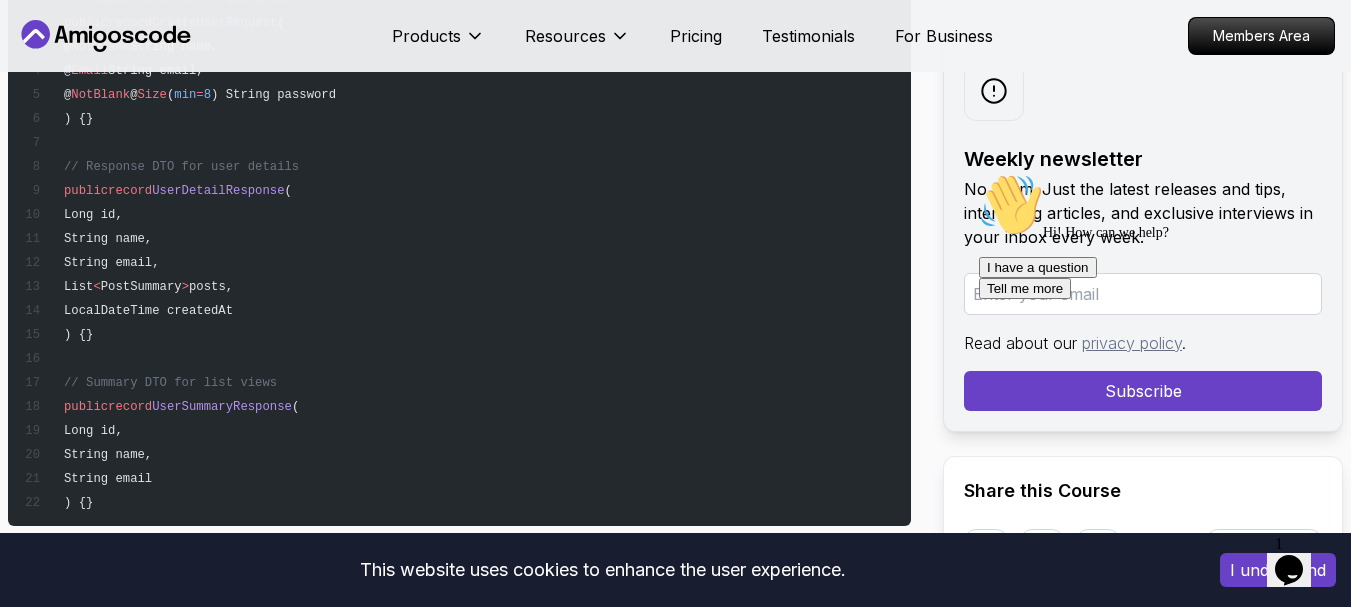scroll, scrollTop: 6500, scrollLeft: 0, axis: vertical 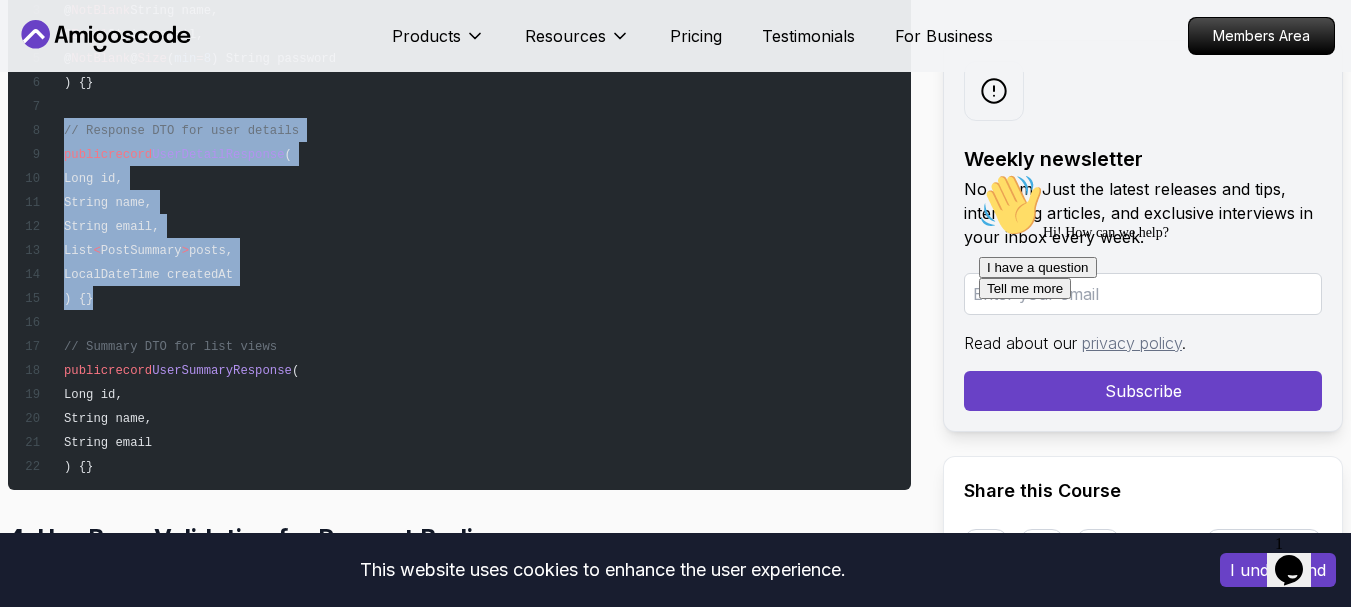 drag, startPoint x: 57, startPoint y: 130, endPoint x: 333, endPoint y: 297, distance: 322.59106 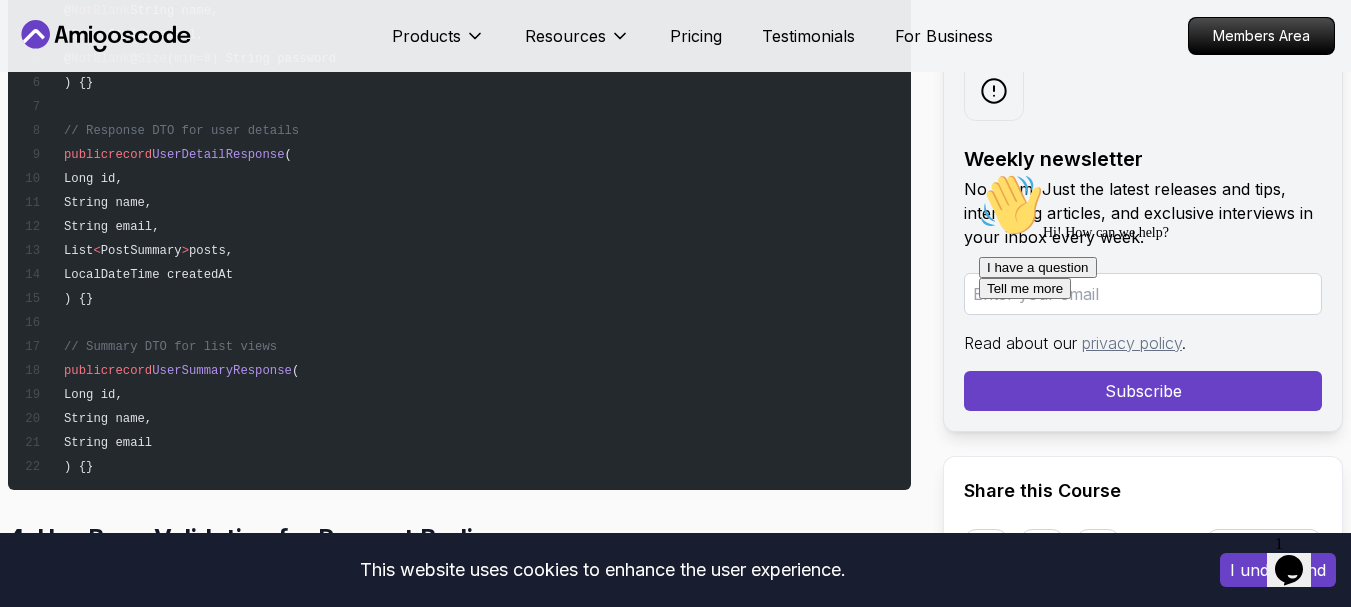 click on "// Request DTO for creating users
public  record  CreateUserRequest (
@ NotBlank  String name,
@ Email  String email,
@ NotBlank  @ Size ( min  =  8 ) String password
) {}
// Response DTO for user details
public  record  UserDetailResponse (
Long id,
String name,
String email,
List < PostSummary >  posts,
LocalDateTime createdAt
) {}
// Summary DTO for list views
public  record  UserSummaryResponse (
Long id,
String name,
String email
) {}" at bounding box center (459, 214) 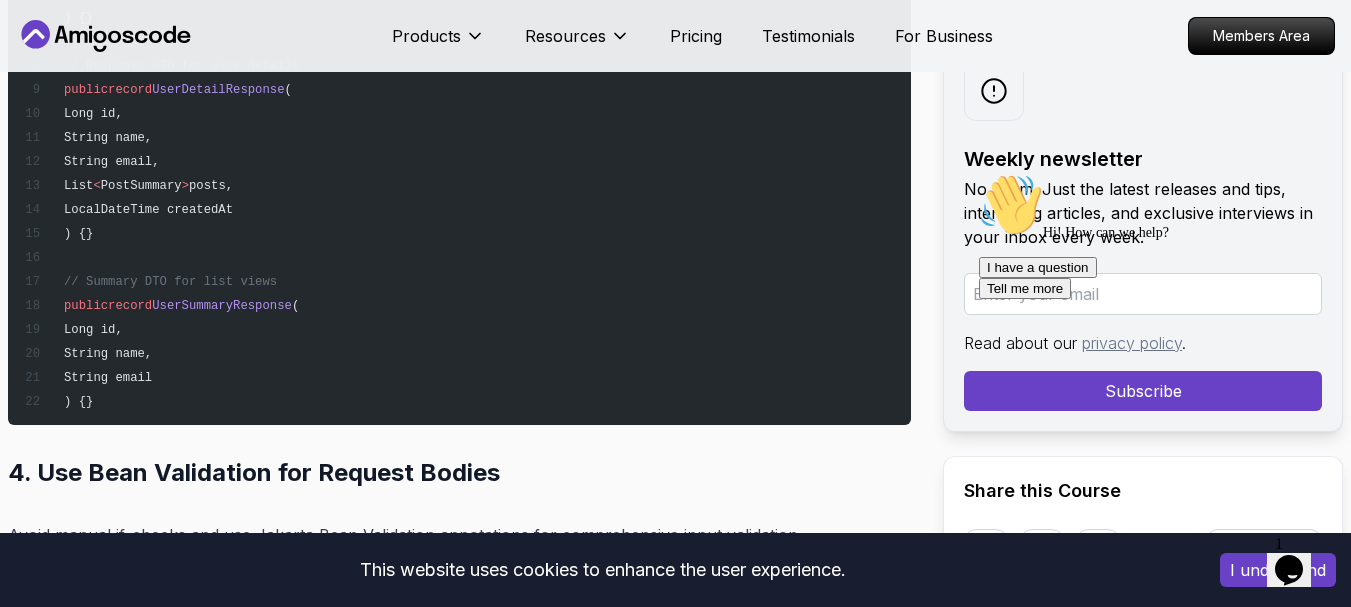 scroll, scrollTop: 6600, scrollLeft: 0, axis: vertical 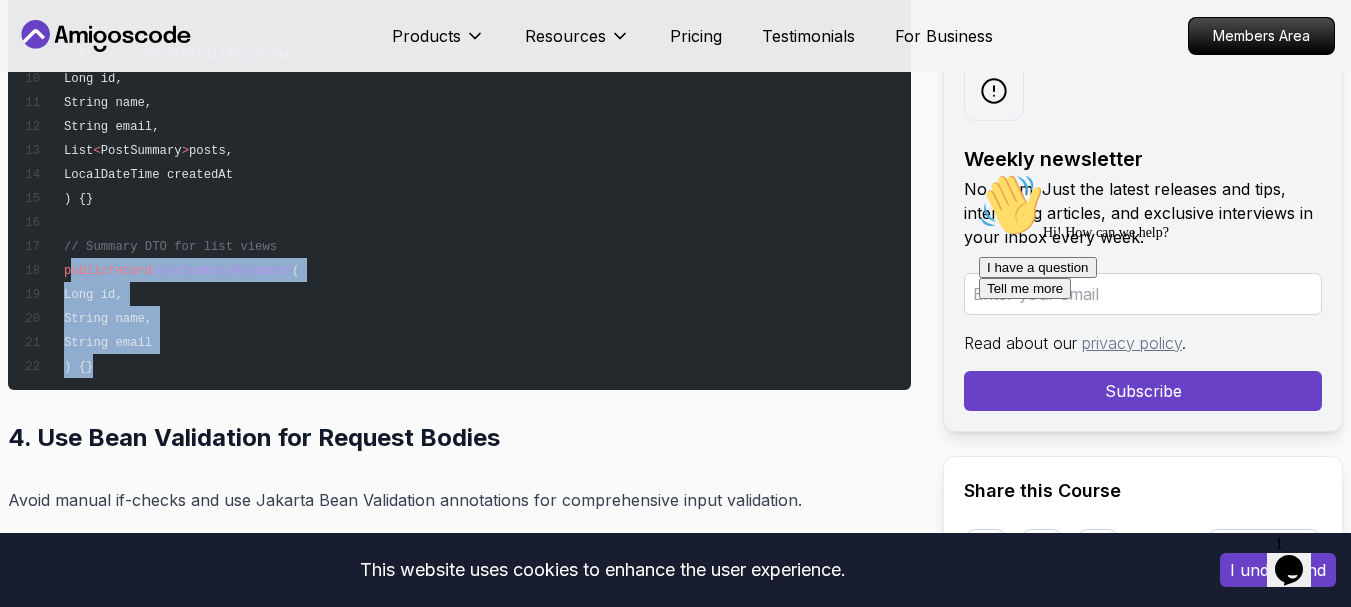 drag, startPoint x: 70, startPoint y: 274, endPoint x: 386, endPoint y: 359, distance: 327.23233 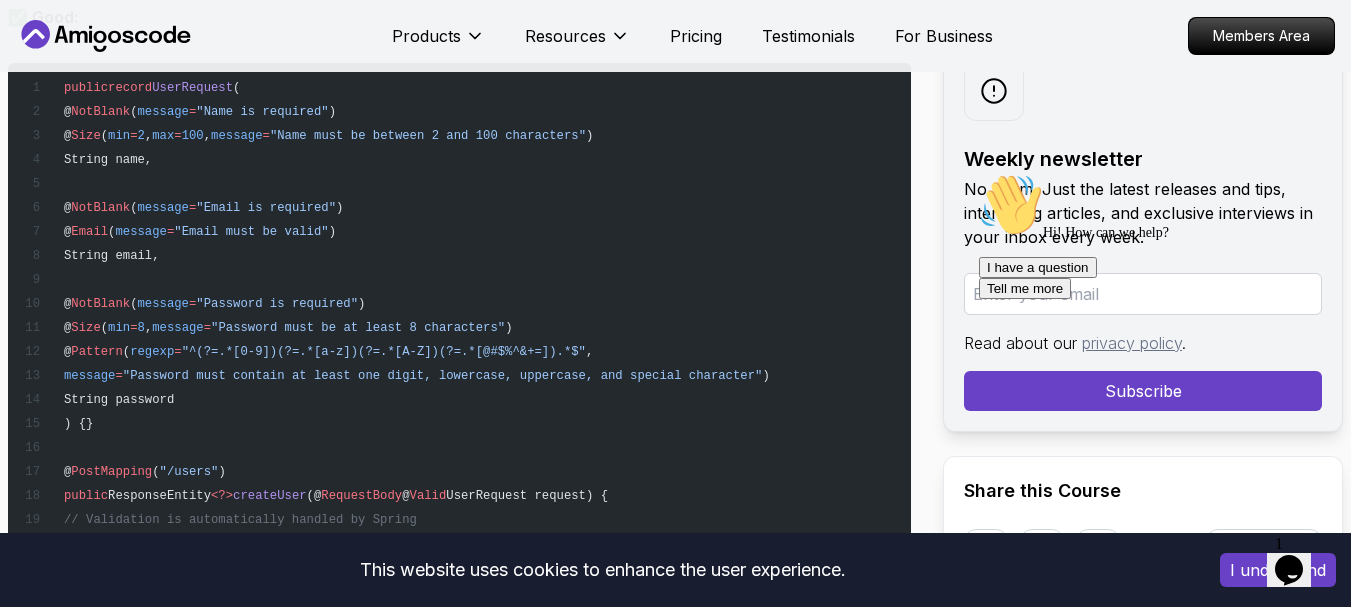 scroll, scrollTop: 7500, scrollLeft: 0, axis: vertical 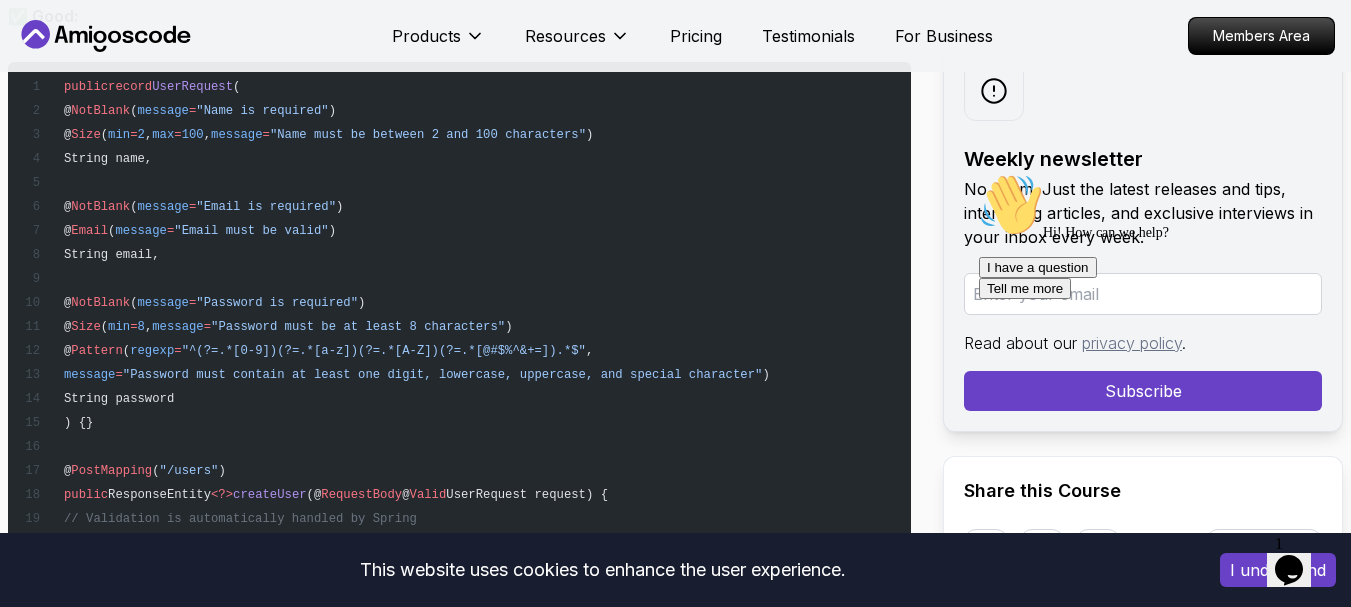 drag, startPoint x: 81, startPoint y: 197, endPoint x: 403, endPoint y: 199, distance: 322.00623 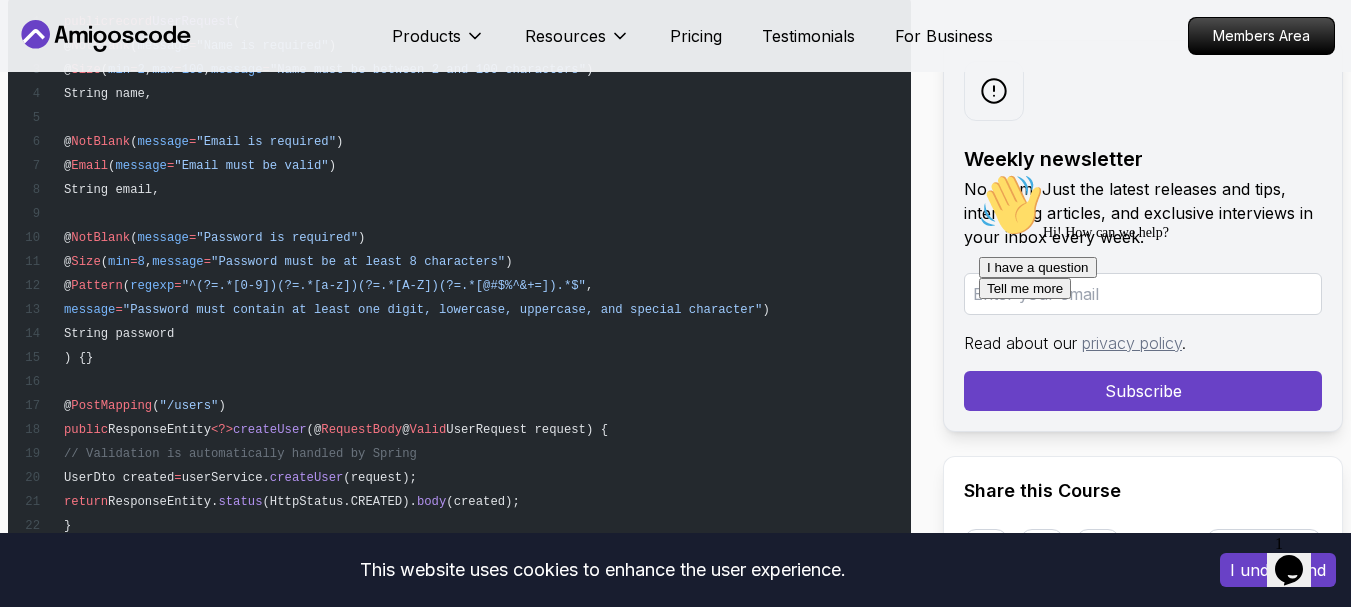scroll, scrollTop: 7600, scrollLeft: 0, axis: vertical 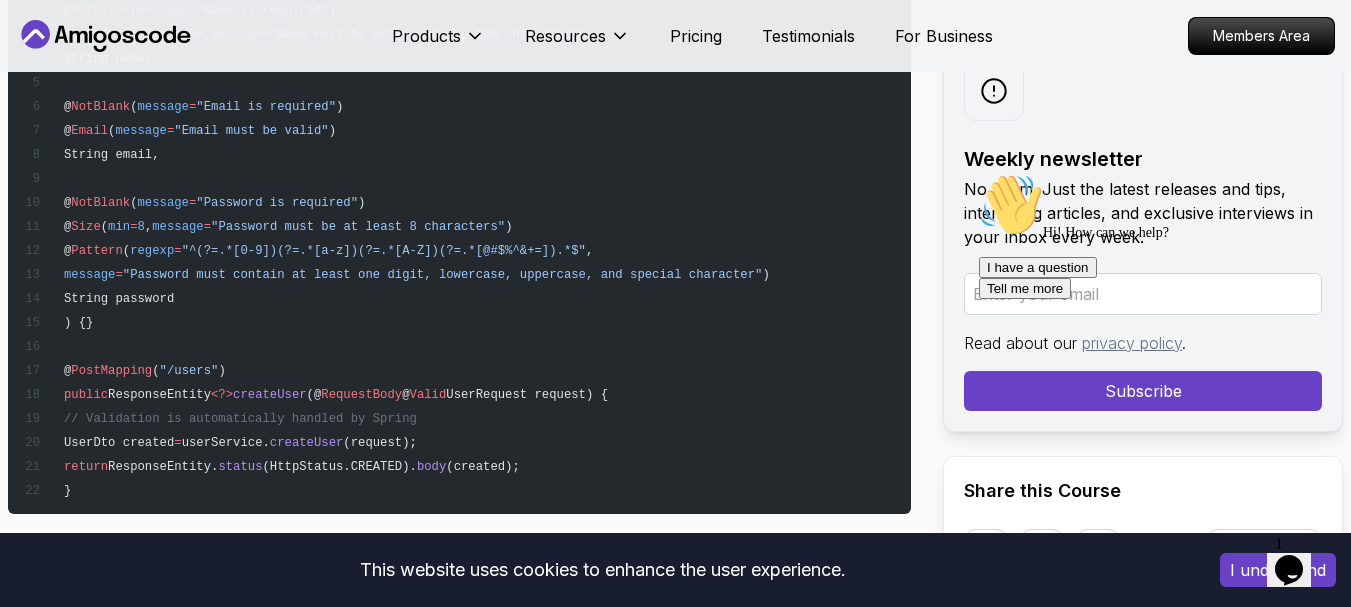 drag, startPoint x: 79, startPoint y: 127, endPoint x: 406, endPoint y: 127, distance: 327 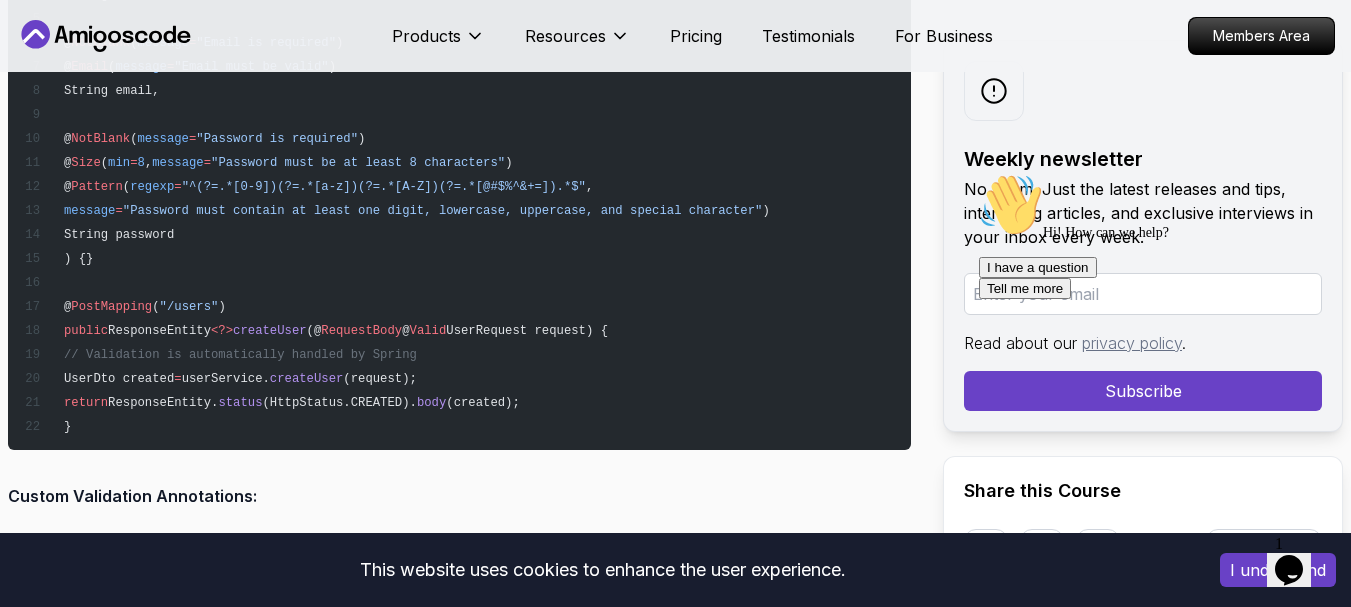 scroll, scrollTop: 7700, scrollLeft: 0, axis: vertical 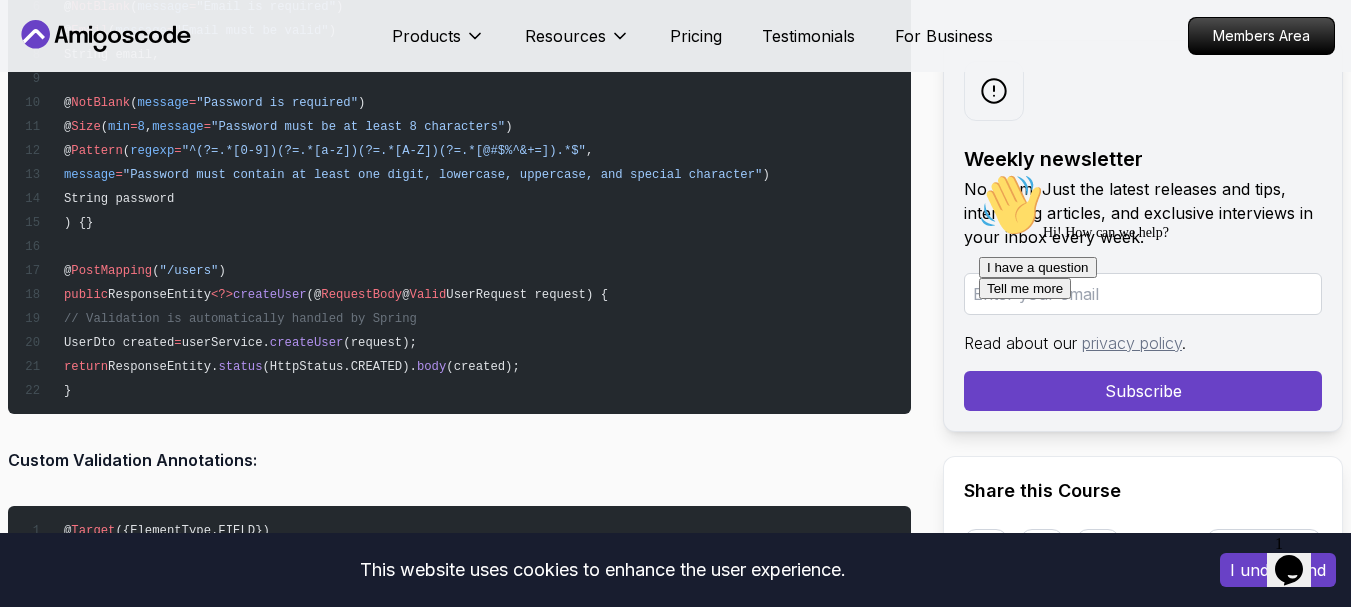click on "(@" at bounding box center [314, 295] 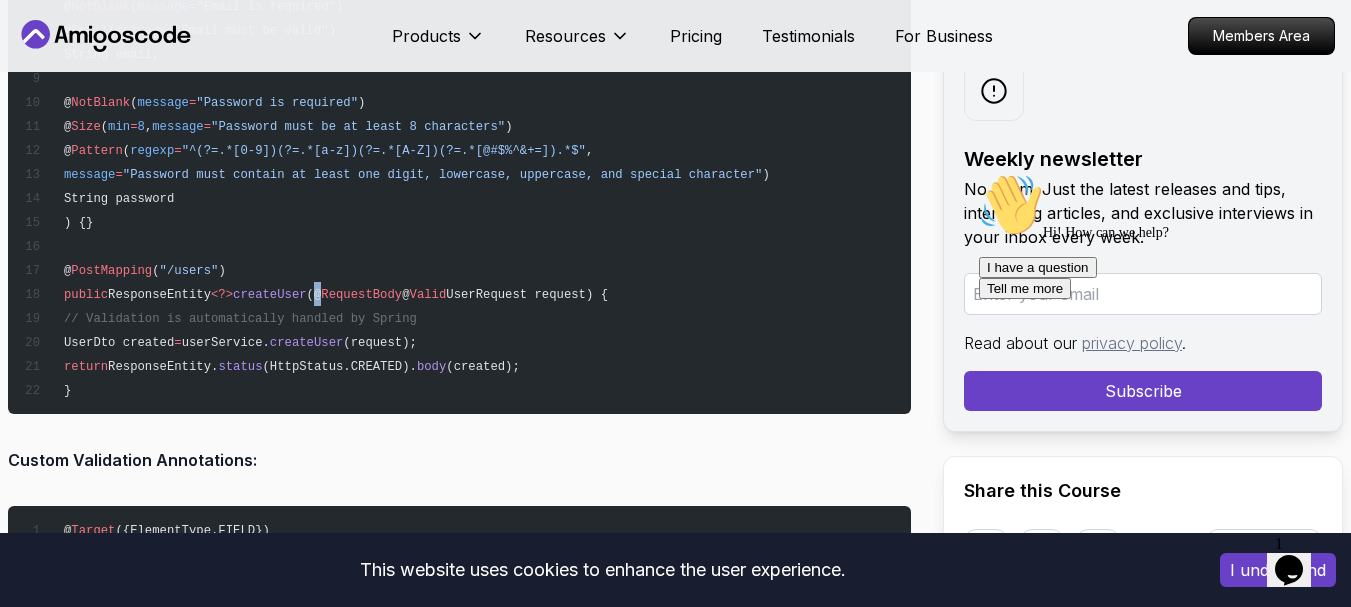 click on "(@" at bounding box center [314, 295] 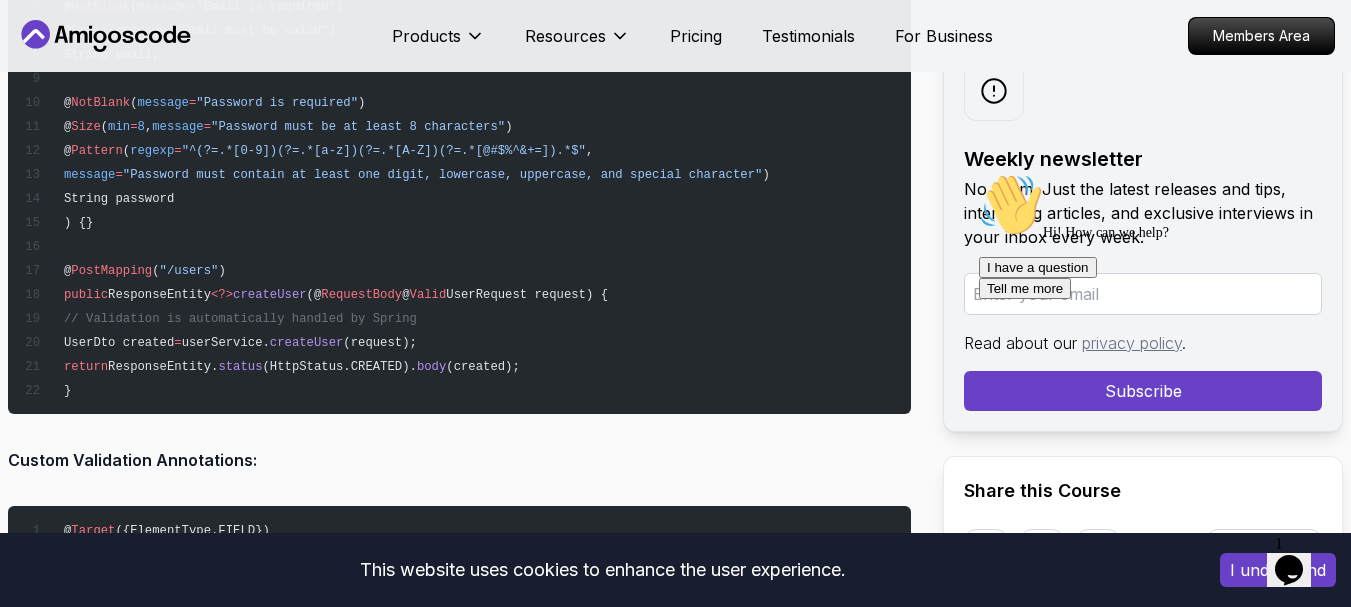 click on "public  record  UserRequest (
@ NotBlank ( message  =  "Name is required" )
@ Size ( min  =  2 ,  max  =  100 ,  message  =  "Name must be between 2 and 100 characters" )
String name,
@ NotBlank ( message  =  "Email is required" )
@ Email ( message  =  "Email must be valid" )
String email,
@ NotBlank ( message  =  "Password is required" )
@ Size ( min  =  8 ,  message  =  "Password must be at least 8 characters" )
@ Pattern ( regexp  =  "^(?=.*[0-9])(?=.*[a-z])(?=.*[A-Z])(?=.*[@#$%^&+=]).*$" ,
message  =  "Password must contain at least one digit, lowercase, uppercase, and special character" )
String password
) {}
@ PostMapping ( "/users" )
public  ResponseEntity <?>  createUser (@ RequestBody  @ Valid  UserRequest request) {
// Validation is automatically handled by Spring
UserDto created  =  userService. createUser (request);
return  ResponseEntity. status (HttpStatus.CREATED). body (created);" at bounding box center (459, 138) 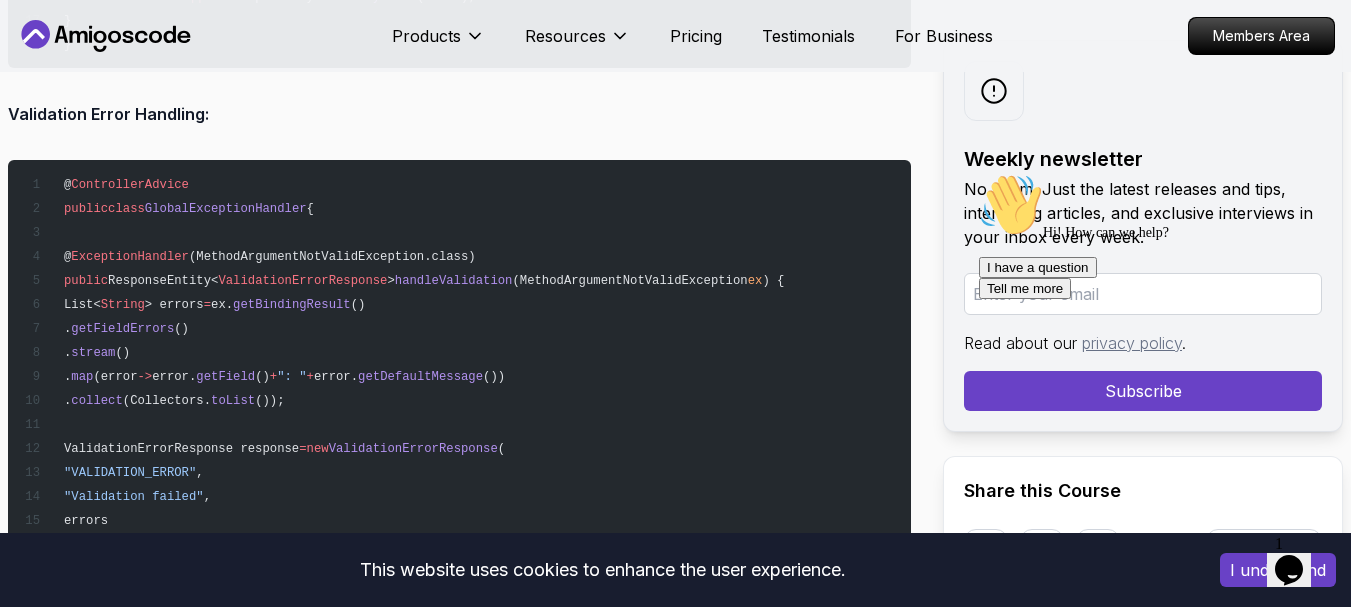 scroll, scrollTop: 8600, scrollLeft: 0, axis: vertical 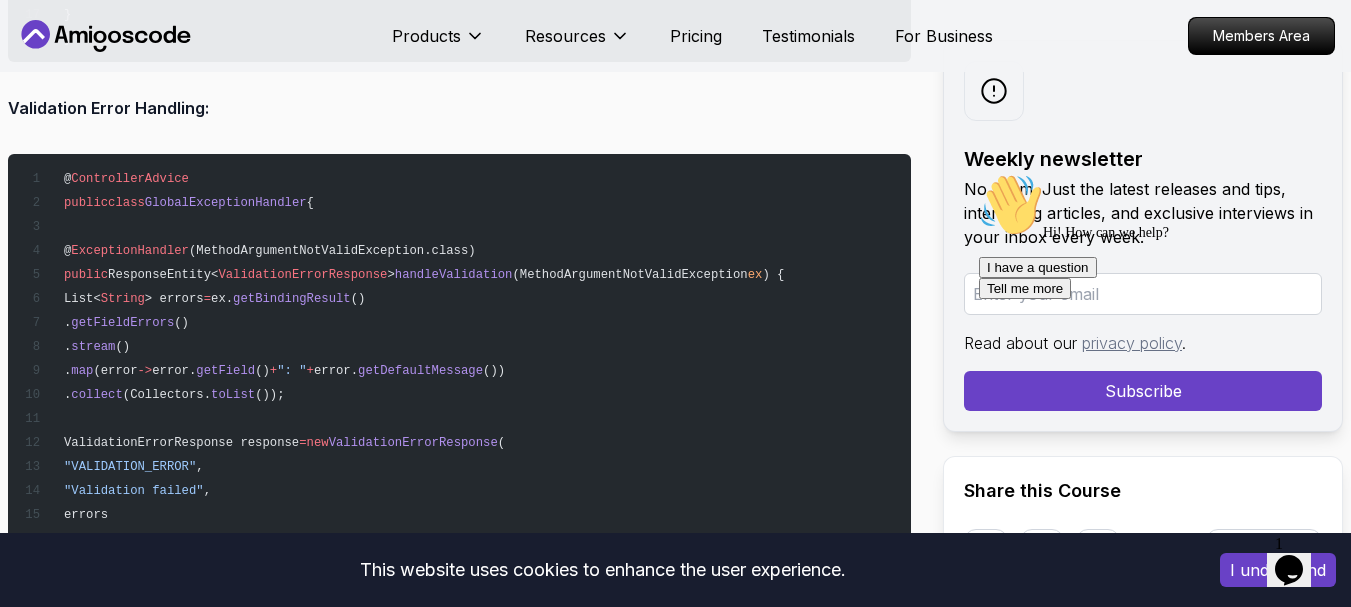 click on "GlobalExceptionHandler" at bounding box center [226, 203] 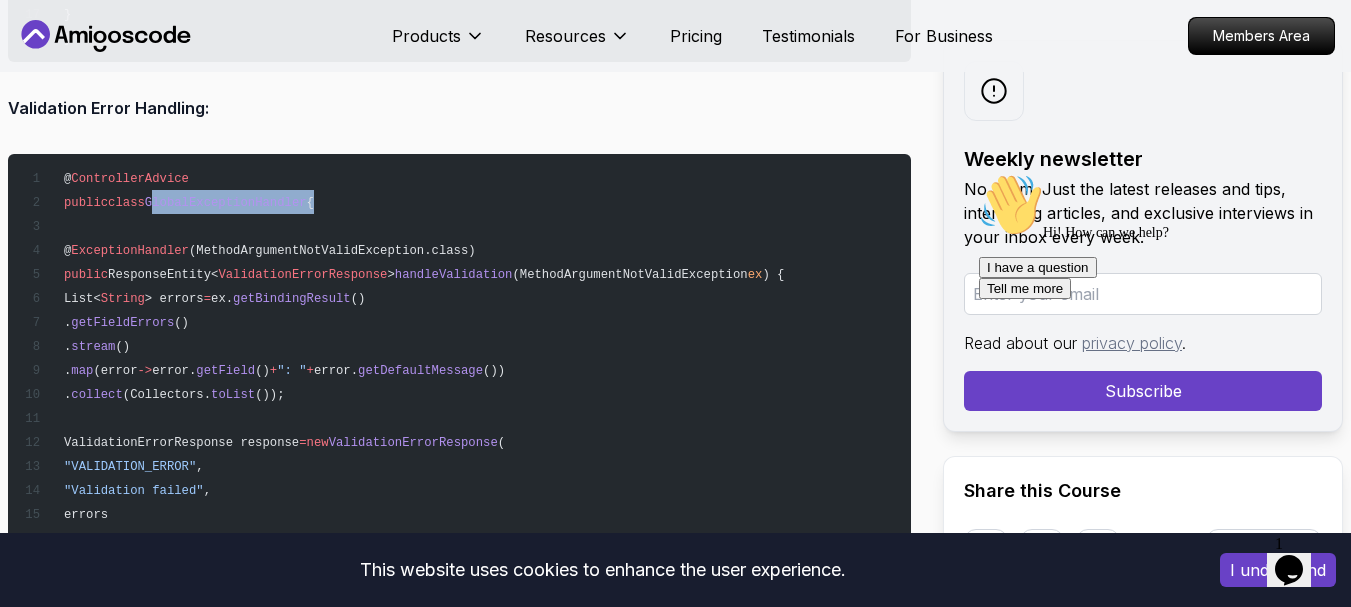 click on "GlobalExceptionHandler" at bounding box center (226, 203) 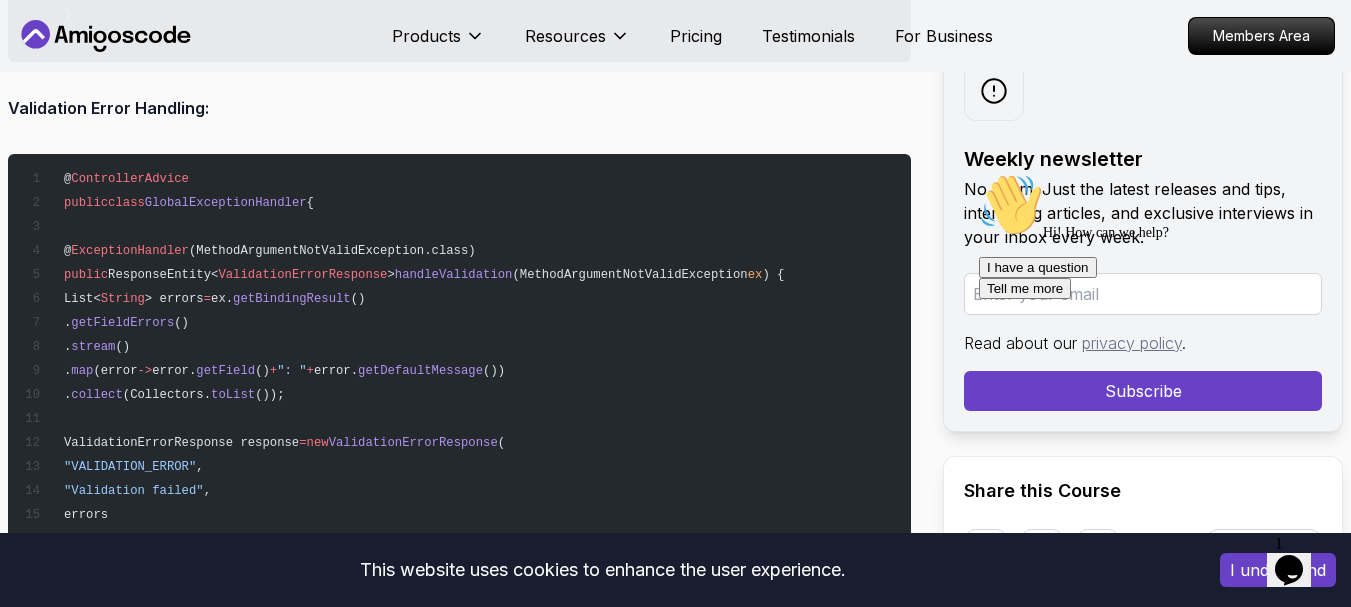 click on "@ ControllerAdvice
public  class  GlobalExceptionHandler  {
@ ExceptionHandler (MethodArgumentNotValidException.class)
public  ResponseEntity< ValidationErrorResponse >  handleValidation (MethodArgumentNotValidException  ex ) {
List< String > errors  =  ex. getBindingResult ()
. getFieldErrors ()
. stream ()
. map (error  ->  error. getField ()  +  ": "  +  error. getDefaultMessage ())
. collect (Collectors. toList ());
ValidationErrorResponse response  =  new  ValidationErrorResponse (
"VALIDATION_ERROR" ,
"Validation failed" ,
errors
);
return  ResponseEntity. badRequest (). body (response);
}
}" at bounding box center [459, 406] 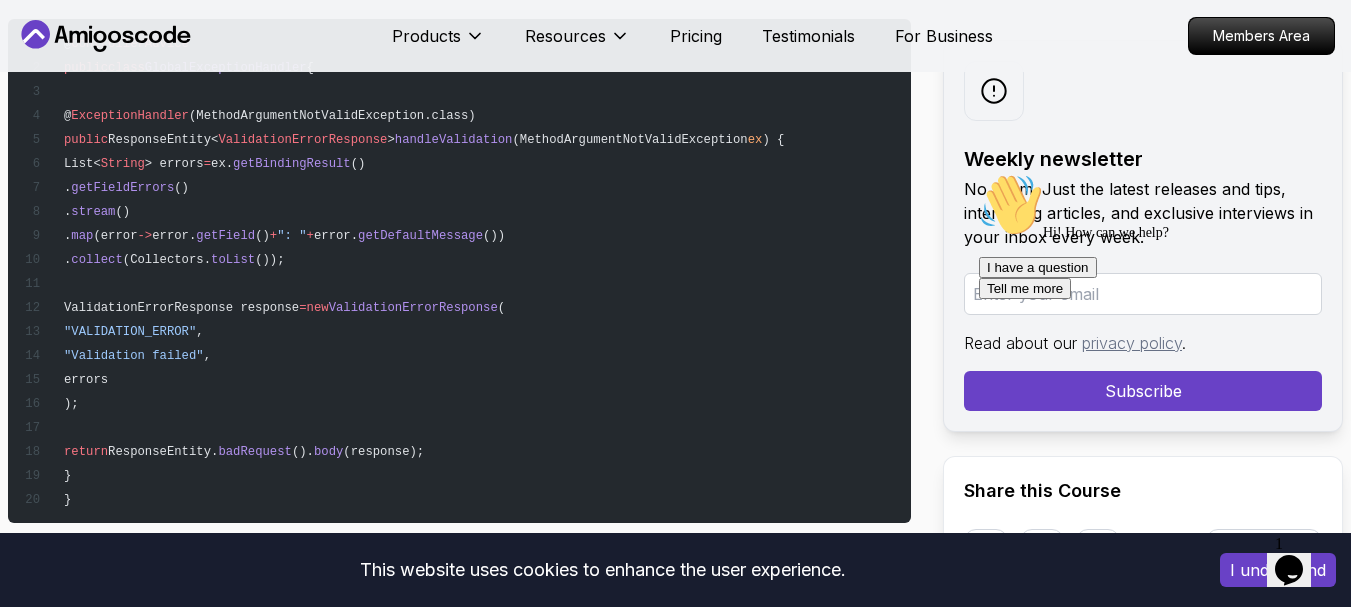 scroll, scrollTop: 8700, scrollLeft: 0, axis: vertical 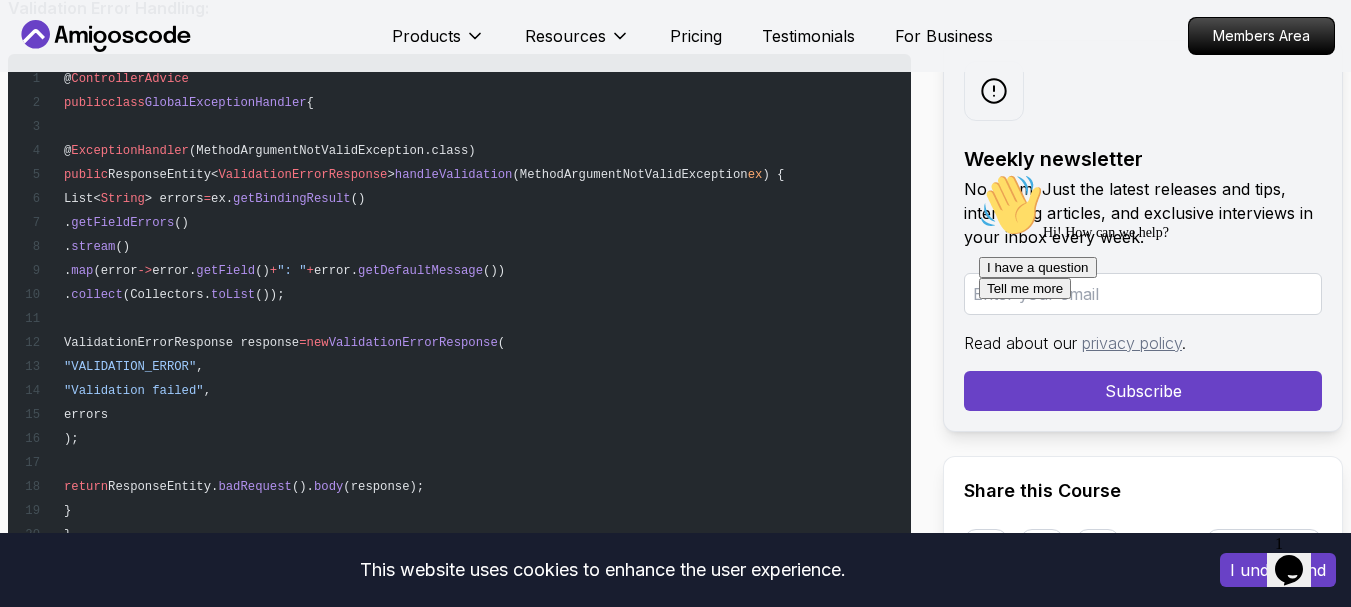 click on "handleValidation" at bounding box center [454, 175] 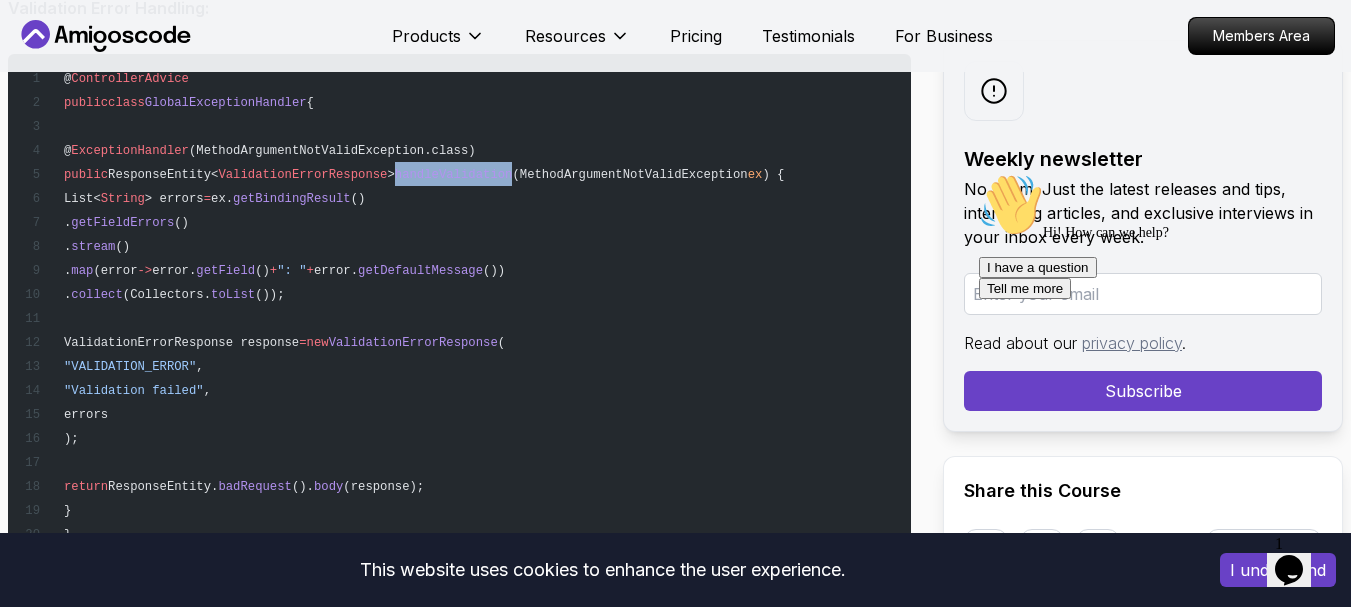 click on "handleValidation" at bounding box center (454, 175) 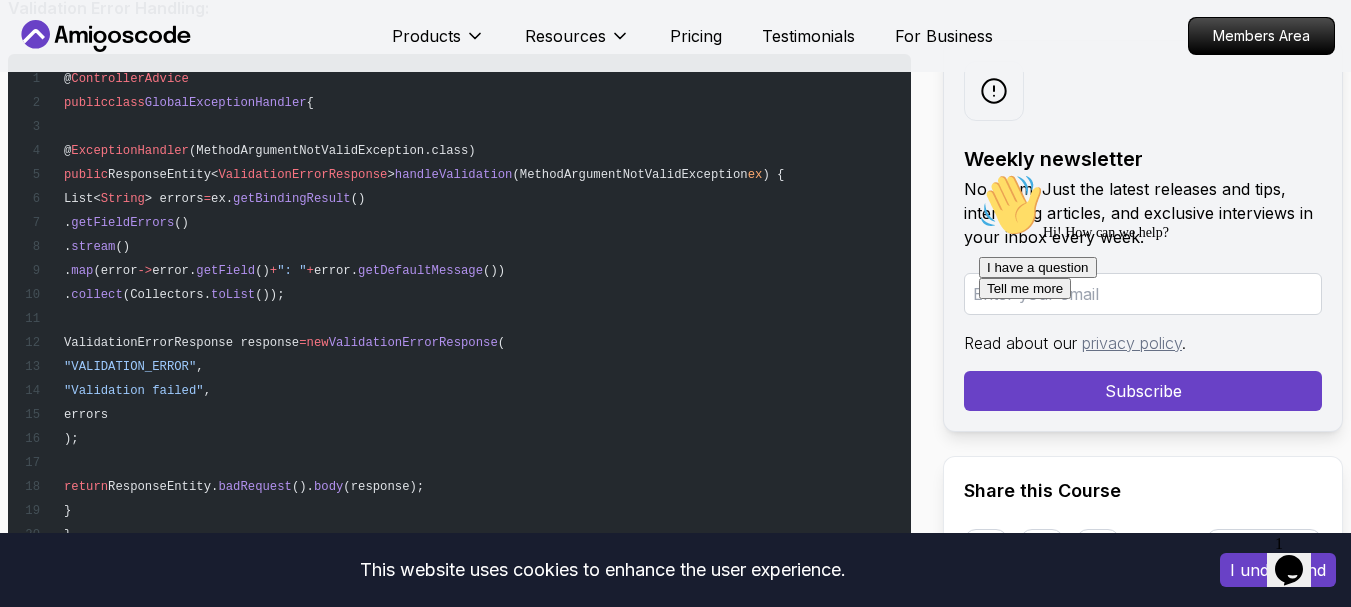 click on "(MethodArgumentNotValidException.class)" at bounding box center (332, 151) 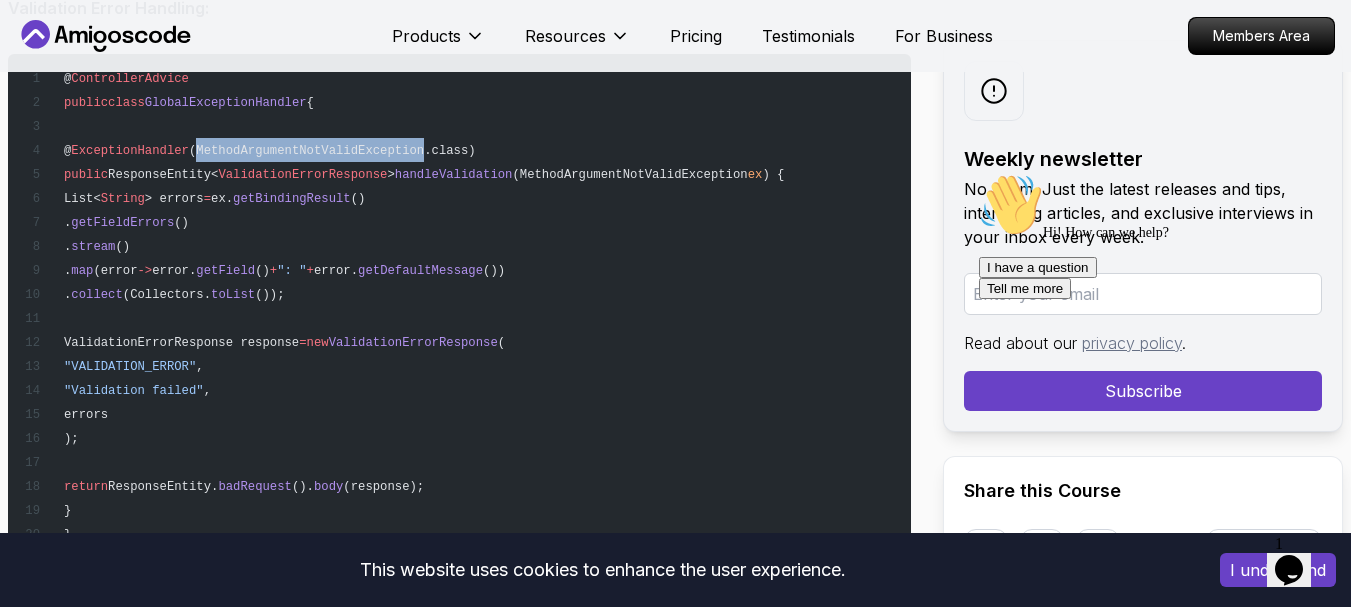 click on "(MethodArgumentNotValidException.class)" at bounding box center (332, 151) 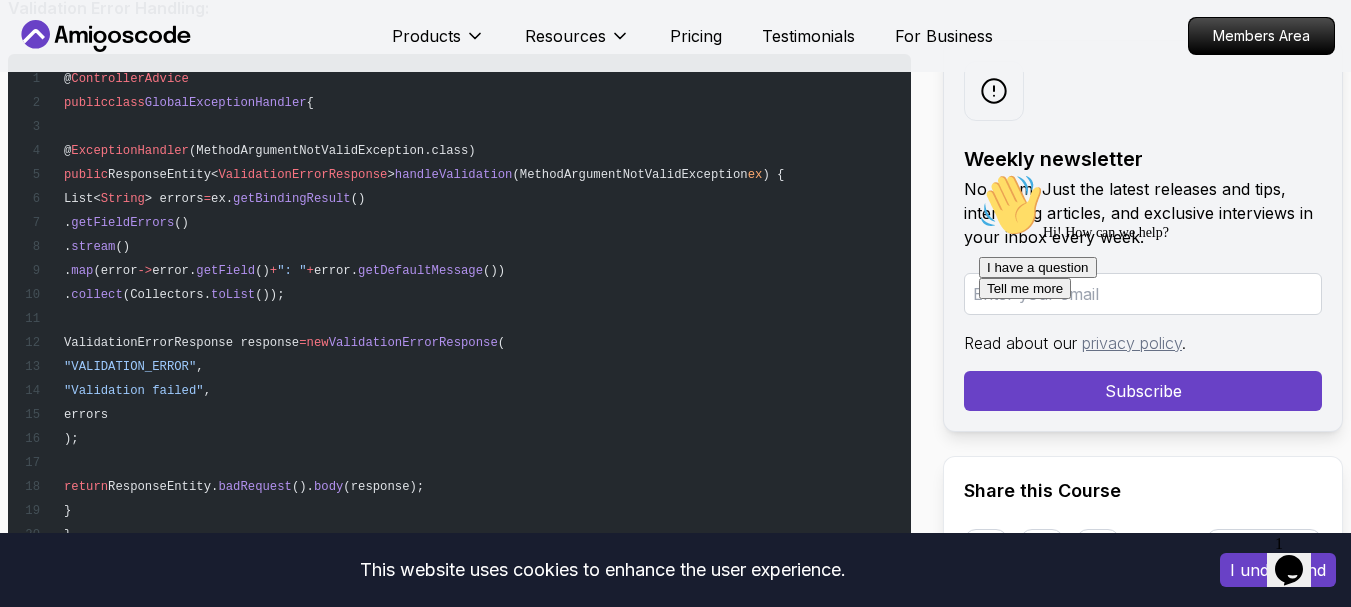 click on "@ ControllerAdvice
public  class  GlobalExceptionHandler  {
@ ExceptionHandler (MethodArgumentNotValidException.class)
public  ResponseEntity< ValidationErrorResponse >  handleValidation (MethodArgumentNotValidException  ex ) {
List< String > errors  =  ex. getBindingResult ()
. getFieldErrors ()
. stream ()
. map (error  ->  error. getField ()  +  ": "  +  error. getDefaultMessage ())
. collect (Collectors. toList ());
ValidationErrorResponse response  =  new  ValidationErrorResponse (
"VALIDATION_ERROR" ,
"Validation failed" ,
errors
);
return  ResponseEntity. badRequest (). body (response);
}
}" at bounding box center (459, 306) 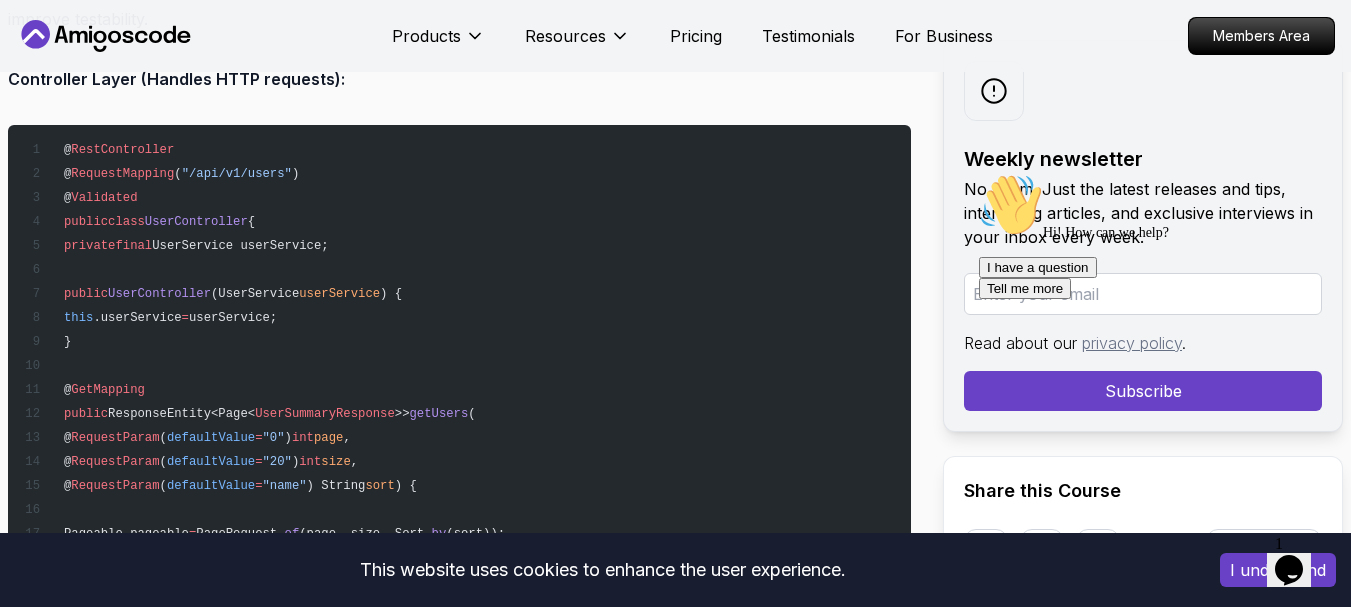 scroll, scrollTop: 9400, scrollLeft: 0, axis: vertical 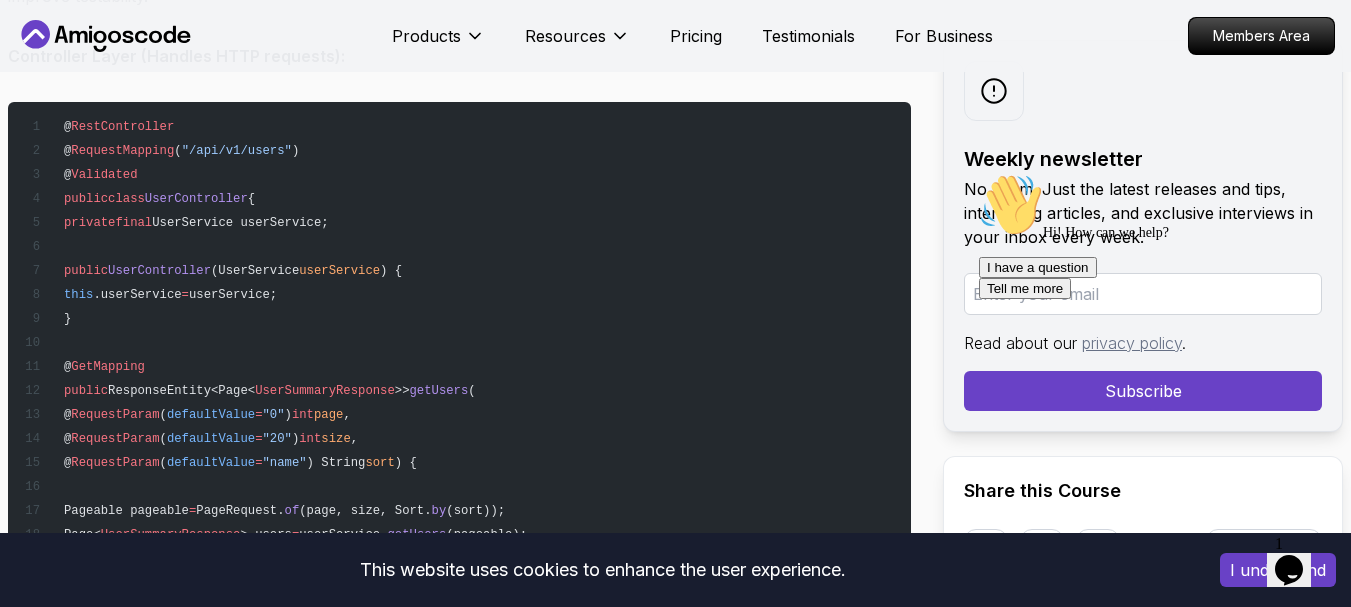click on "@ RestController
@ RequestMapping ( "/api/v1/users" )
@ Validated
public  class  UserController  {
private  final  UserService userService;
public  UserController (UserService  userService ) {
this .userService  =  userService;
}
@ GetMapping
public  ResponseEntity<Page< UserSummaryResponse >>  getUsers (
@ RequestParam ( defaultValue  =  "0" )  int  page ,
@ RequestParam ( defaultValue  =  "20" )  int  size ,
@ RequestParam ( defaultValue  =  "name" ) String  sort ) {
Pageable pageable  =  PageRequest. of (page, size, Sort. by (sort));
Page< UserSummaryResponse > users  =  userService. getUsers (pageable);
return  ResponseEntity. ok (users);
}
@ GetMapping ( "/{id}" )
public  ResponseEntity< UserDetailResponse >  getUser (@ PathVariable  Long  id ) {
UserDetailResponse user  =  userService. getUserById (id);
return ok" at bounding box center (459, 678) 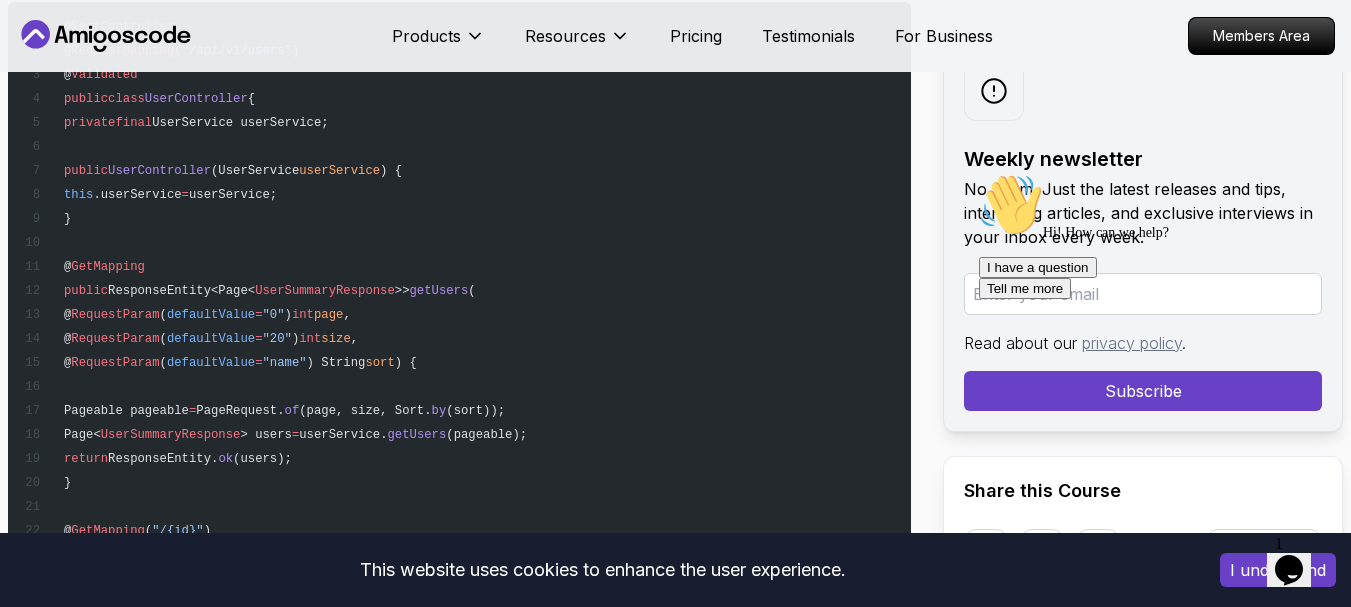 click on "@ RestController
@ RequestMapping ( "/api/v1/users" )
@ Validated
public  class  UserController  {
private  final  UserService userService;
public  UserController (UserService  userService ) {
this .userService  =  userService;
}
@ GetMapping
public  ResponseEntity<Page< UserSummaryResponse >>  getUsers (
@ RequestParam ( defaultValue  =  "0" )  int  page ,
@ RequestParam ( defaultValue  =  "20" )  int  size ,
@ RequestParam ( defaultValue  =  "name" ) String  sort ) {
Pageable pageable  =  PageRequest. of (page, size, Sort. by (sort));
Page< UserSummaryResponse > users  =  userService. getUsers (pageable);
return  ResponseEntity. ok (users);
}
@ GetMapping ( "/{id}" )
public  ResponseEntity< UserDetailResponse >  getUser (@ PathVariable  Long  id ) {
UserDetailResponse user  =  userService. getUserById (id);
return ok" at bounding box center [459, 578] 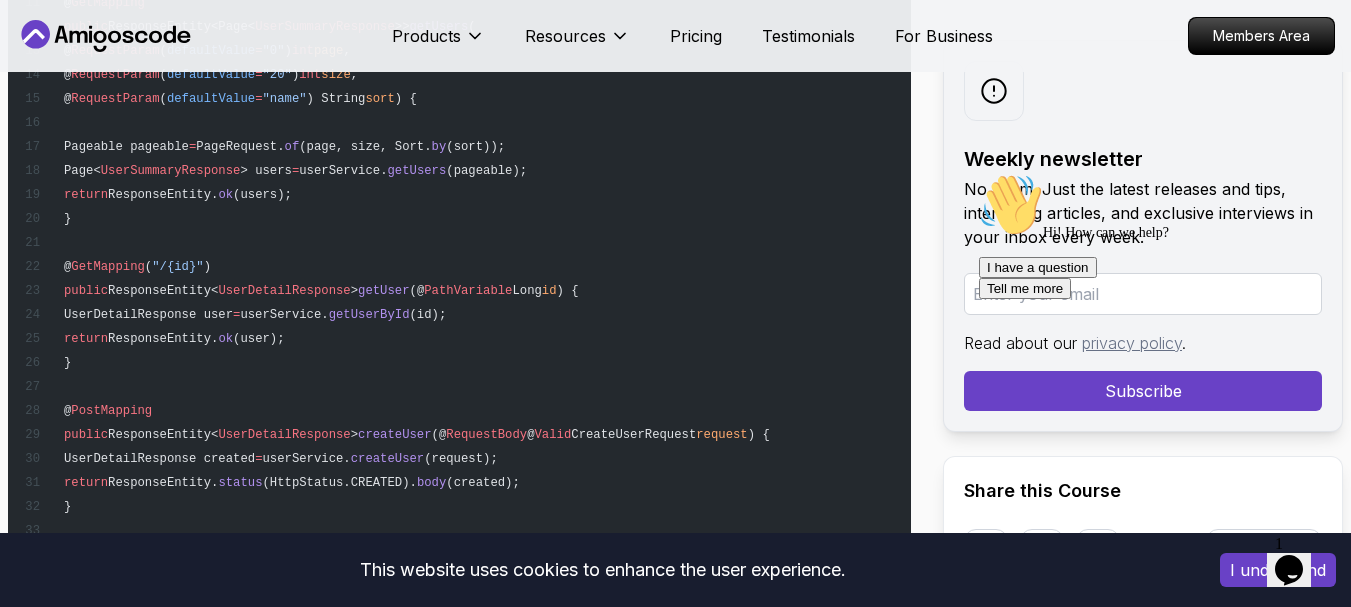 scroll, scrollTop: 9800, scrollLeft: 0, axis: vertical 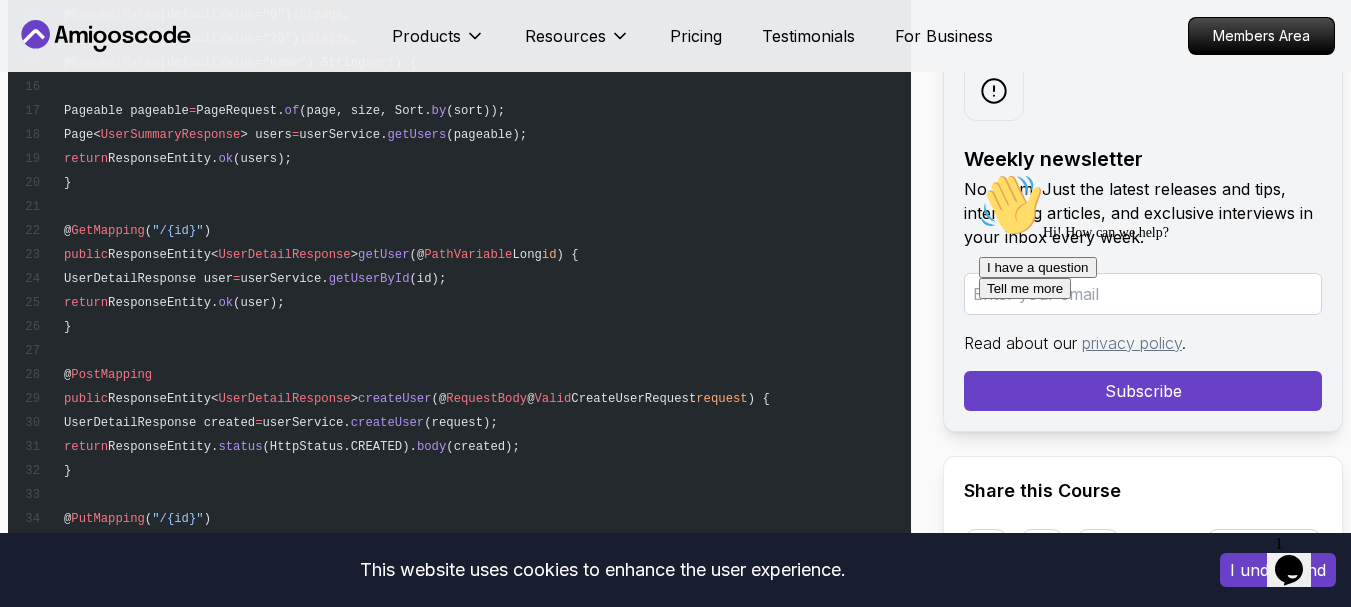 drag, startPoint x: 115, startPoint y: 275, endPoint x: 238, endPoint y: 273, distance: 123.01626 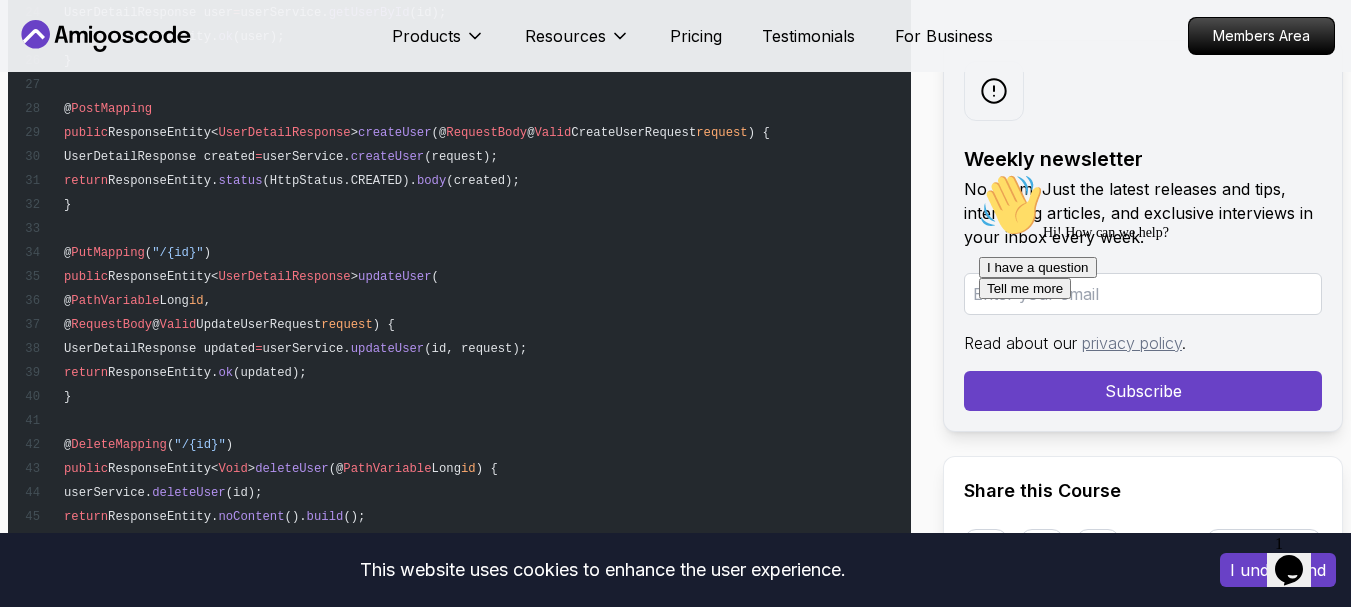scroll, scrollTop: 10200, scrollLeft: 0, axis: vertical 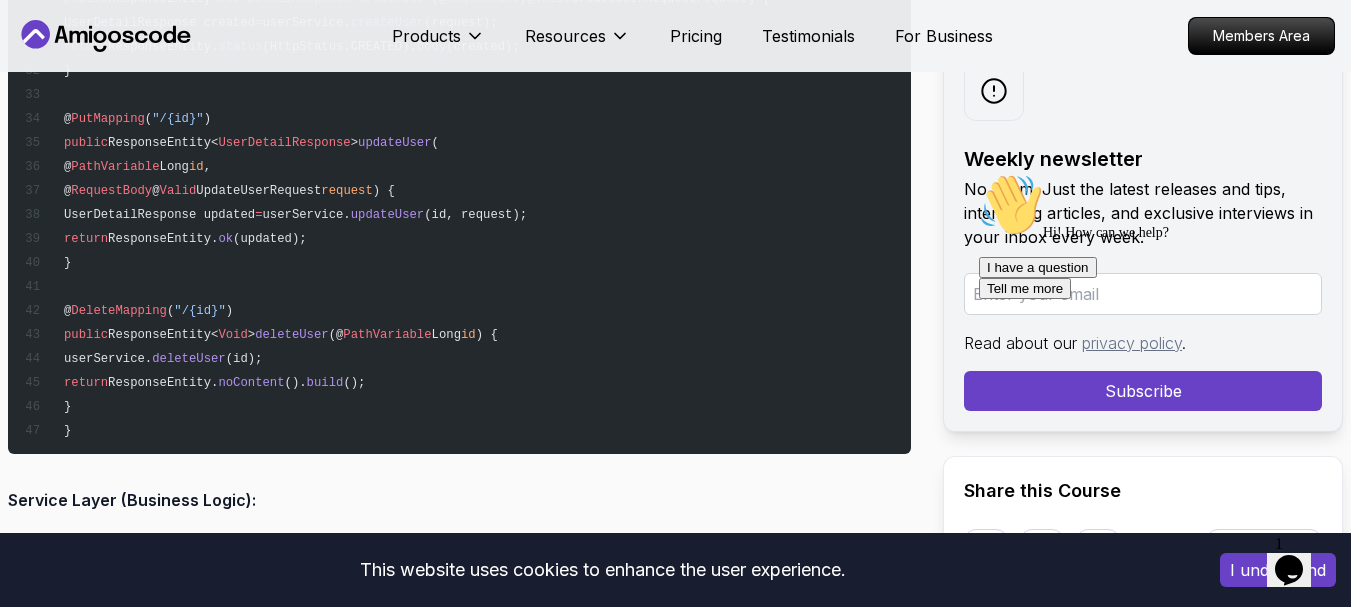 click on "@ RestController
@ RequestMapping ( "/api/v1/users" )
@ Validated
public  class  UserController  {
private  final  UserService userService;
public  UserController (UserService  userService ) {
this .userService  =  userService;
}
@ GetMapping
public  ResponseEntity<Page< UserSummaryResponse >>  getUsers (
@ RequestParam ( defaultValue  =  "0" )  int  page ,
@ RequestParam ( defaultValue  =  "20" )  int  size ,
@ RequestParam ( defaultValue  =  "name" ) String  sort ) {
Pageable pageable  =  PageRequest. of (page, size, Sort. by (sort));
Page< UserSummaryResponse > users  =  userService. getUsers (pageable);
return  ResponseEntity. ok (users);
}
@ GetMapping ( "/{id}" )
public  ResponseEntity< UserDetailResponse >  getUser (@ PathVariable  Long  id ) {
UserDetailResponse user  =  userService. getUserById (id);
return ok" at bounding box center [459, -122] 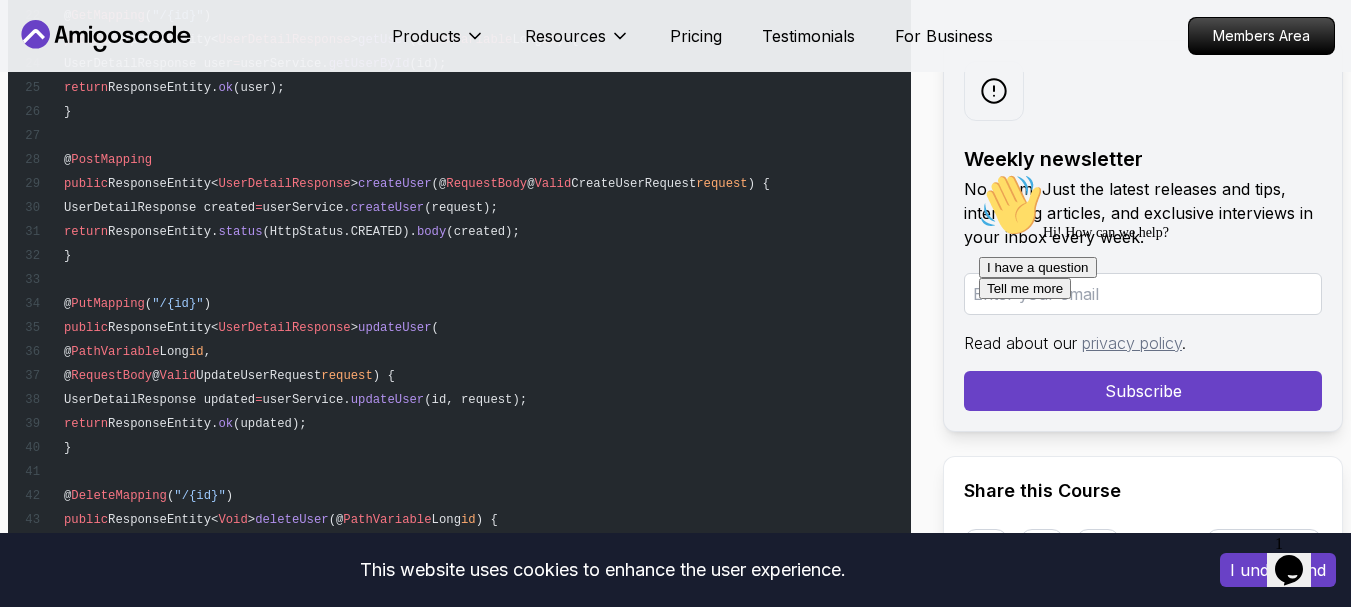 scroll, scrollTop: 9900, scrollLeft: 0, axis: vertical 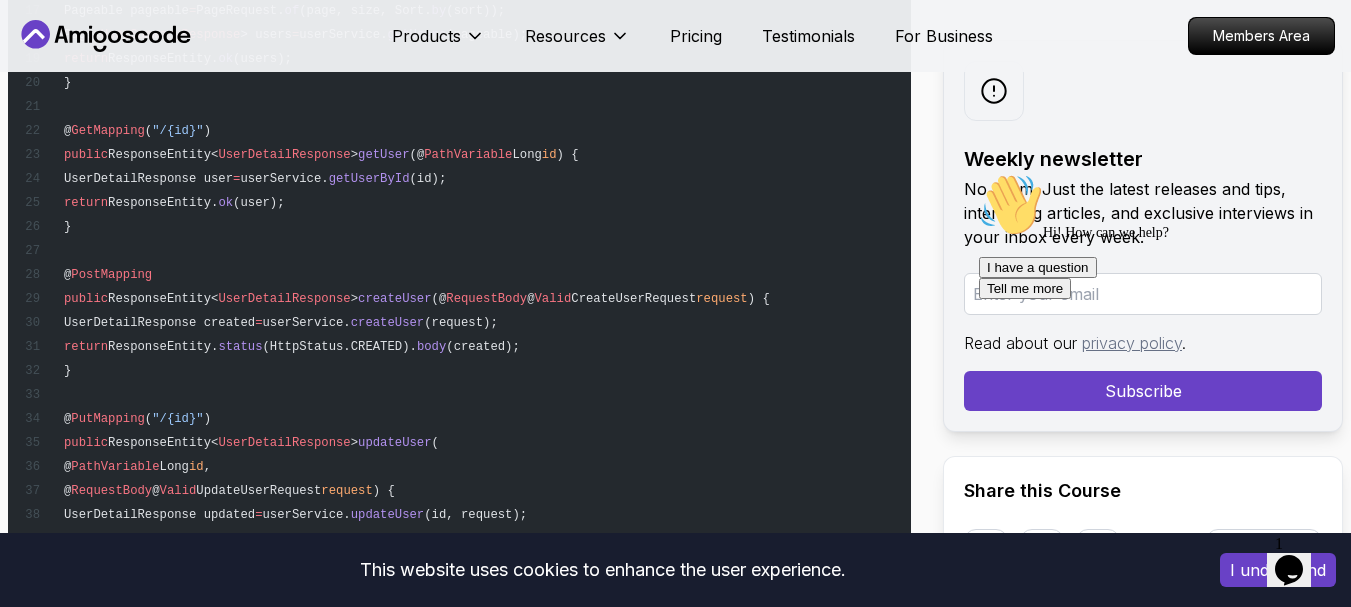 click on "RequestBody" at bounding box center (486, 299) 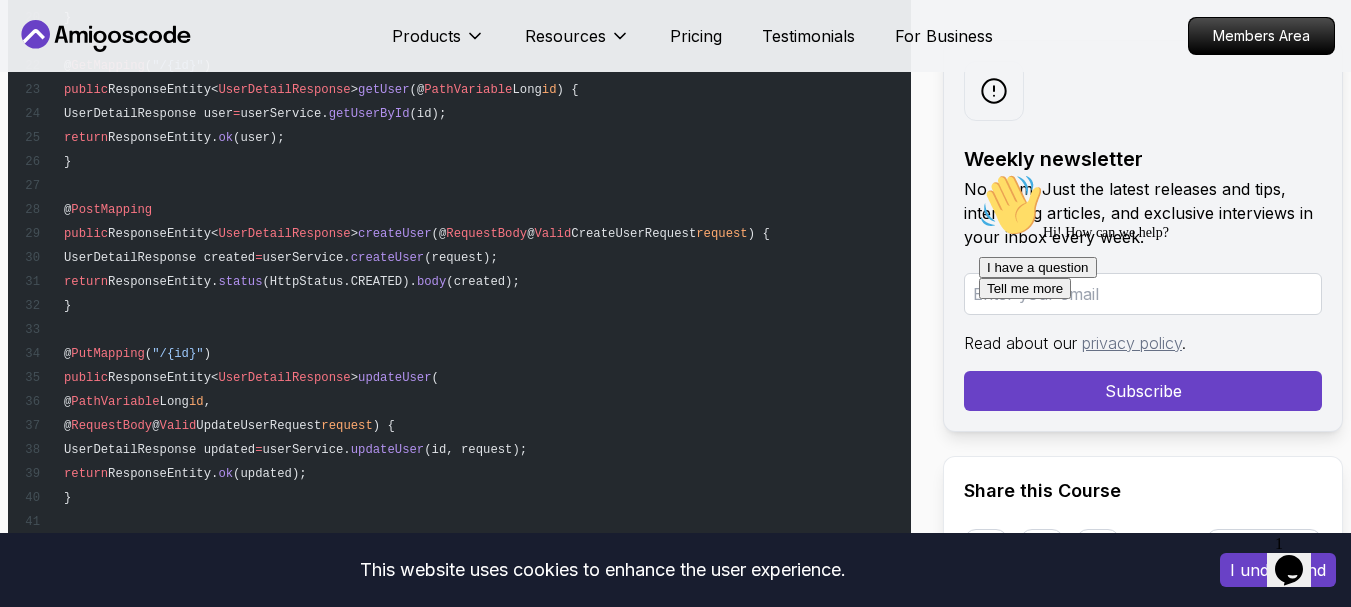 scroll, scrollTop: 10100, scrollLeft: 0, axis: vertical 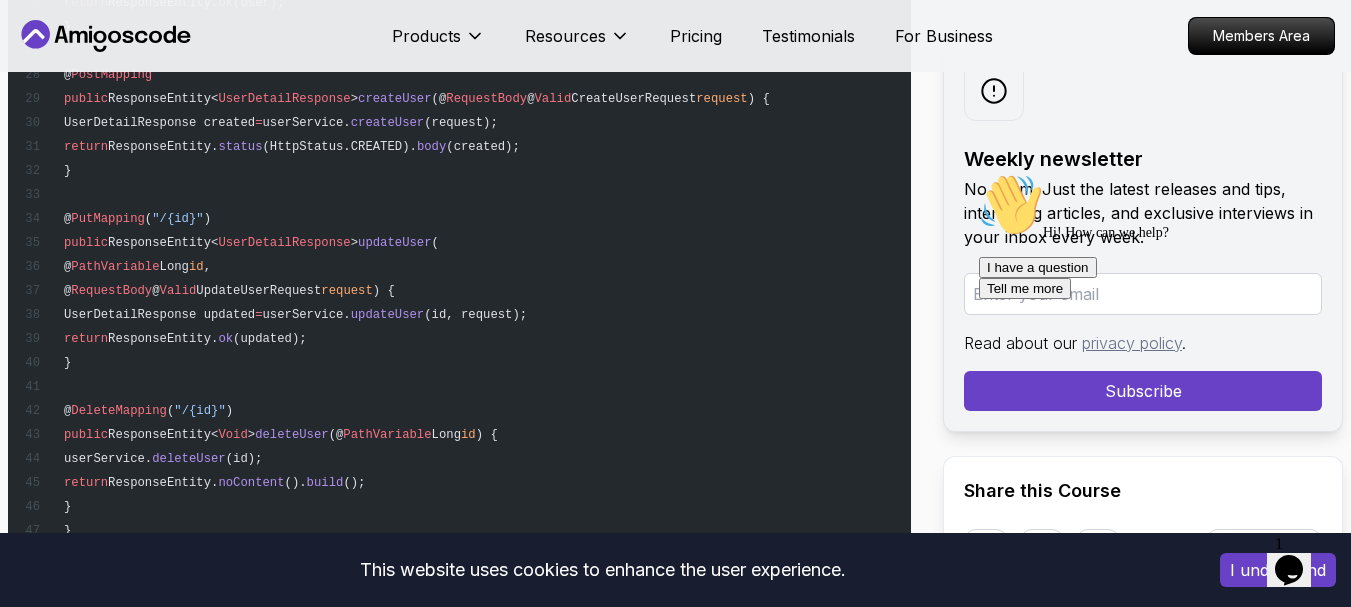 click on "@ RestController
@ RequestMapping ( "/api/v1/users" )
@ Validated
public  class  UserController  {
private  final  UserService userService;
public  UserController (UserService  userService ) {
this .userService  =  userService;
}
@ GetMapping
public  ResponseEntity<Page< UserSummaryResponse >>  getUsers (
@ RequestParam ( defaultValue  =  "0" )  int  page ,
@ RequestParam ( defaultValue  =  "20" )  int  size ,
@ RequestParam ( defaultValue  =  "name" ) String  sort ) {
Pageable pageable  =  PageRequest. of (page, size, Sort. by (sort));
Page< UserSummaryResponse > users  =  userService. getUsers (pageable);
return  ResponseEntity. ok (users);
}
@ GetMapping ( "/{id}" )
public  ResponseEntity< UserDetailResponse >  getUser (@ PathVariable  Long  id ) {
UserDetailResponse user  =  userService. getUserById (id);
return ok" at bounding box center (459, -22) 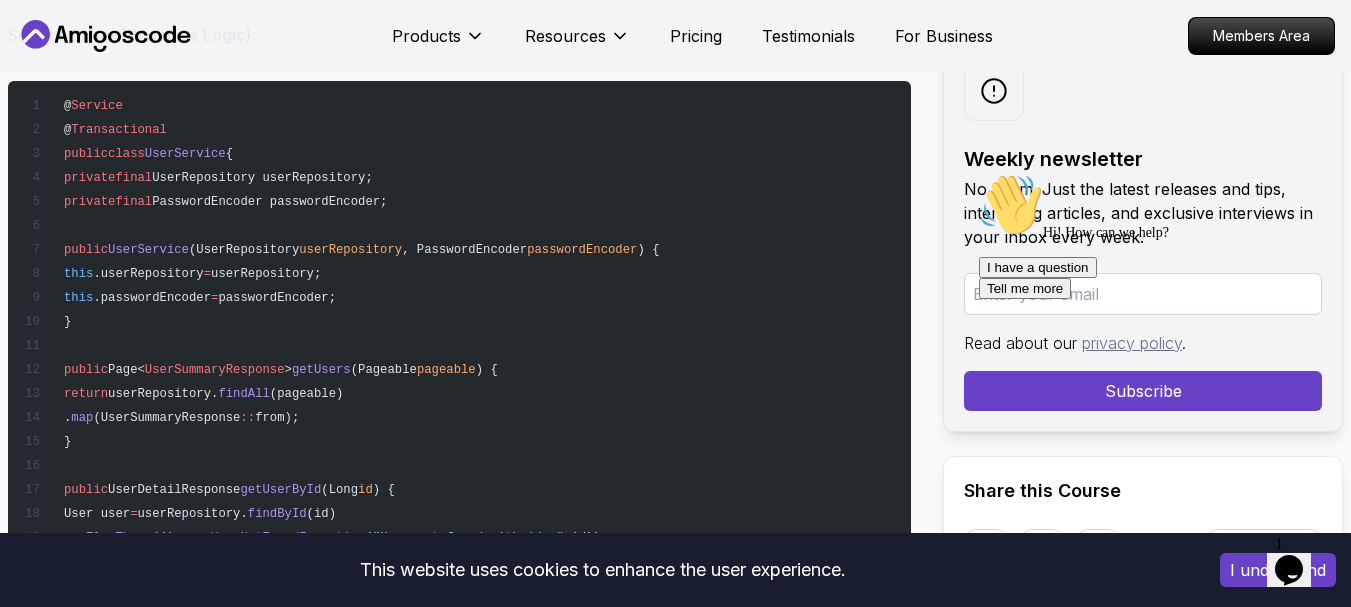 scroll, scrollTop: 10700, scrollLeft: 0, axis: vertical 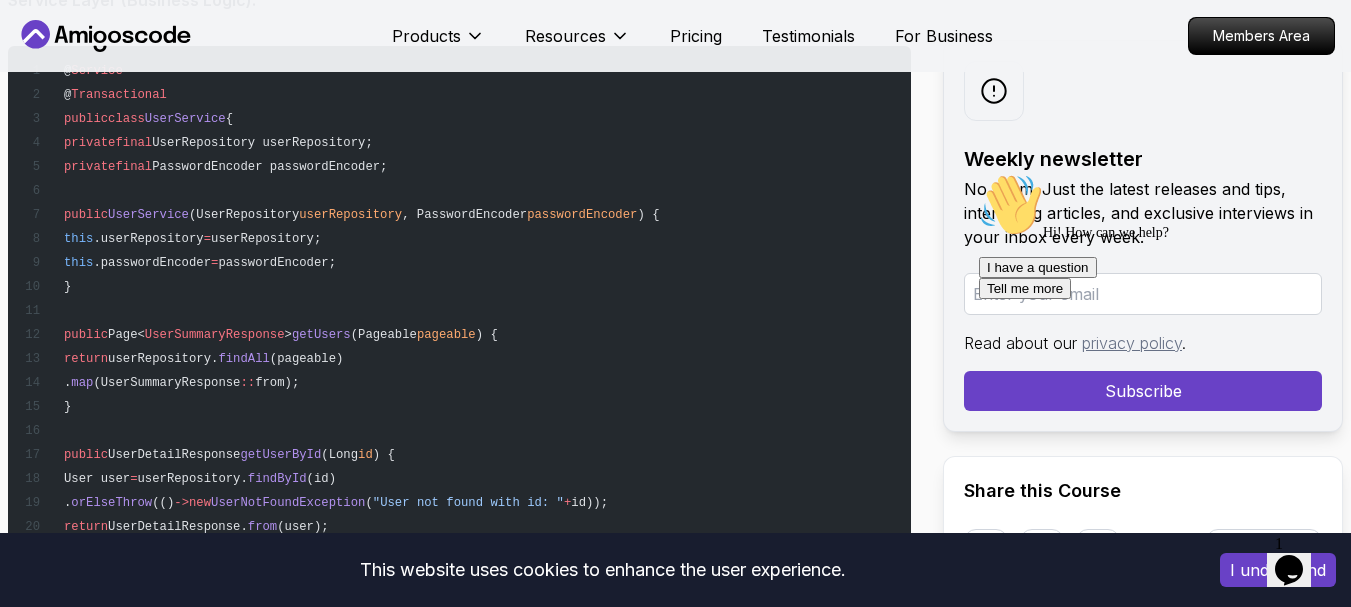 click on "@ Service
@ Transactional
public  class  UserService  {
private  final  UserRepository userRepository;
private  final  PasswordEncoder passwordEncoder;
public  UserService (UserRepository  userRepository , PasswordEncoder  passwordEncoder ) {
this .userRepository  =  userRepository;
this .passwordEncoder  =  passwordEncoder;
}
public  Page< UserSummaryResponse >  getUsers (Pageable  pageable ) {
return  userRepository. findAll (pageable)
. map (UserSummaryResponse :: from);
}
public  UserDetailResponse  getUserById (Long  id ) {
User user  =  userRepository. findById (id)
. orElseThrow (()  ->  new  UserNotFoundException ( "User not found with id: "  +  id));
return  UserDetailResponse. from (user);
}
public  UserDetailResponse  createUser (CreateUserRequest  request ) {
if  (userRepository. existsByEmail (request. email ())) {
new (" at bounding box center [459, 730] 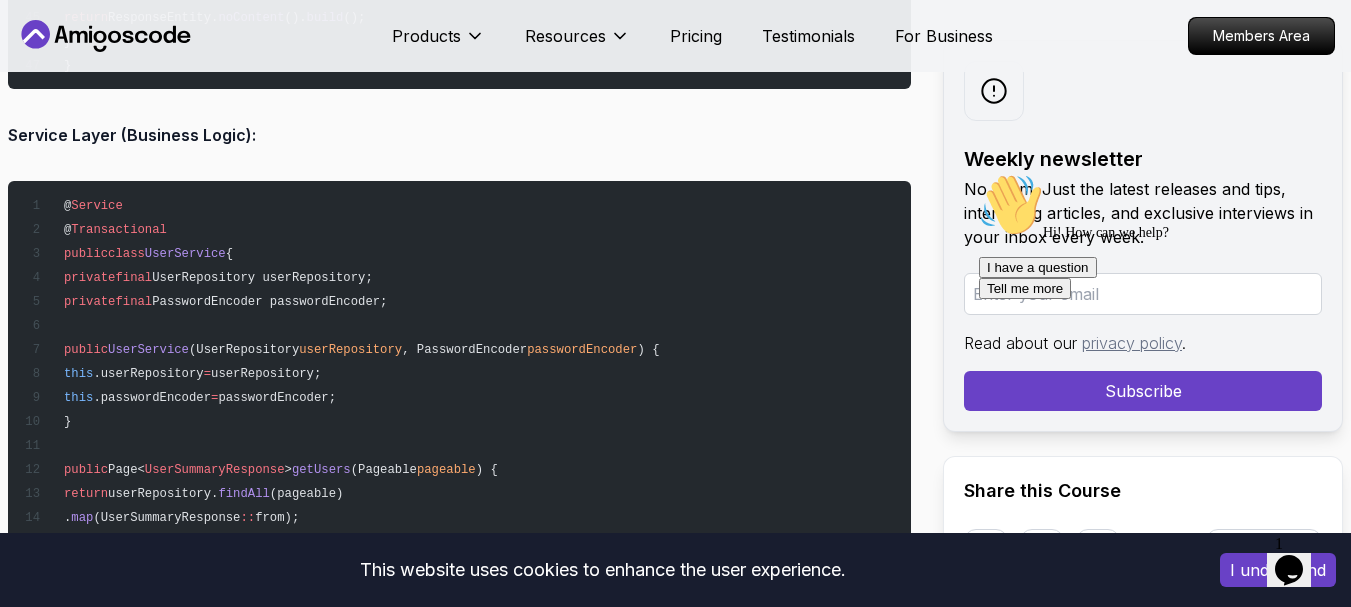 scroll, scrollTop: 10600, scrollLeft: 0, axis: vertical 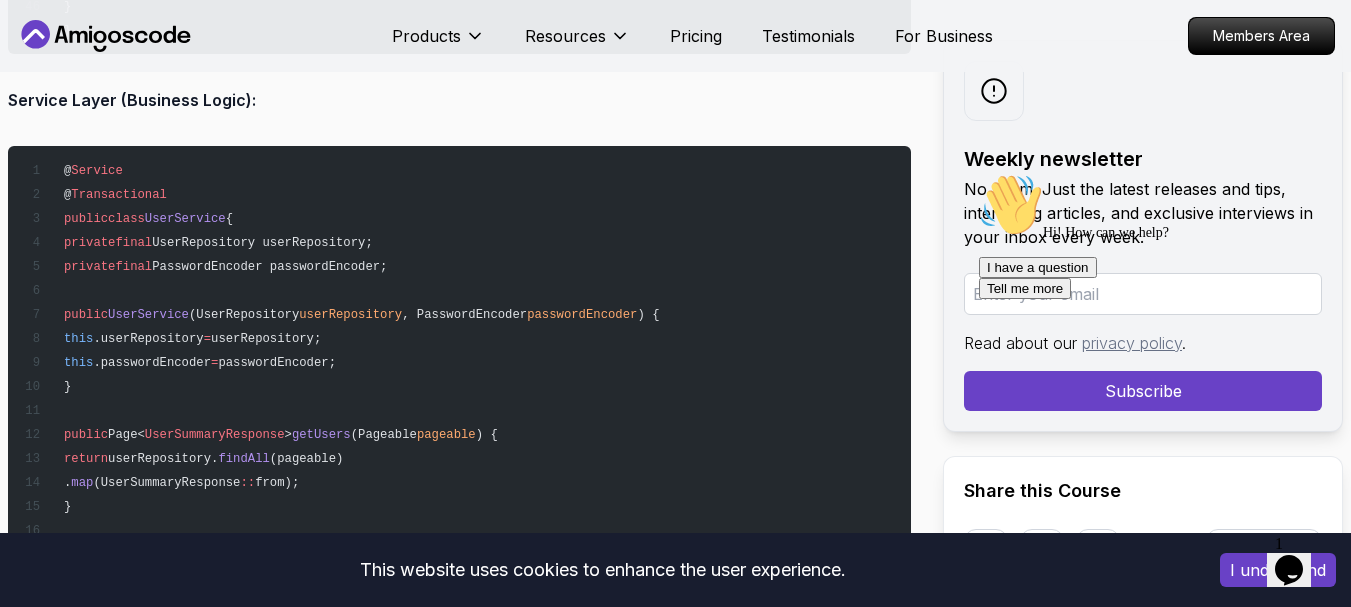click on "@ Service
@ Transactional
public  class  UserService  {
private  final  UserRepository userRepository;
private  final  PasswordEncoder passwordEncoder;
public  UserService (UserRepository  userRepository , PasswordEncoder  passwordEncoder ) {
this .userRepository  =  userRepository;
this .passwordEncoder  =  passwordEncoder;
}
public  Page< UserSummaryResponse >  getUsers (Pageable  pageable ) {
return  userRepository. findAll (pageable)
. map (UserSummaryResponse :: from);
}
public  UserDetailResponse  getUserById (Long  id ) {
User user  =  userRepository. findById (id)
. orElseThrow (()  ->  new  UserNotFoundException ( "User not found with id: "  +  id));
return  UserDetailResponse. from (user);
}
public  UserDetailResponse  createUser (CreateUserRequest  request ) {
if  (userRepository. existsByEmail (request. email ())) {
new (" at bounding box center [459, 830] 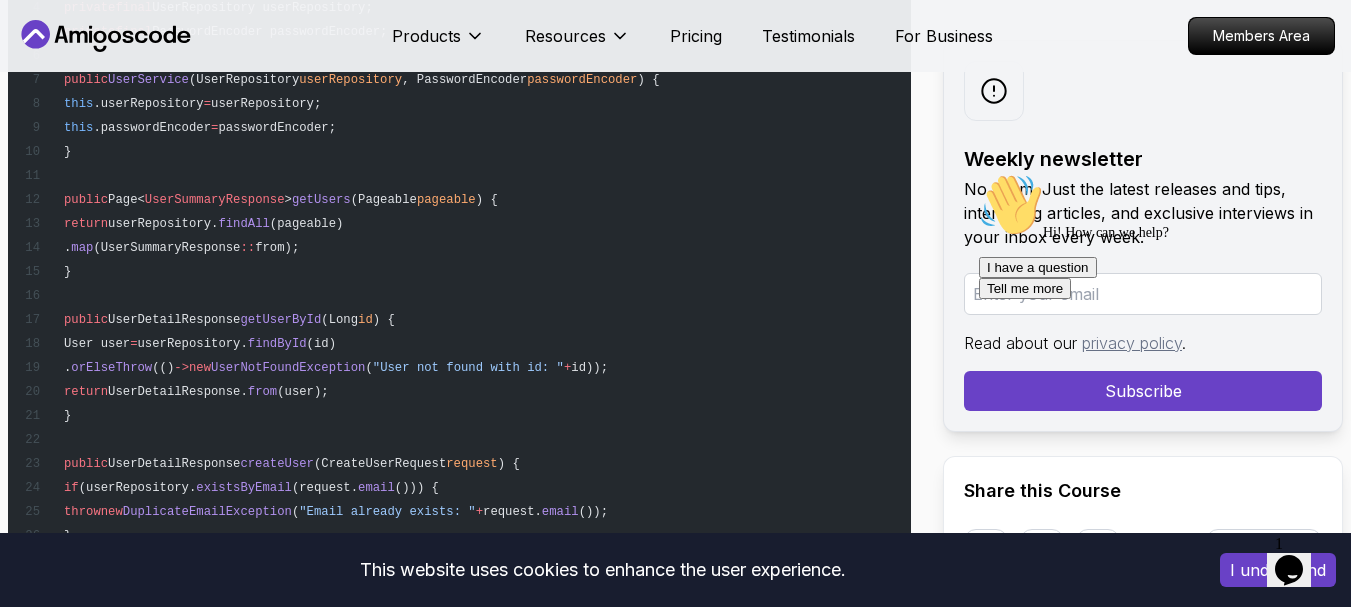 scroll, scrollTop: 10800, scrollLeft: 0, axis: vertical 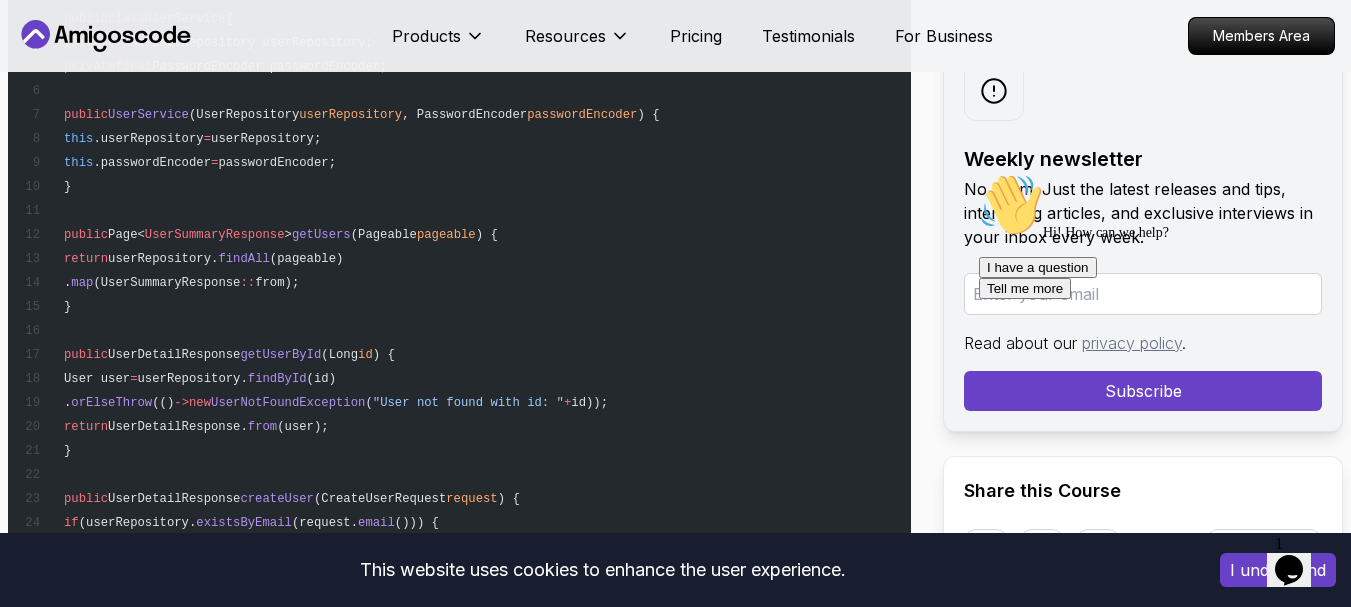 click on "getUsers" at bounding box center [321, 235] 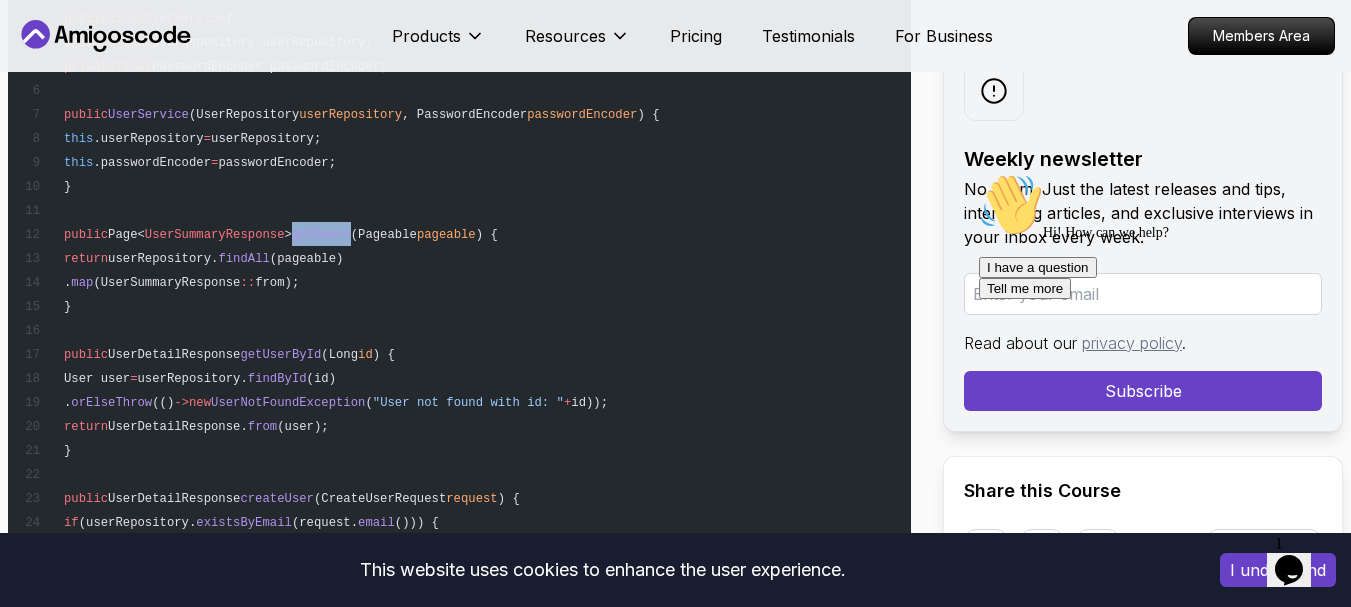 click on "getUsers" at bounding box center (321, 235) 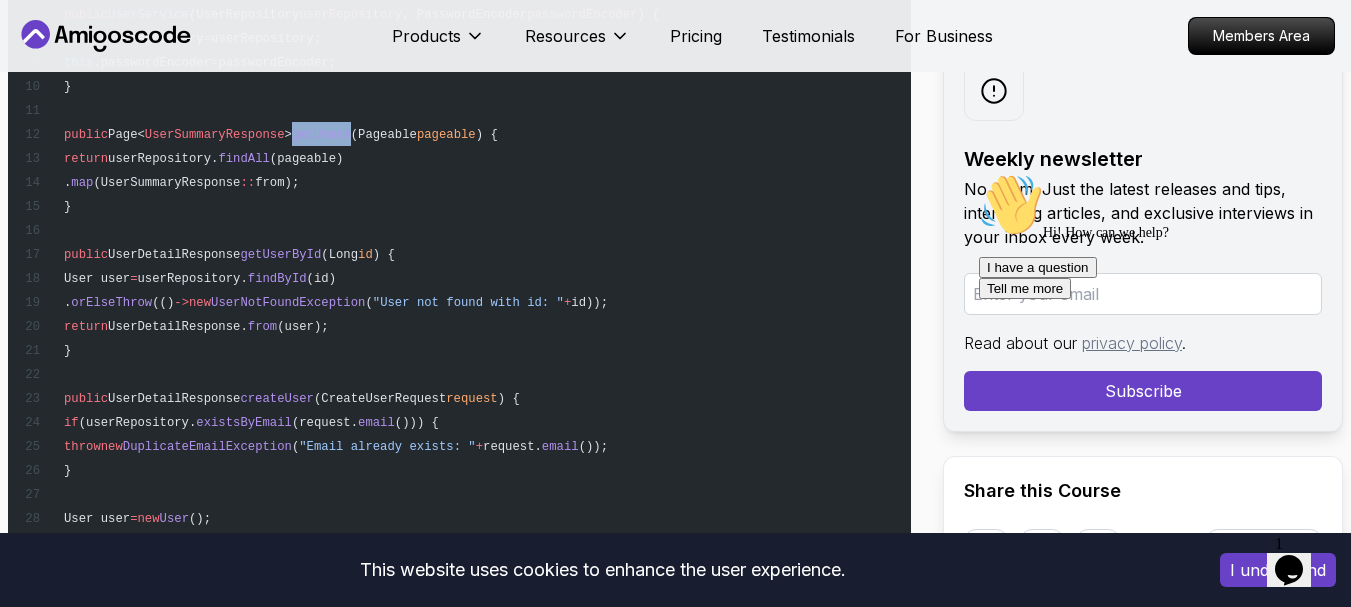 scroll, scrollTop: 10800, scrollLeft: 0, axis: vertical 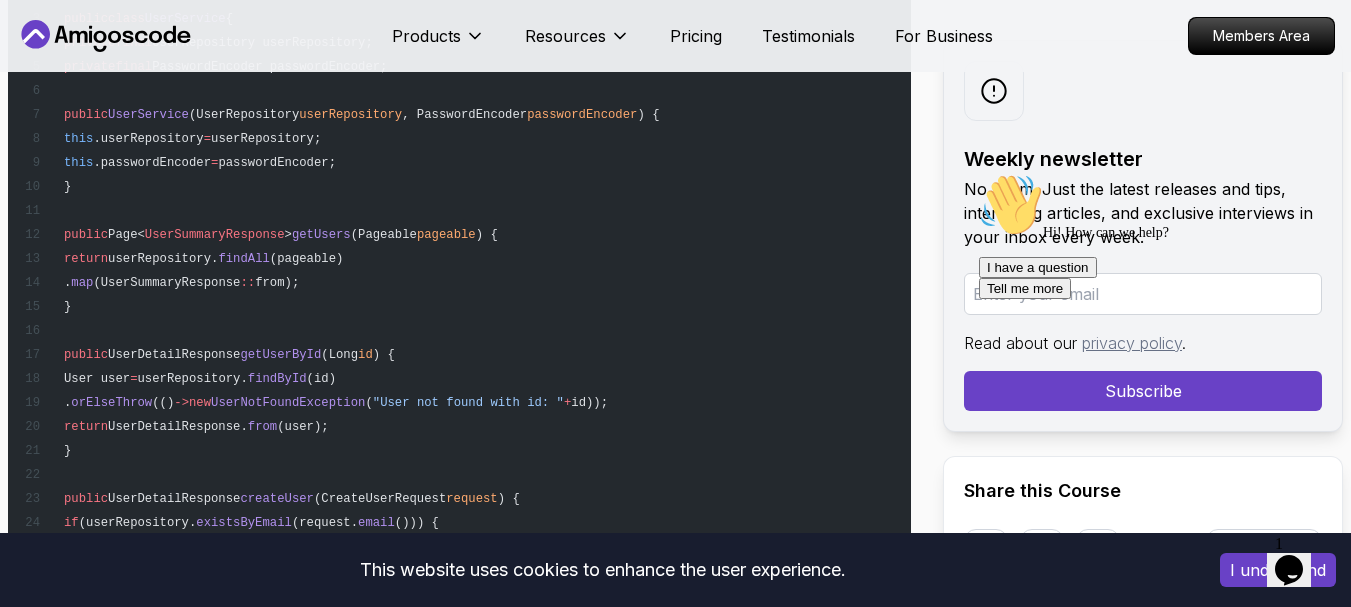 click on "@ Service
@ Transactional
public  class  UserService  {
private  final  UserRepository userRepository;
private  final  PasswordEncoder passwordEncoder;
public  UserService (UserRepository  userRepository , PasswordEncoder  passwordEncoder ) {
this .userRepository  =  userRepository;
this .passwordEncoder  =  passwordEncoder;
}
public  Page< UserSummaryResponse >  getUsers (Pageable  pageable ) {
return  userRepository. findAll (pageable)
. map (UserSummaryResponse :: from);
}
public  UserDetailResponse  getUserById (Long  id ) {
User user  =  userRepository. findById (id)
. orElseThrow (()  ->  new  UserNotFoundException ( "User not found with id: "  +  id));
return  UserDetailResponse. from (user);
}
public  UserDetailResponse  createUser (CreateUserRequest  request ) {
if  (userRepository. existsByEmail (request. email ())) {
new (" at bounding box center [459, 630] 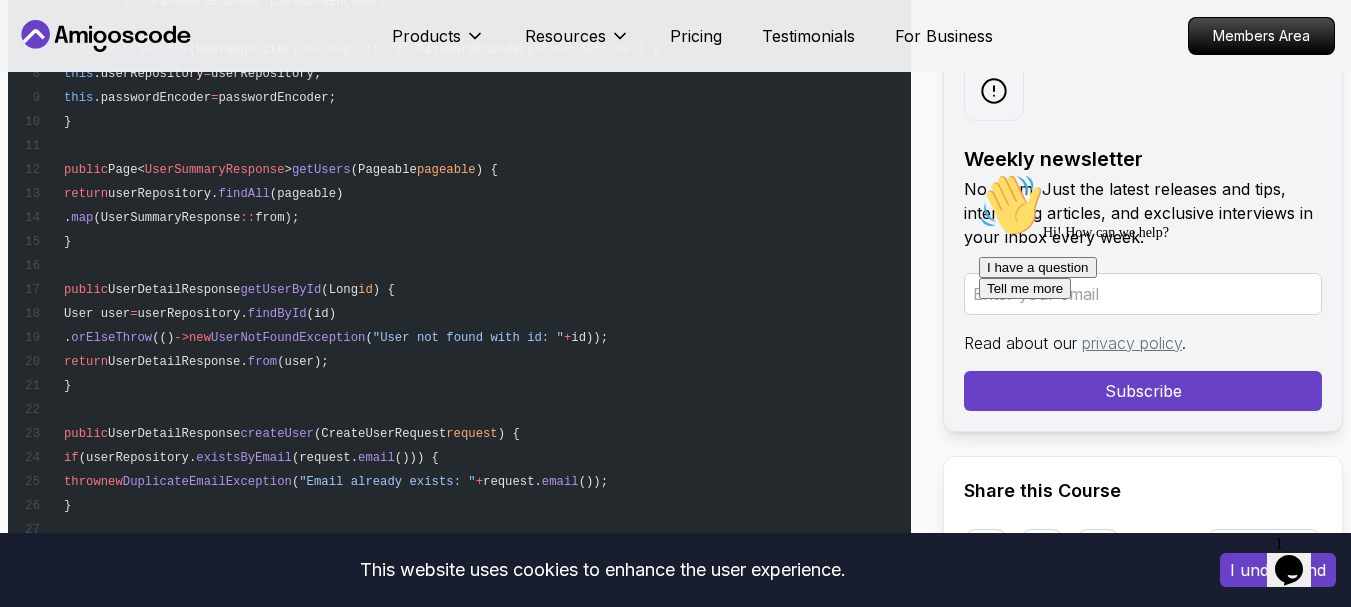 scroll, scrollTop: 10900, scrollLeft: 0, axis: vertical 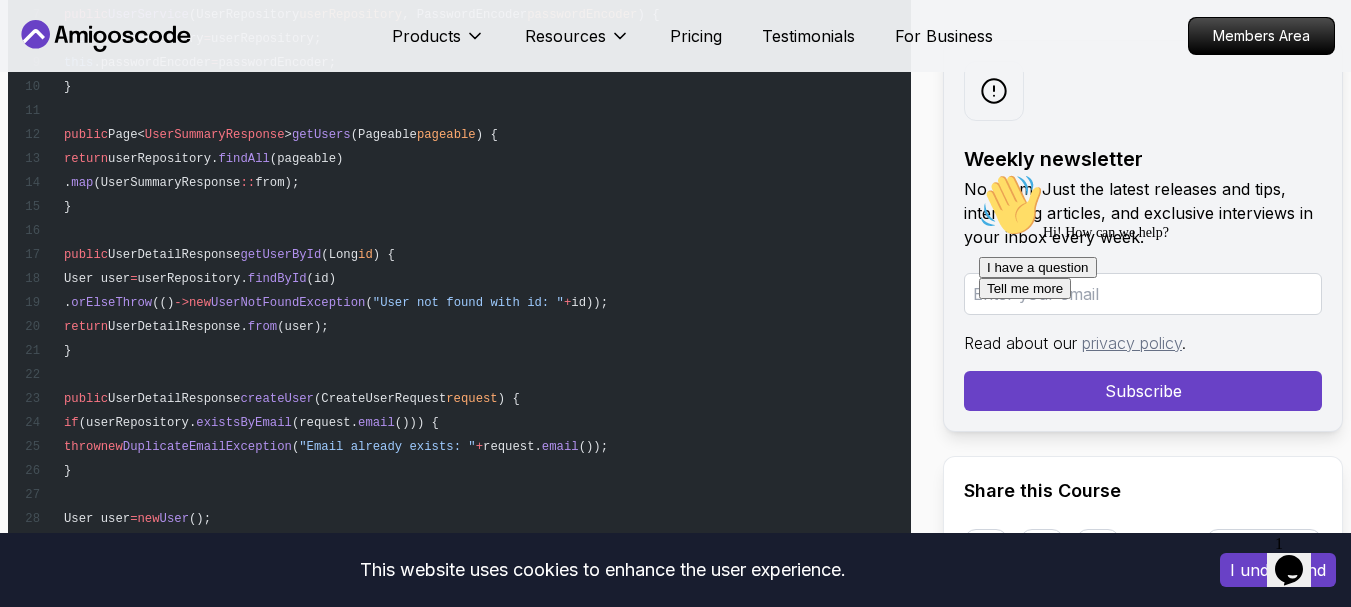 click on "existsByEmail" at bounding box center (244, 423) 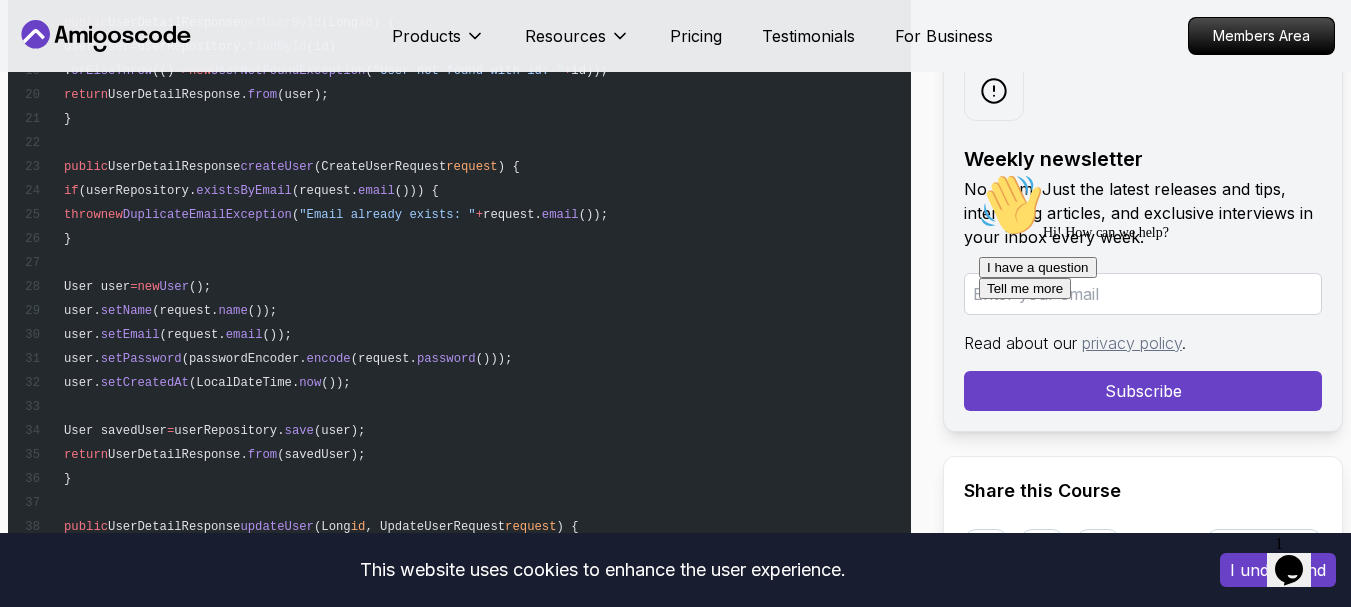 scroll, scrollTop: 11100, scrollLeft: 0, axis: vertical 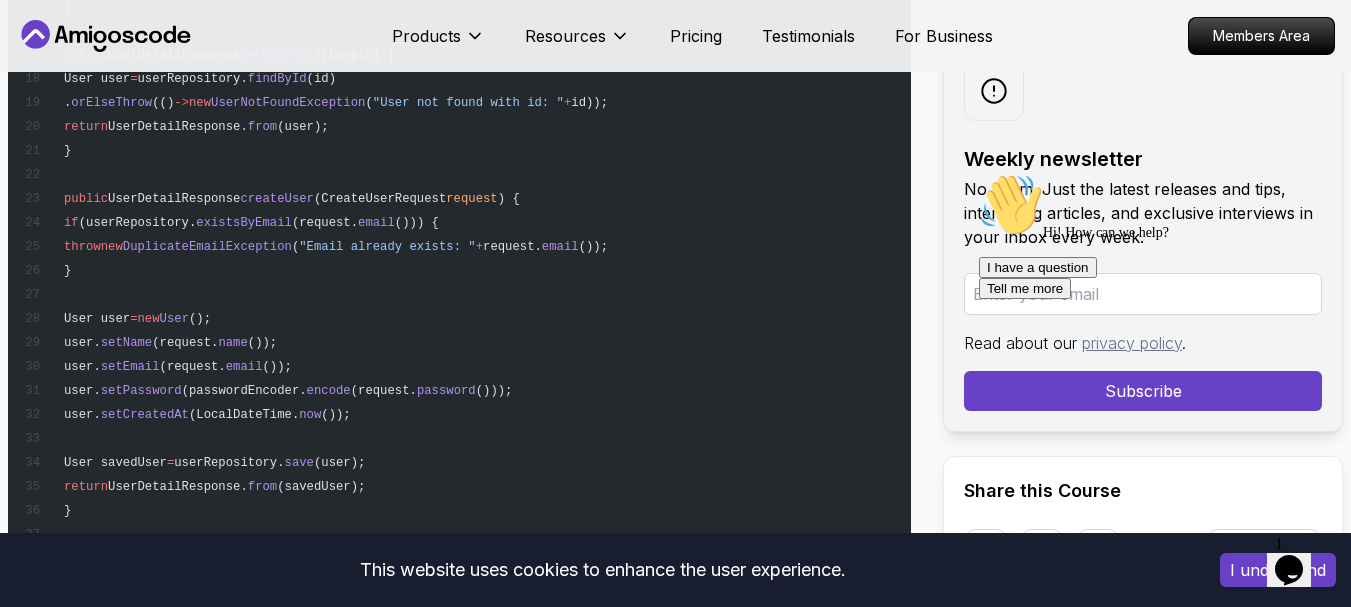 drag, startPoint x: 93, startPoint y: 197, endPoint x: 308, endPoint y: 499, distance: 370.71417 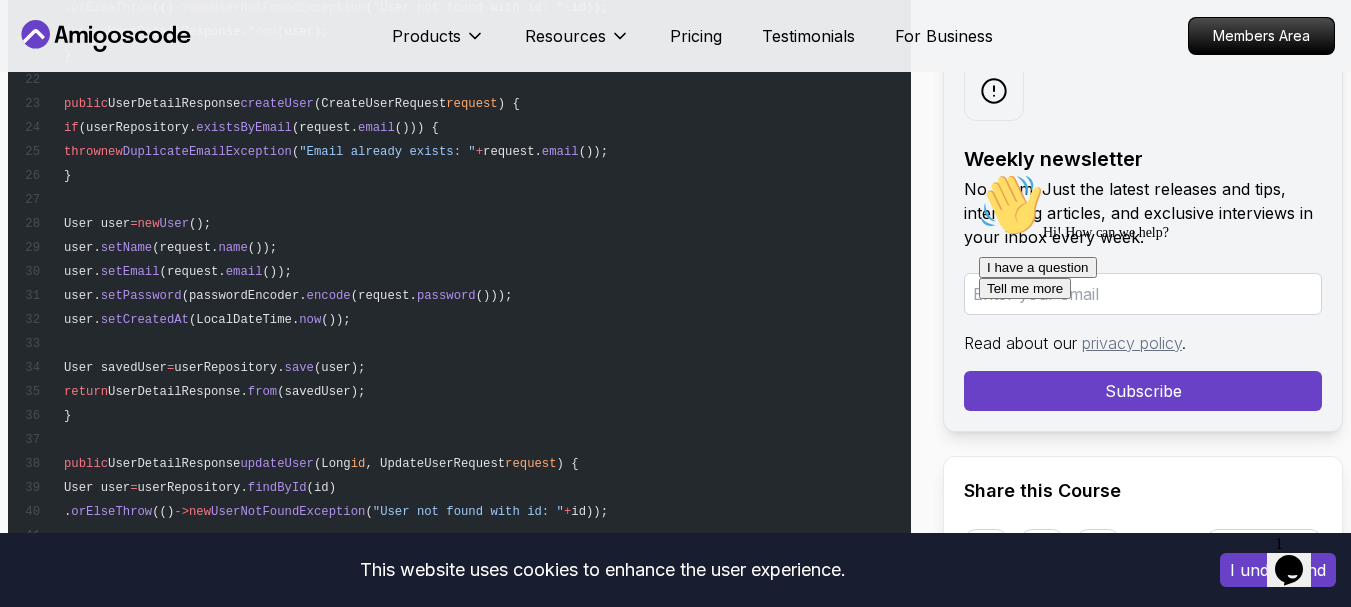scroll, scrollTop: 11300, scrollLeft: 0, axis: vertical 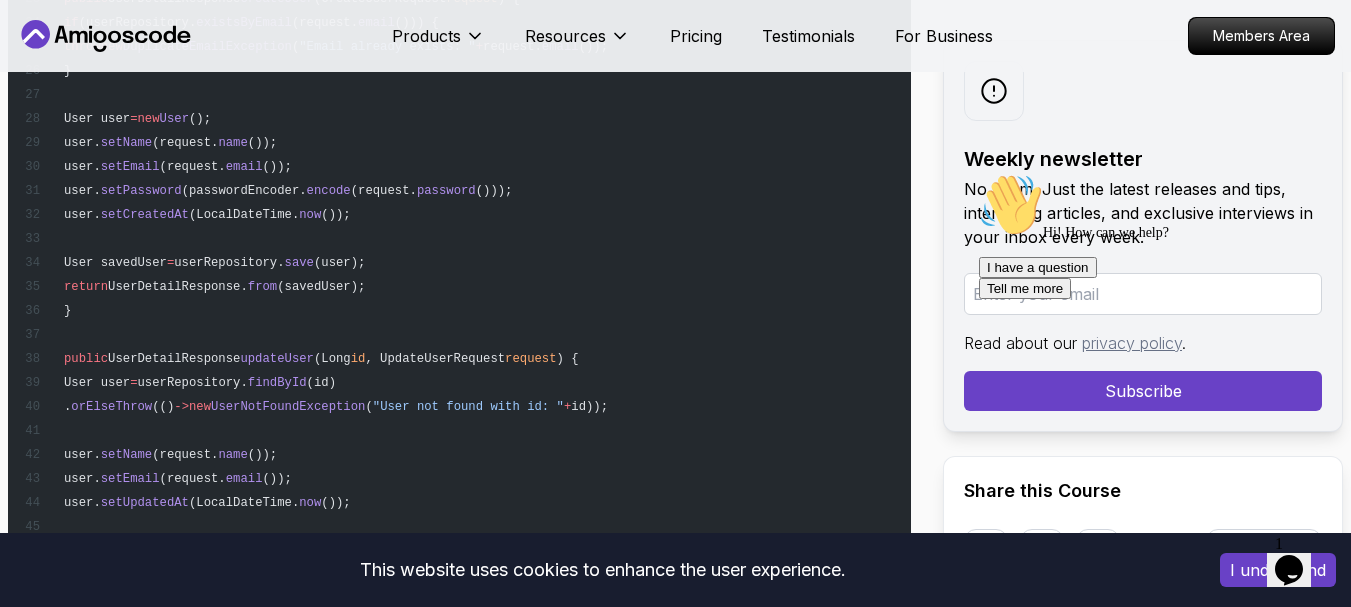 copy on "public  UserDetailResponse  createUser (CreateUserRequest  request ) {
if  (userRepository. existsByEmail (request. email ())) {
throw  new  DuplicateEmailException ( "Email already exists: "  +  request. email ());
}
User user  =  new  User ();
user. setName (request. name ());
user. setEmail (request. email ());
user. setPassword (passwordEncoder. encode (request. password ()));
user. setCreatedAt (LocalDateTime. now ());
User savedUser  =  userRepository. save (user);
return  UserDetailResponse. from (savedUser);
}" 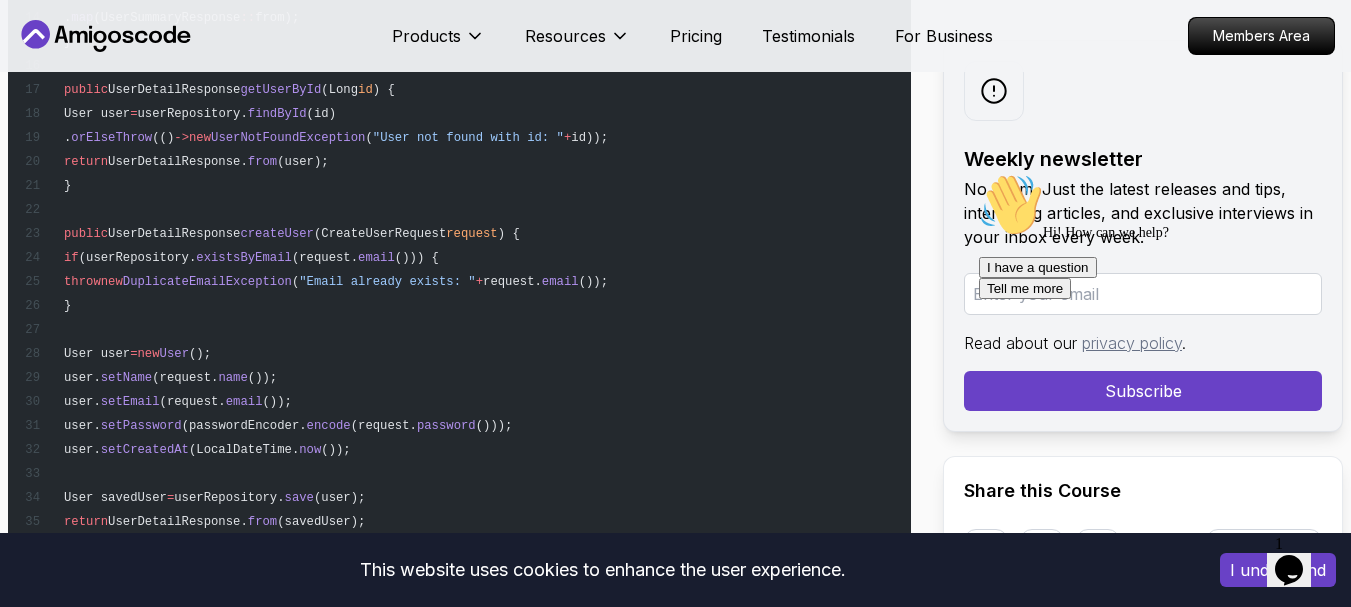 scroll, scrollTop: 11100, scrollLeft: 0, axis: vertical 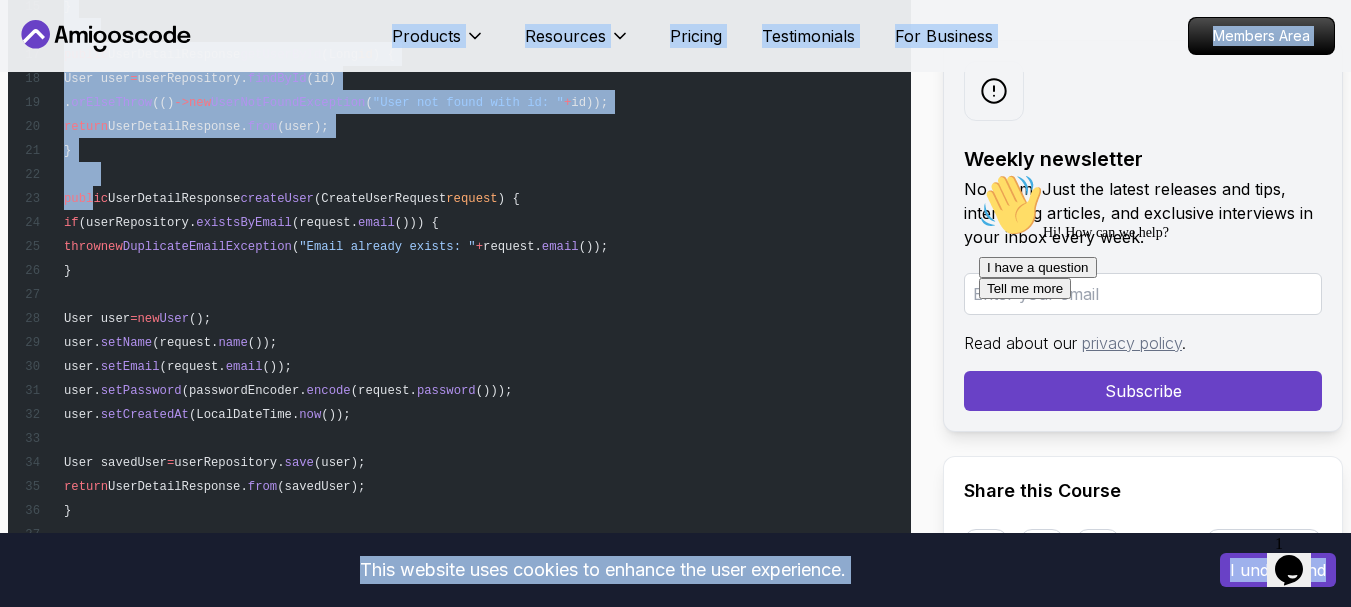 drag, startPoint x: 92, startPoint y: 204, endPoint x: 238, endPoint y: 533, distance: 359.94028 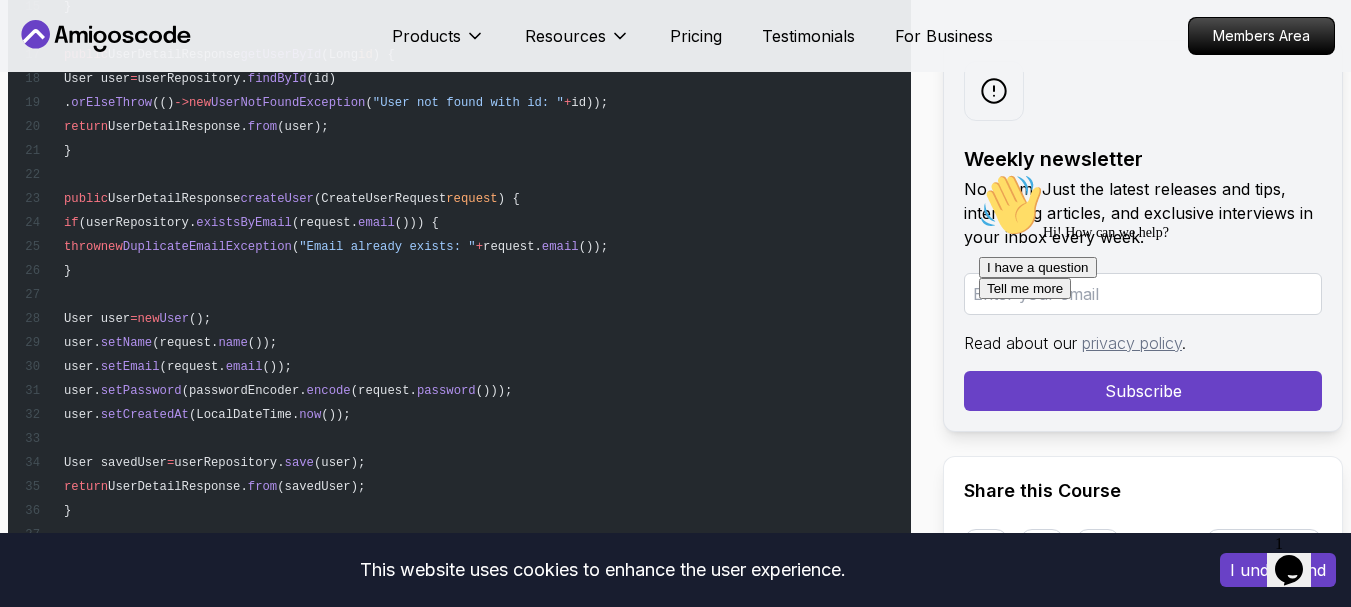 click on "@ Service
@ Transactional
public  class  UserService  {
private  final  UserRepository userRepository;
private  final  PasswordEncoder passwordEncoder;
public  UserService (UserRepository  userRepository , PasswordEncoder  passwordEncoder ) {
this .userRepository  =  userRepository;
this .passwordEncoder  =  passwordEncoder;
}
public  Page< UserSummaryResponse >  getUsers (Pageable  pageable ) {
return  userRepository. findAll (pageable)
. map (UserSummaryResponse :: from);
}
public  UserDetailResponse  getUserById (Long  id ) {
User user  =  userRepository. findById (id)
. orElseThrow (()  ->  new  UserNotFoundException ( "User not found with id: "  +  id));
return  UserDetailResponse. from (user);
}
public  UserDetailResponse  createUser (CreateUserRequest  request ) {
if  (userRepository. existsByEmail (request. email ())) {
new (" at bounding box center (459, 330) 